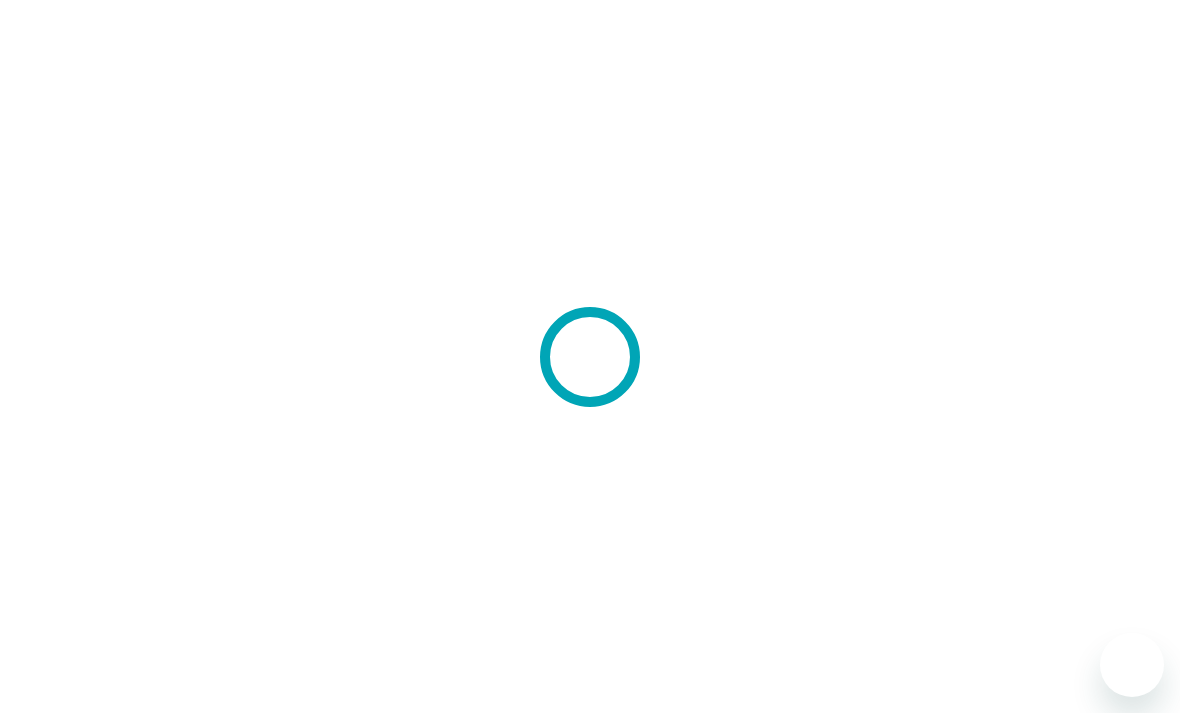 scroll, scrollTop: 0, scrollLeft: 0, axis: both 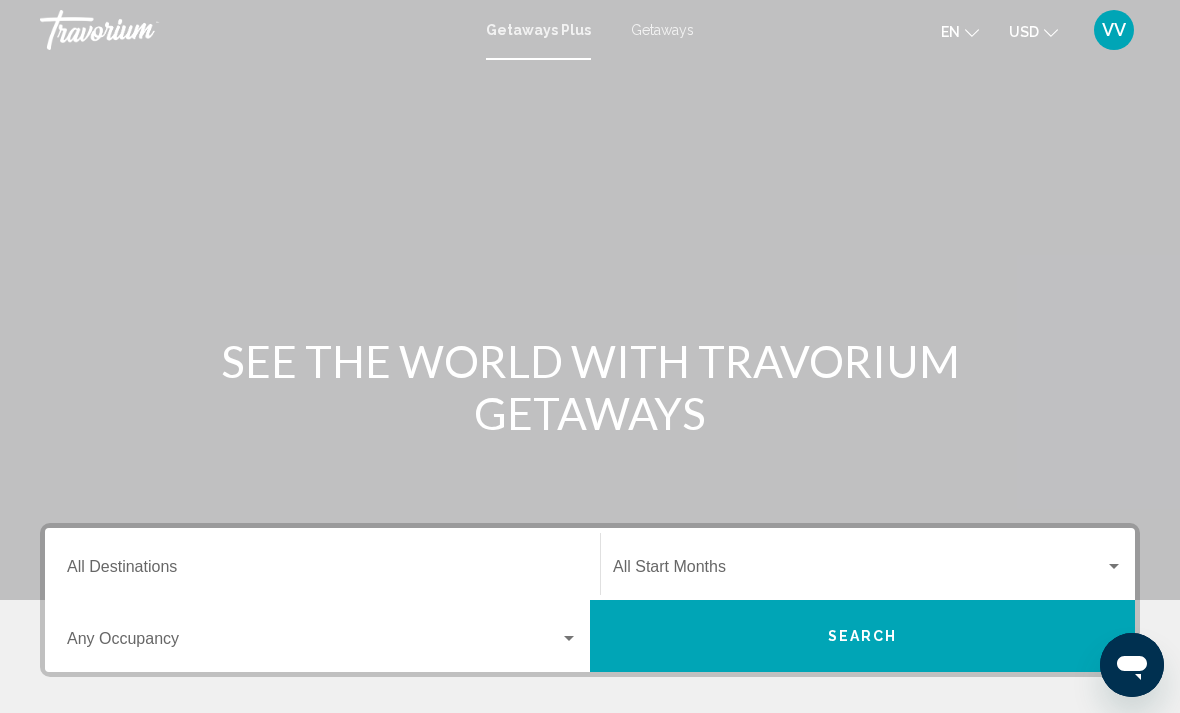 click on "Destination All Destinations" at bounding box center [322, 571] 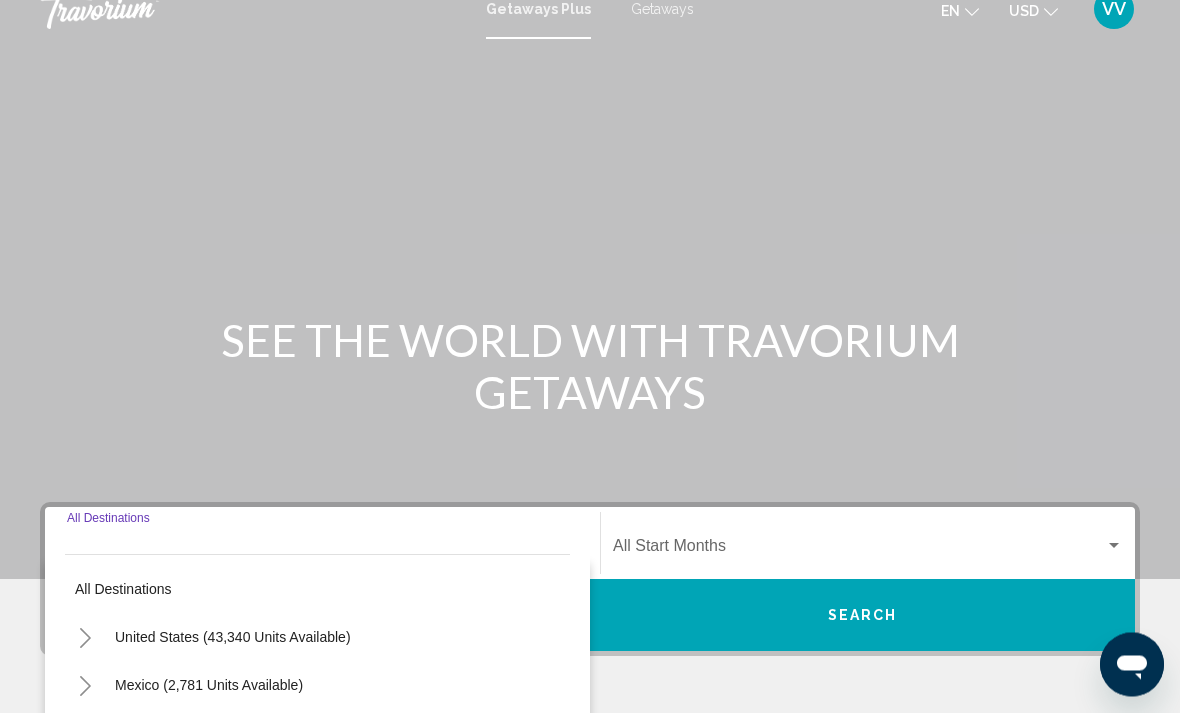 scroll, scrollTop: 0, scrollLeft: 0, axis: both 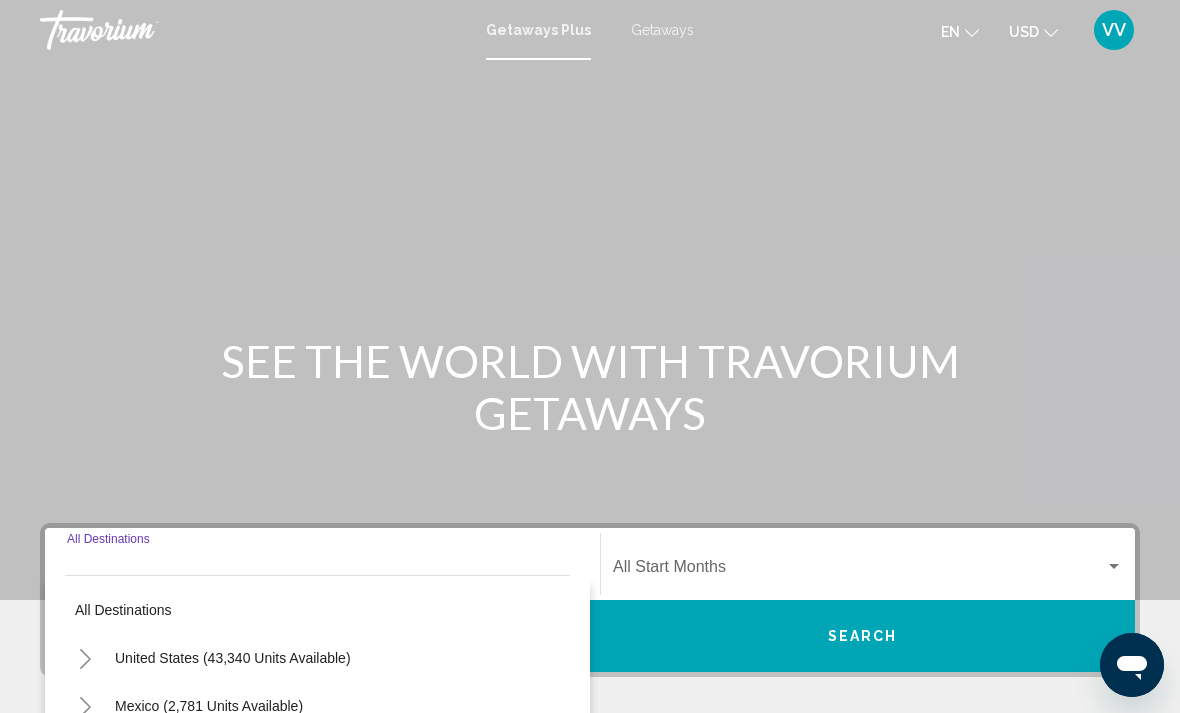 click on "Getaways" at bounding box center [662, 30] 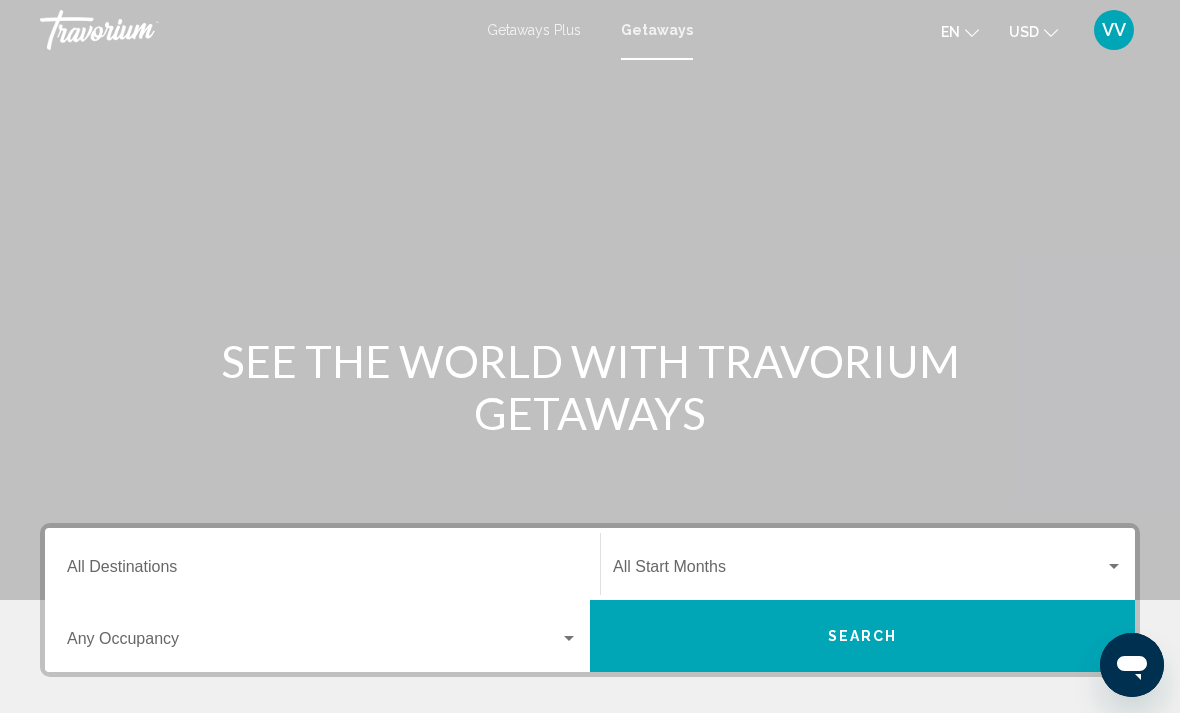 click on "Destination All Destinations" at bounding box center (322, 564) 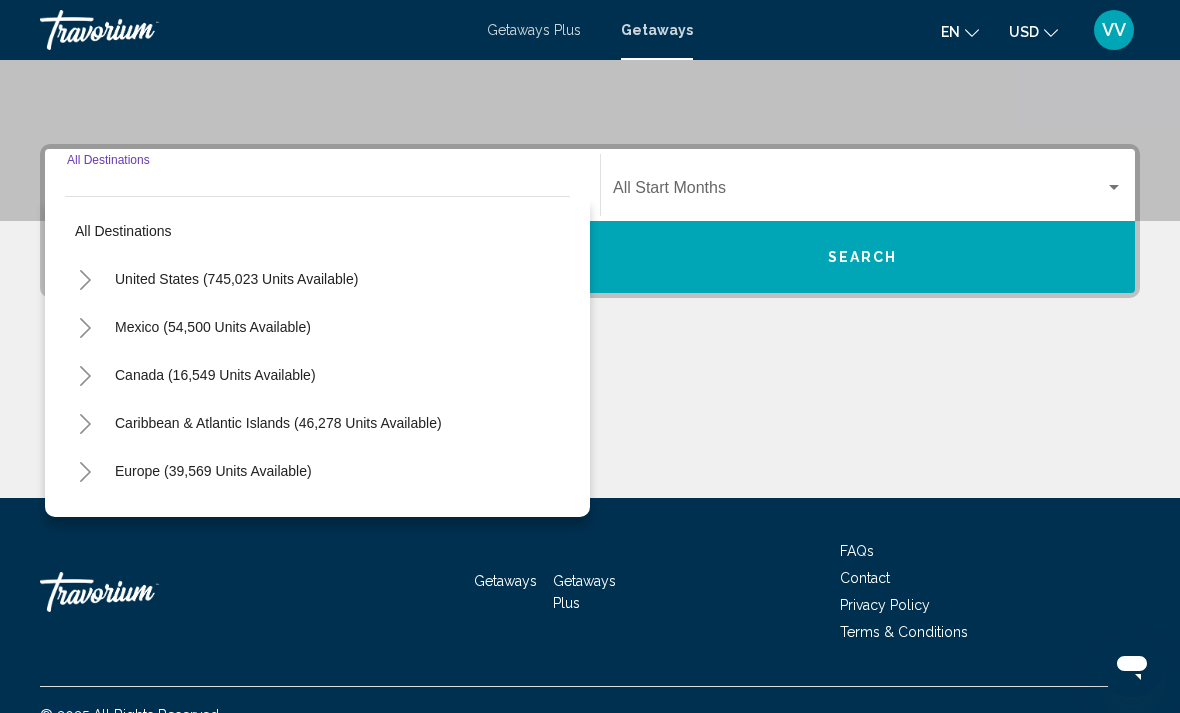 scroll, scrollTop: 409, scrollLeft: 0, axis: vertical 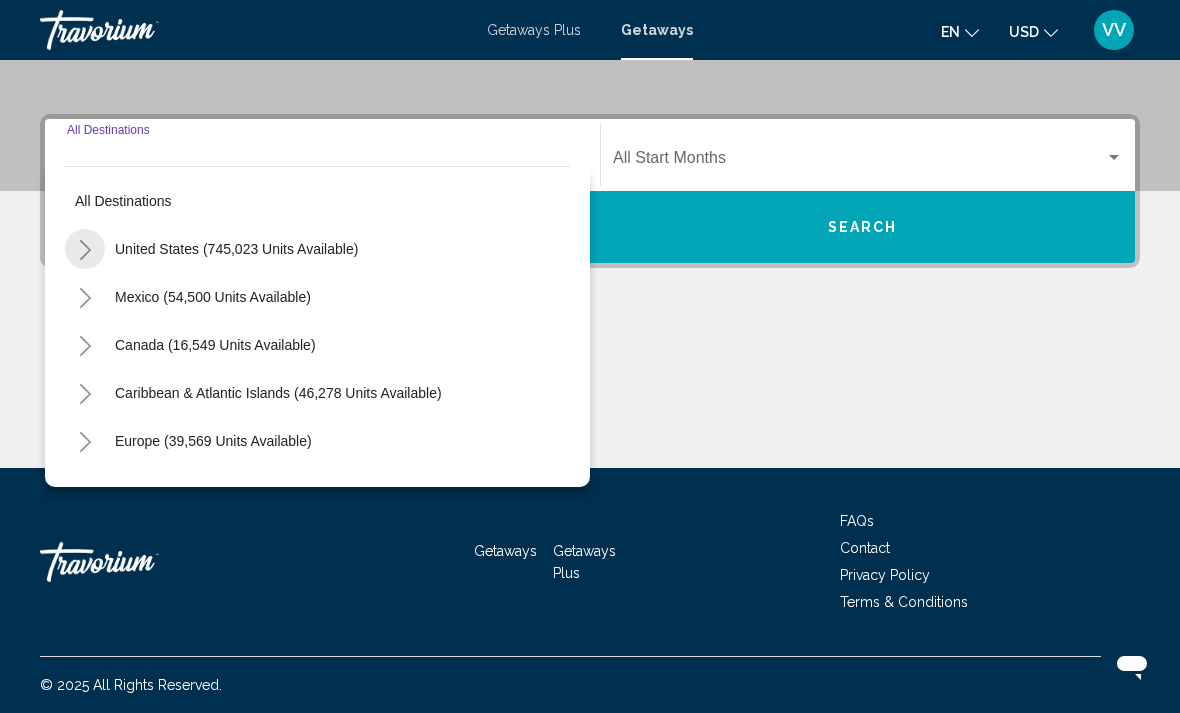click 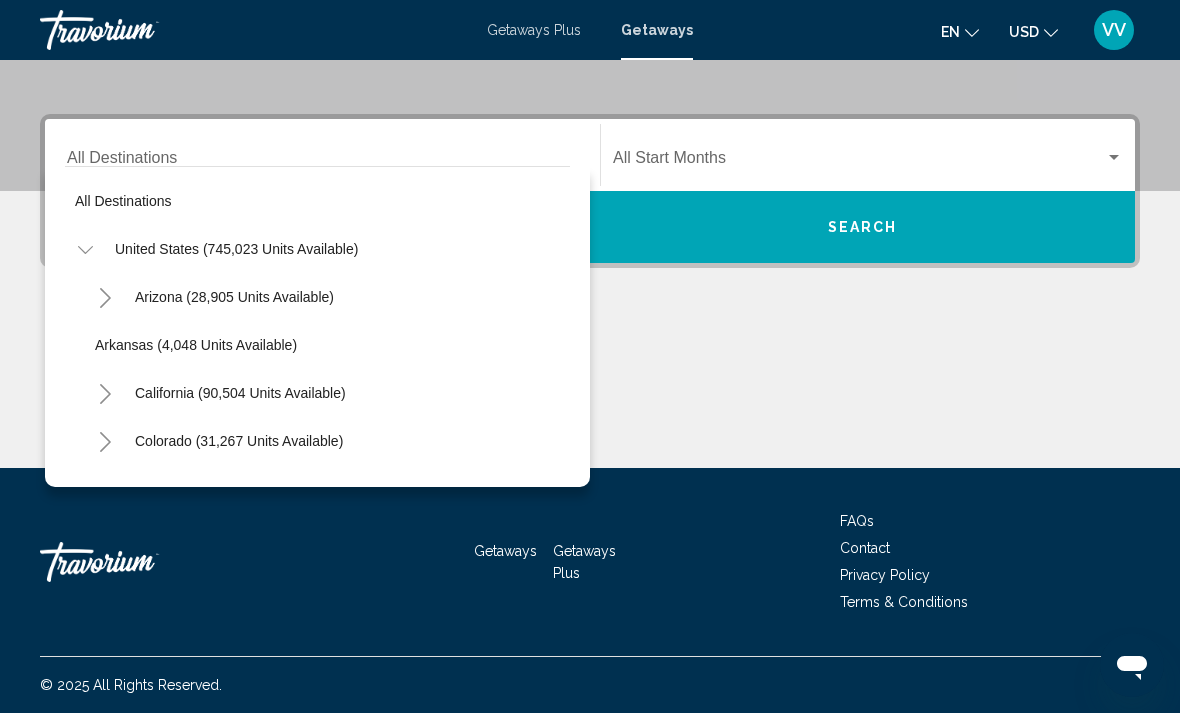 click 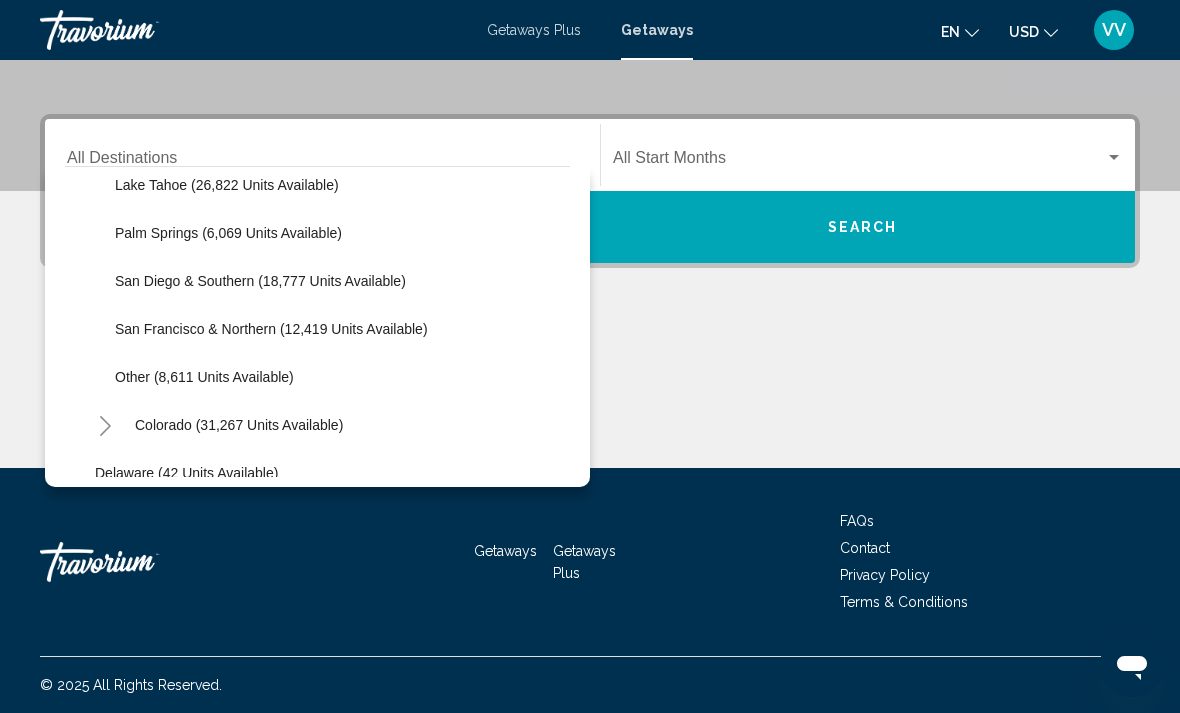 scroll, scrollTop: 323, scrollLeft: 0, axis: vertical 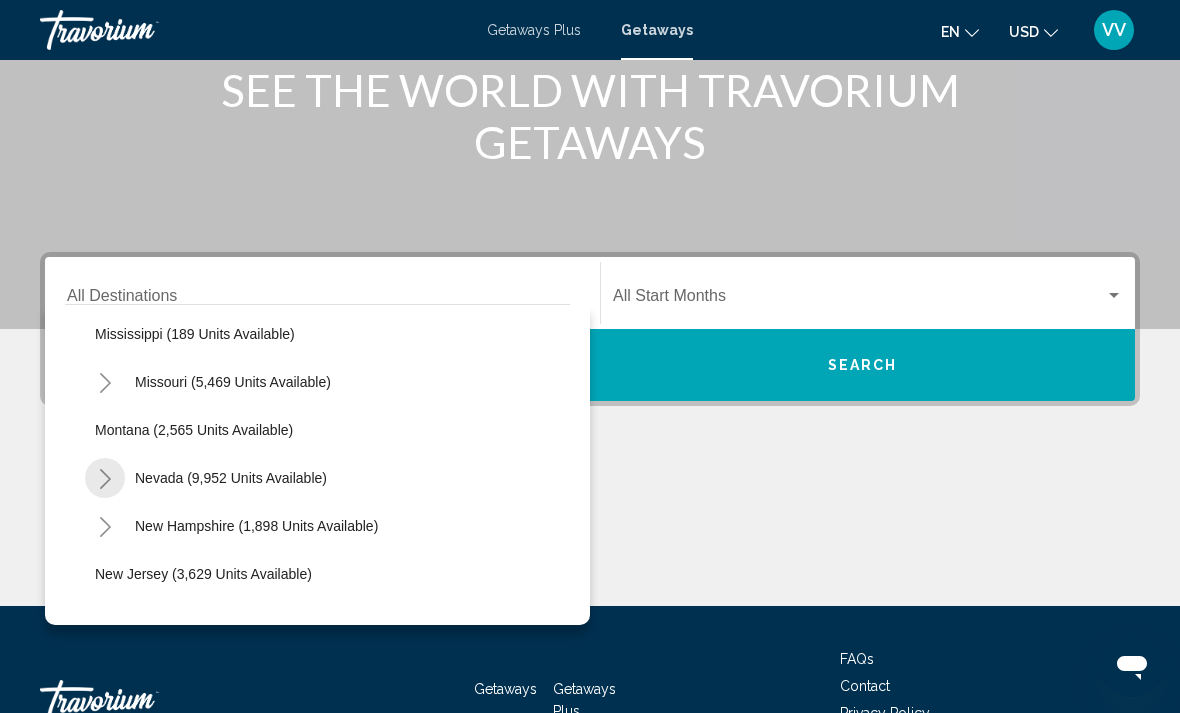 click 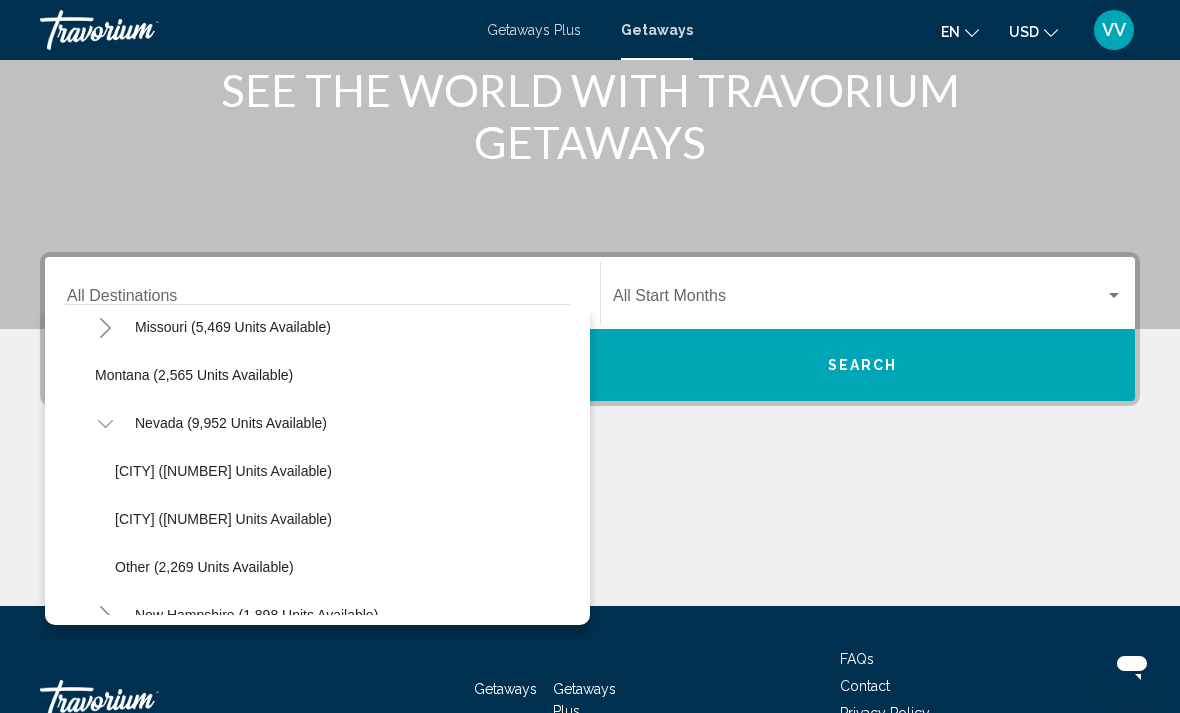 scroll, scrollTop: 1396, scrollLeft: 0, axis: vertical 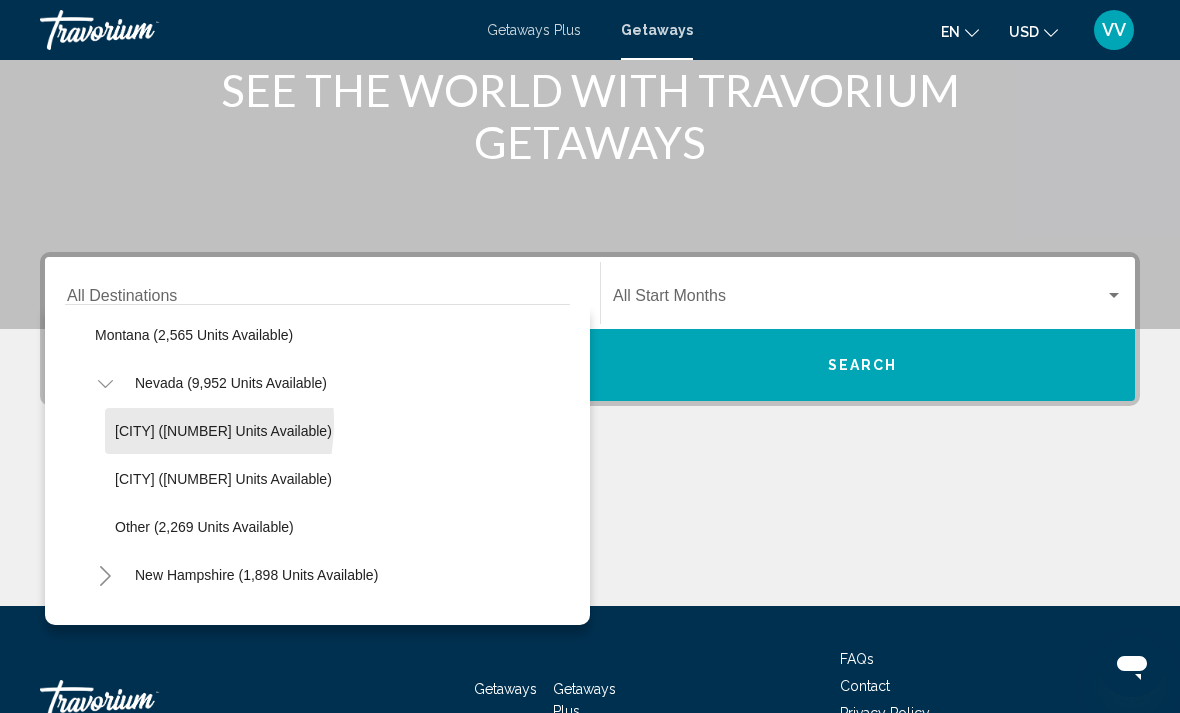 click on "Las Vegas (7,348 units available)" 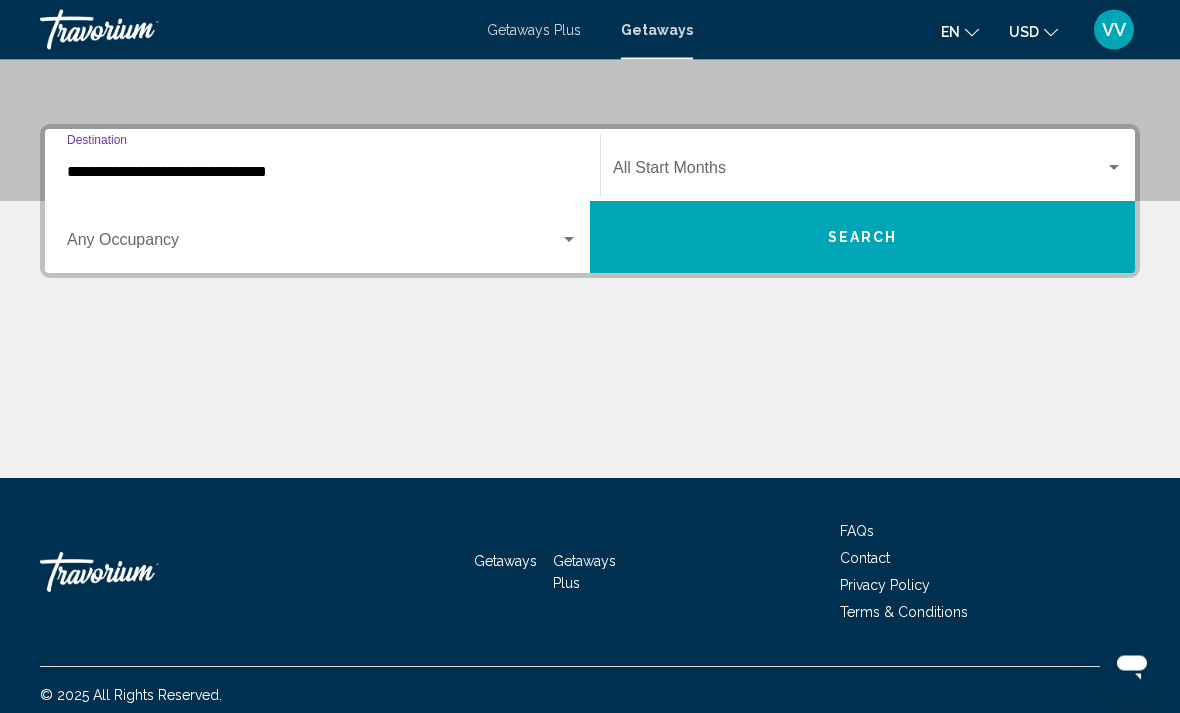 scroll, scrollTop: 409, scrollLeft: 0, axis: vertical 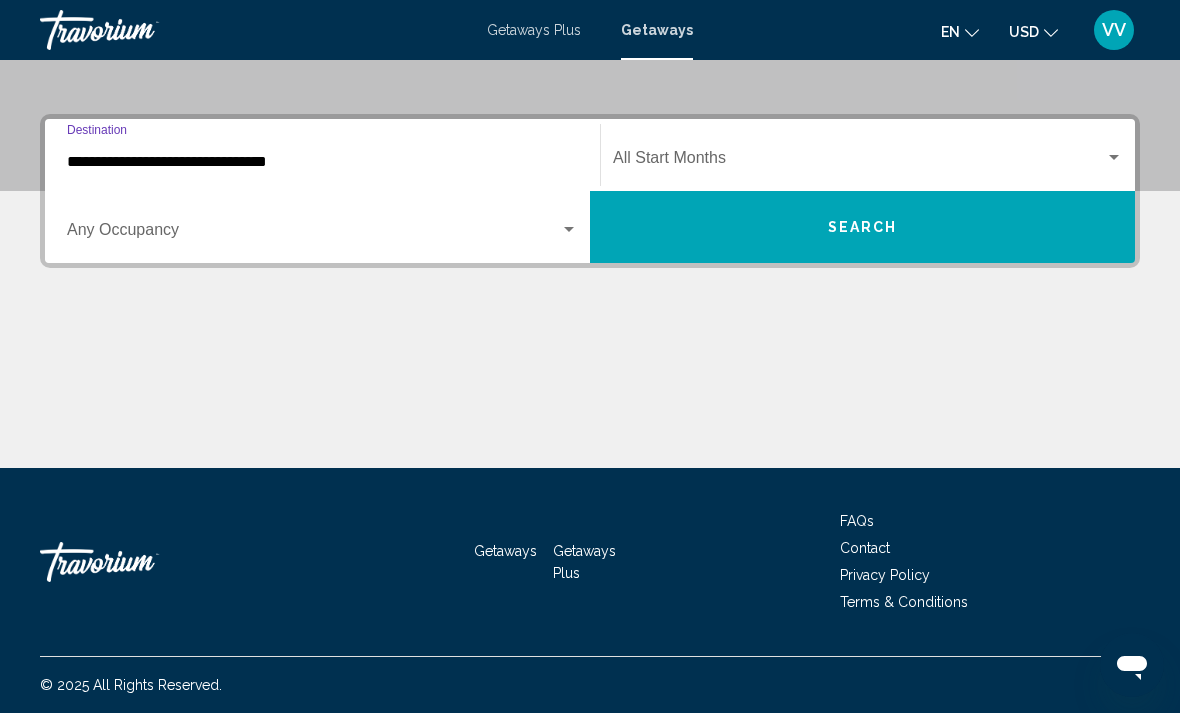 click at bounding box center [313, 234] 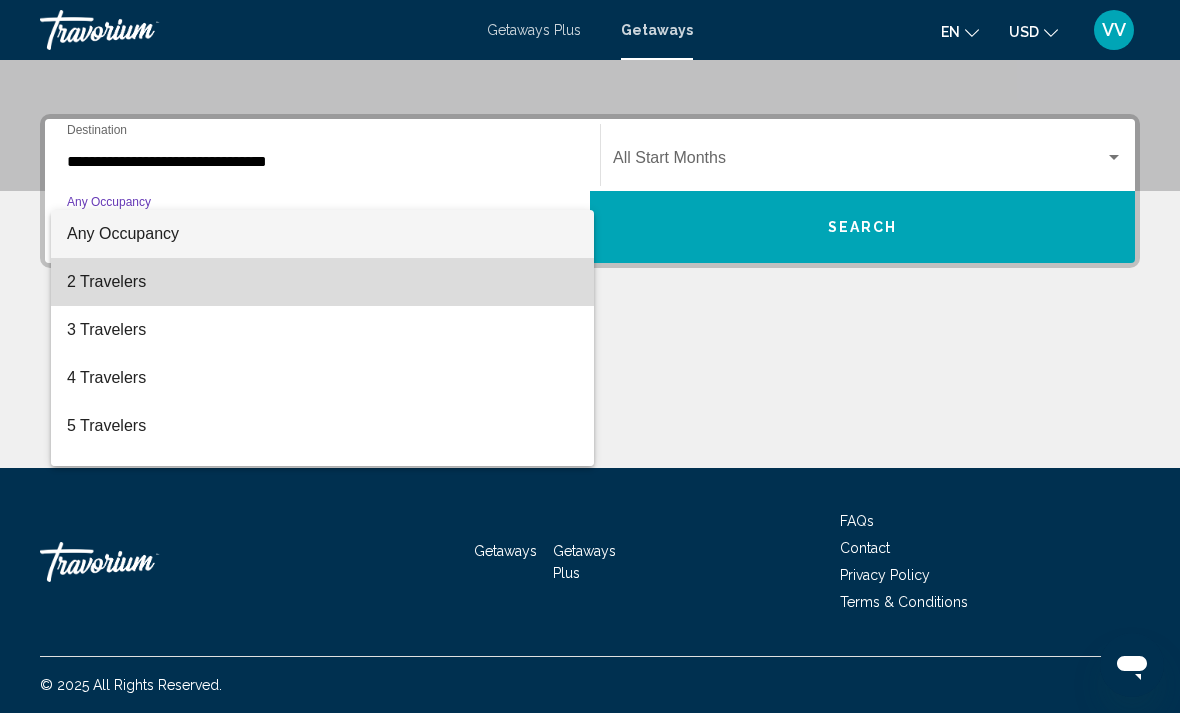 click on "2 Travelers" at bounding box center [322, 282] 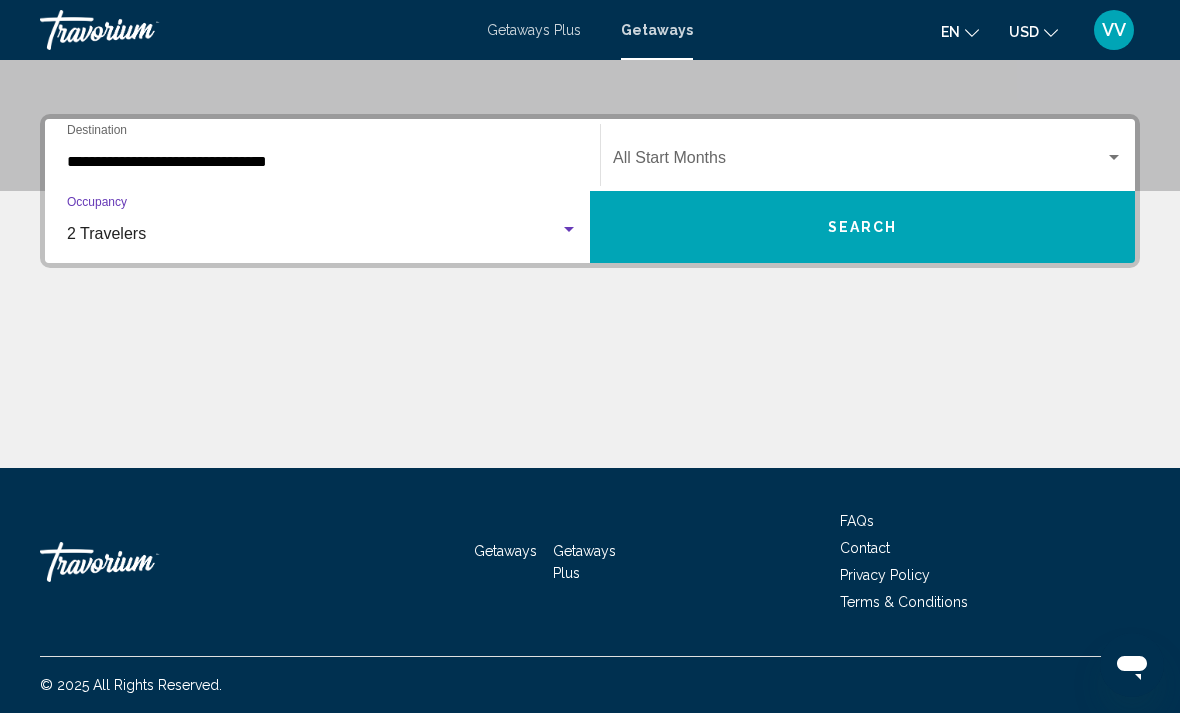 click on "Start Month All Start Months" 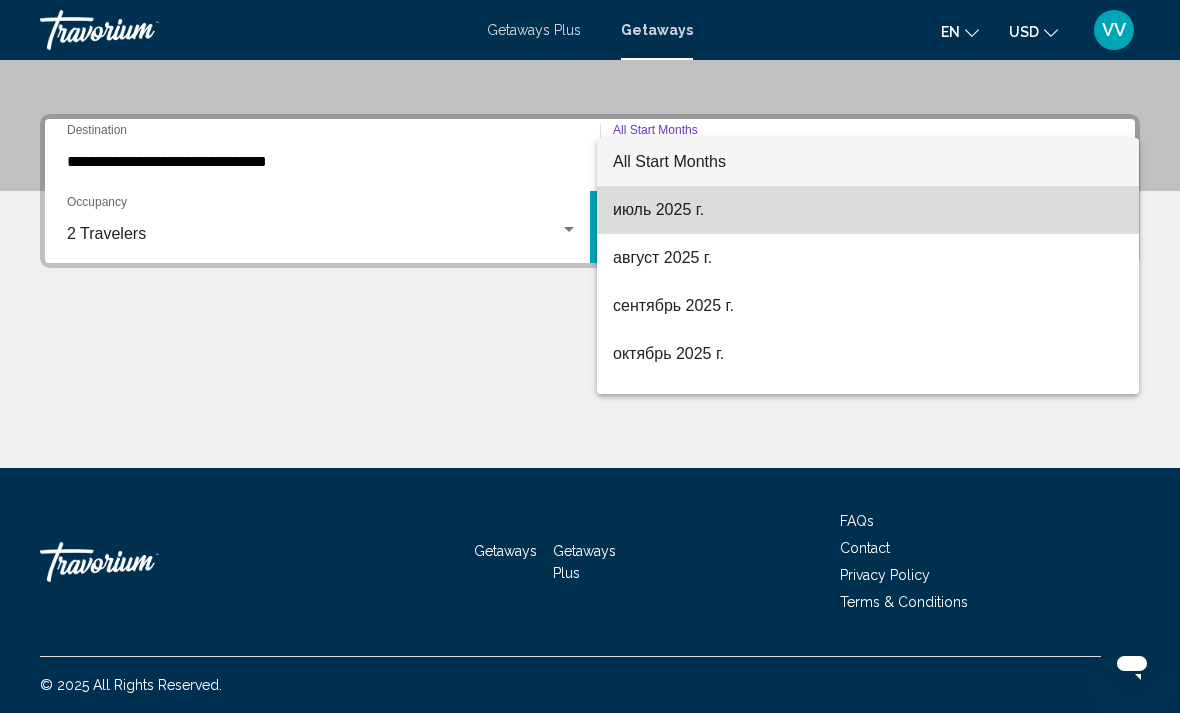 click on "июль 2025 г." at bounding box center (868, 210) 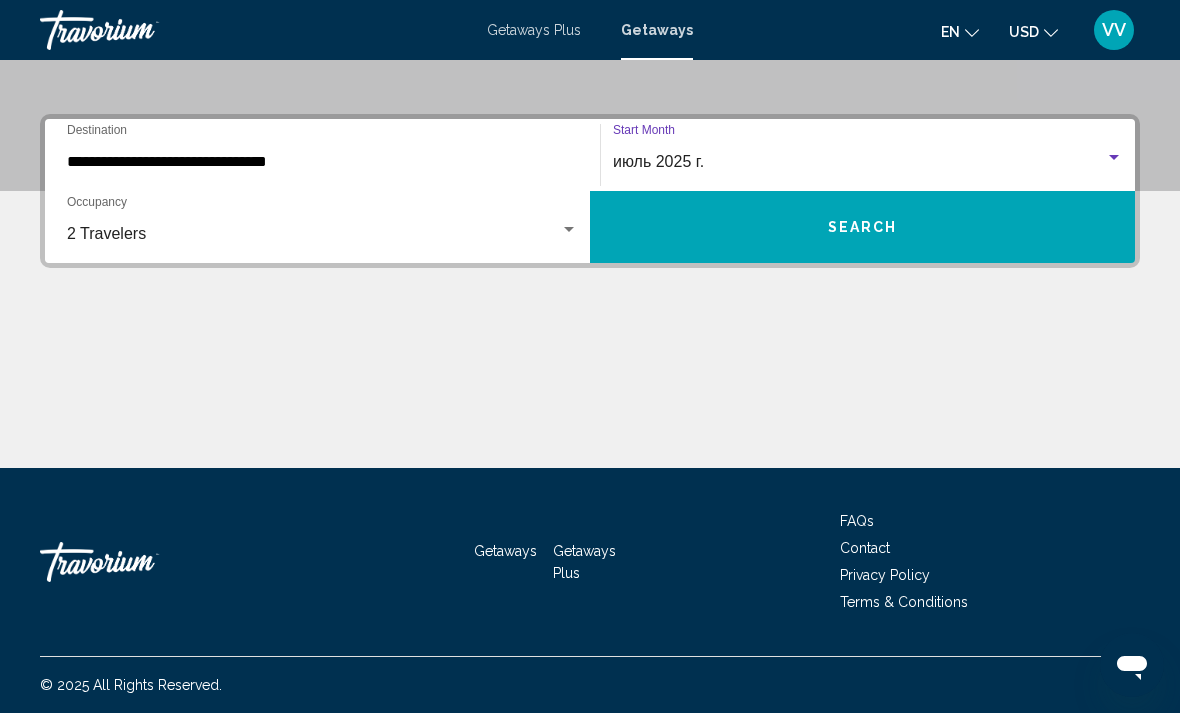 click on "Search" at bounding box center [862, 227] 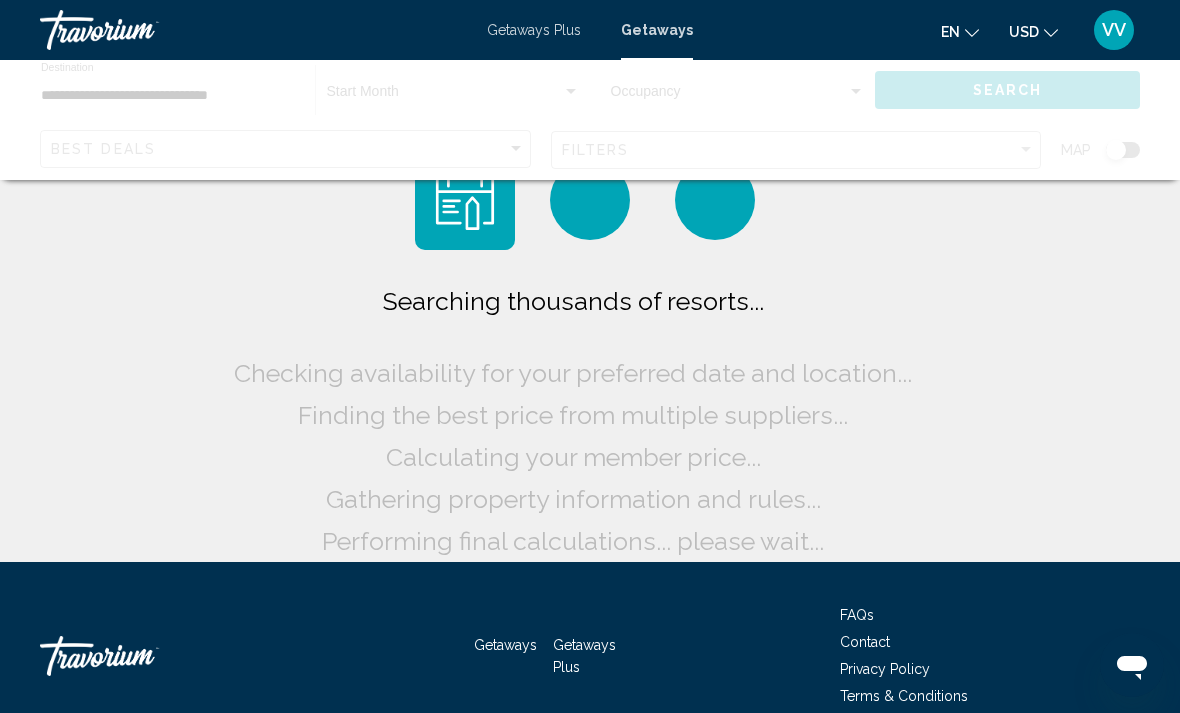 scroll, scrollTop: 94, scrollLeft: 0, axis: vertical 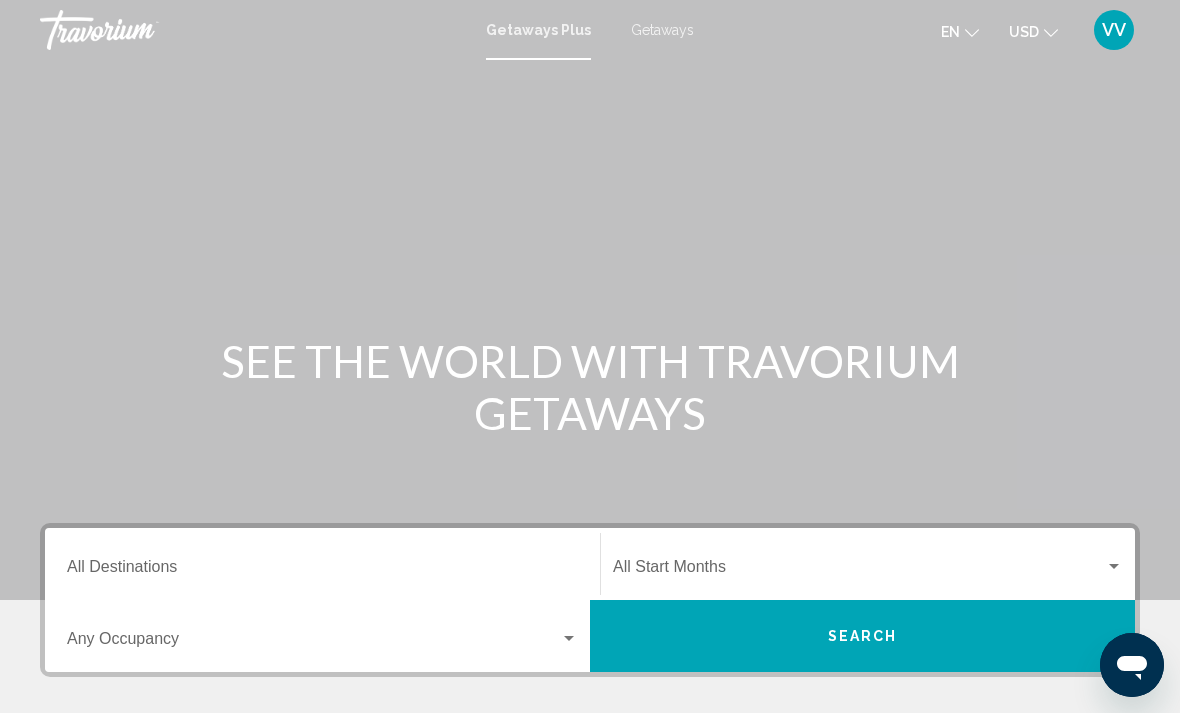 click on "Getaways" at bounding box center (662, 30) 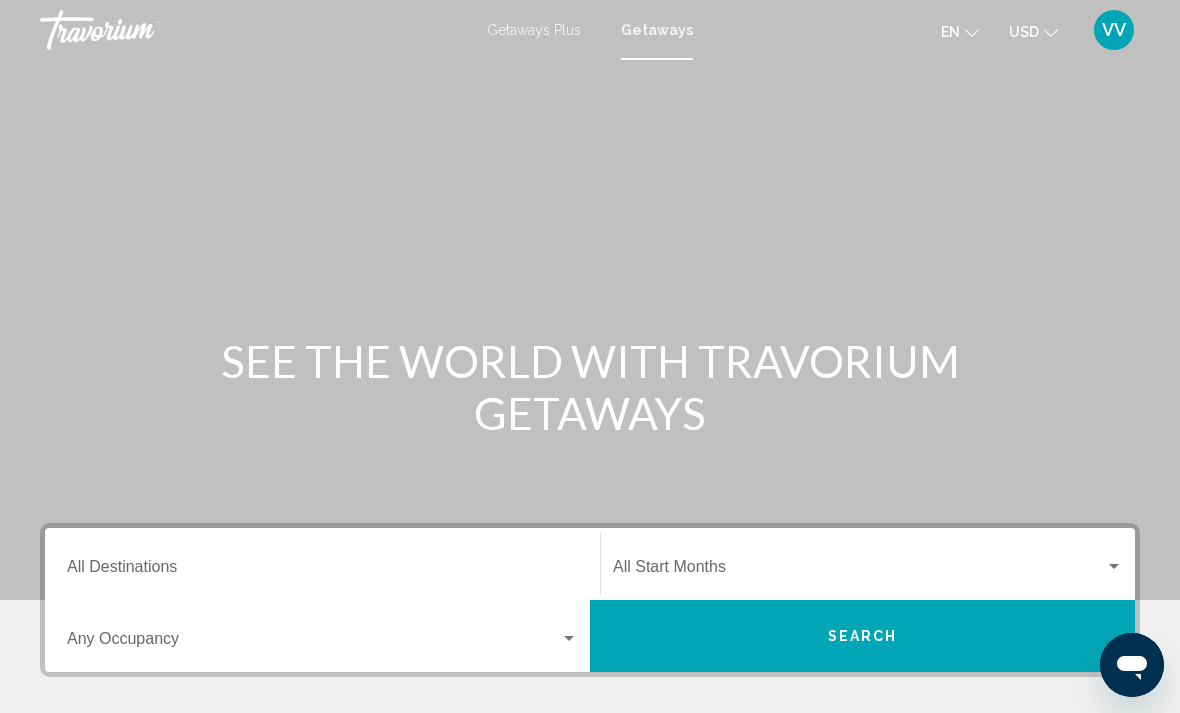click on "Destination All Destinations" at bounding box center (322, 564) 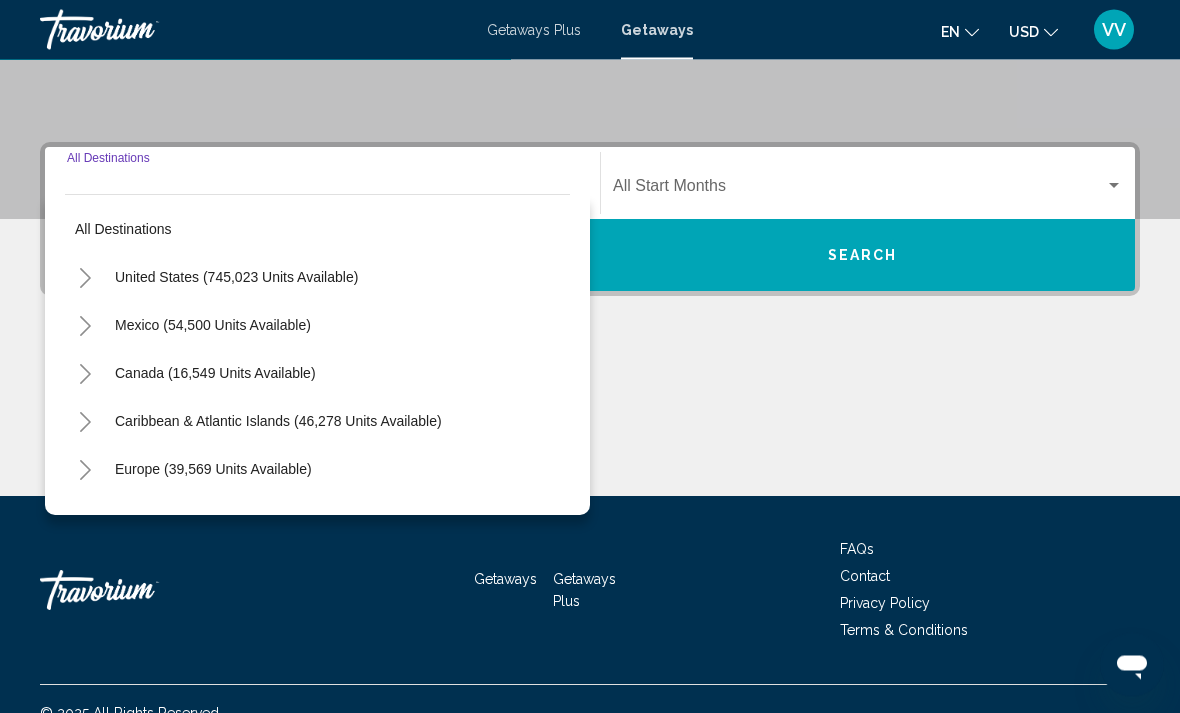 scroll, scrollTop: 409, scrollLeft: 0, axis: vertical 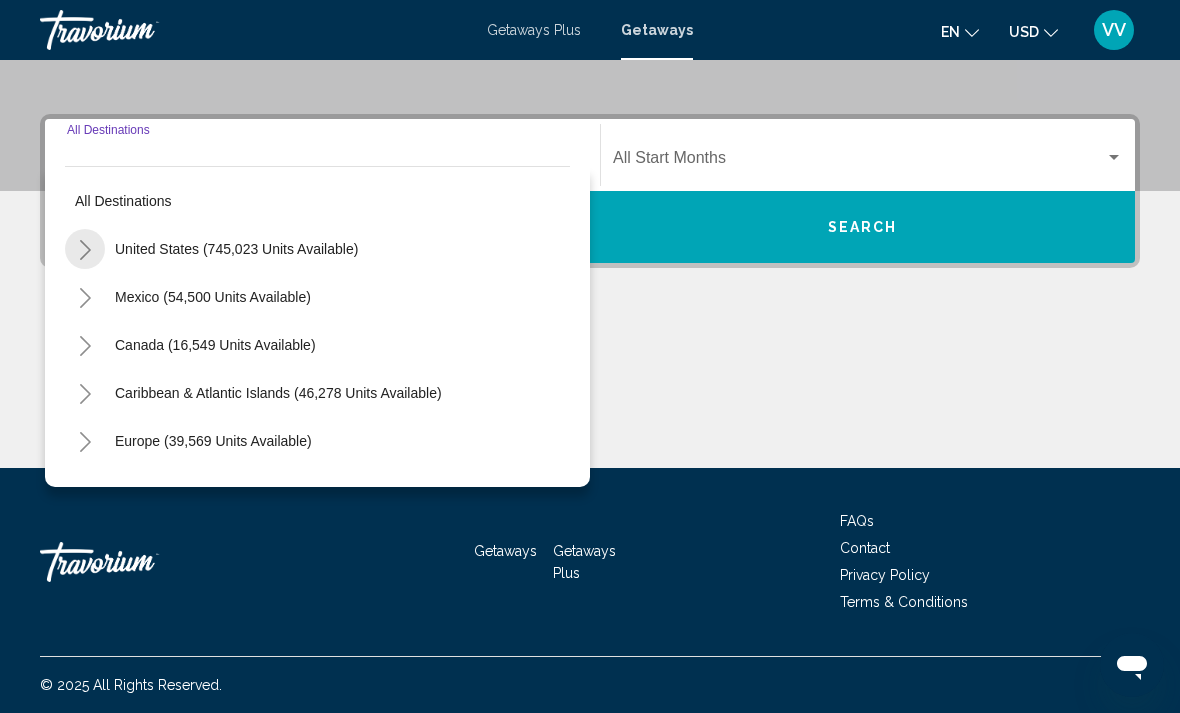 click 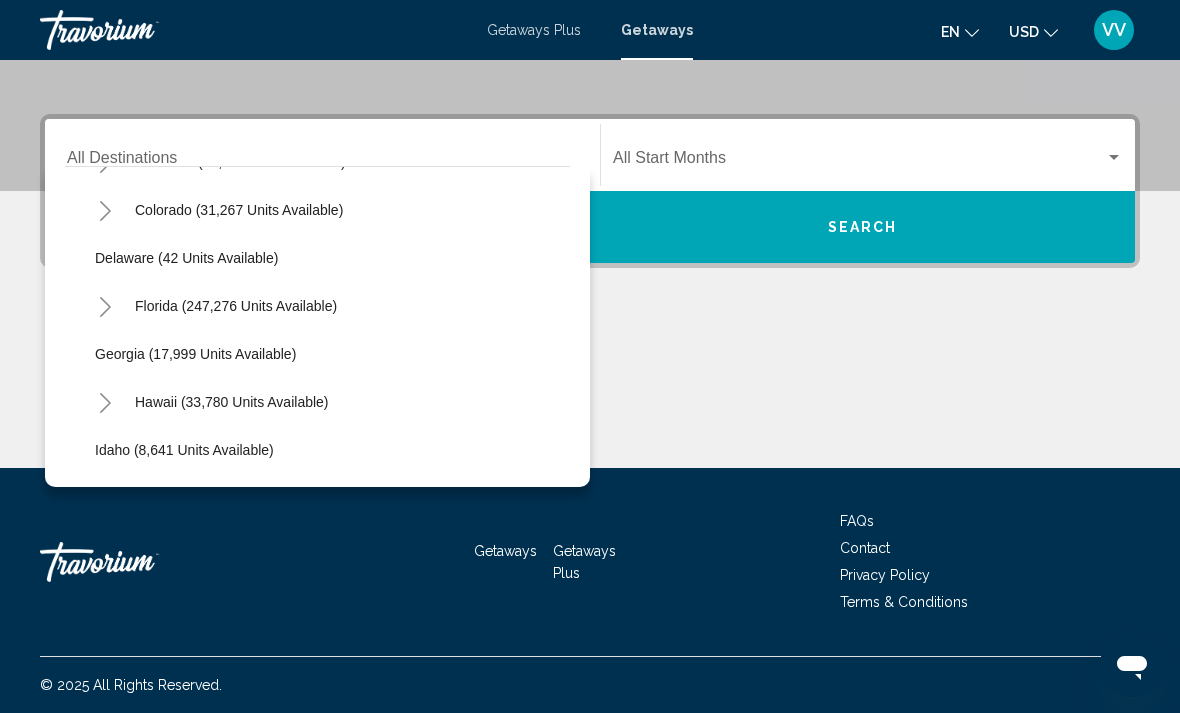 scroll, scrollTop: 232, scrollLeft: 0, axis: vertical 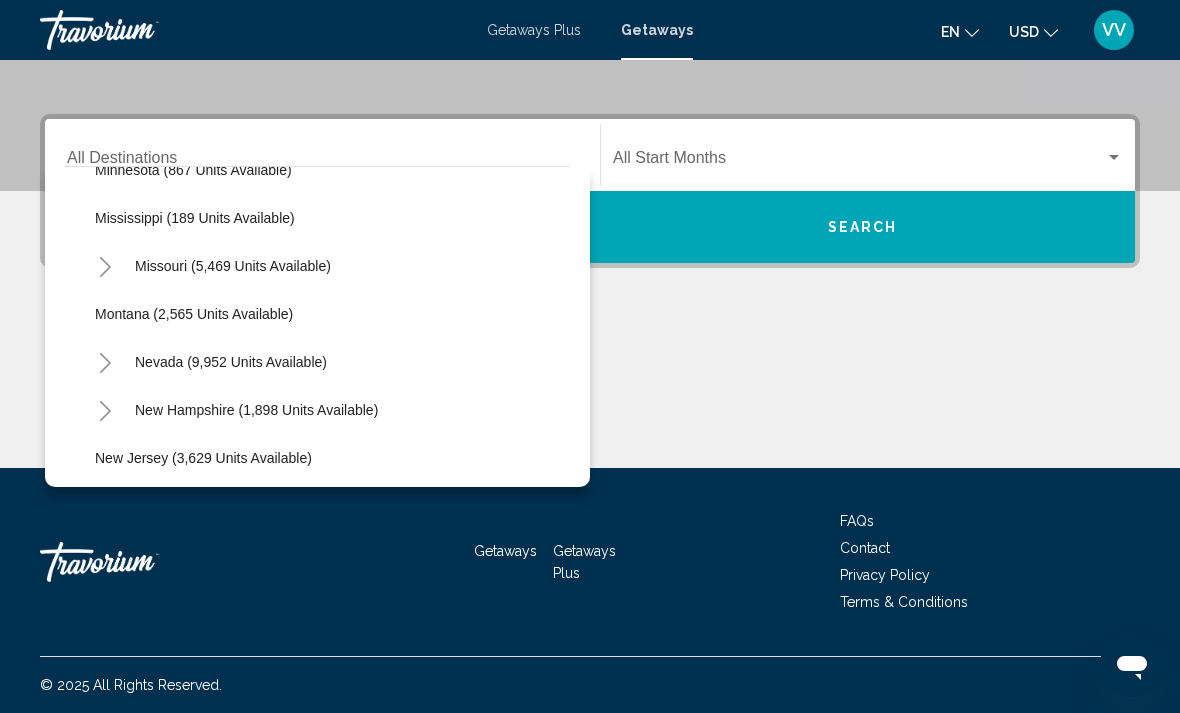 click on "Nevada (9,952 units available)" 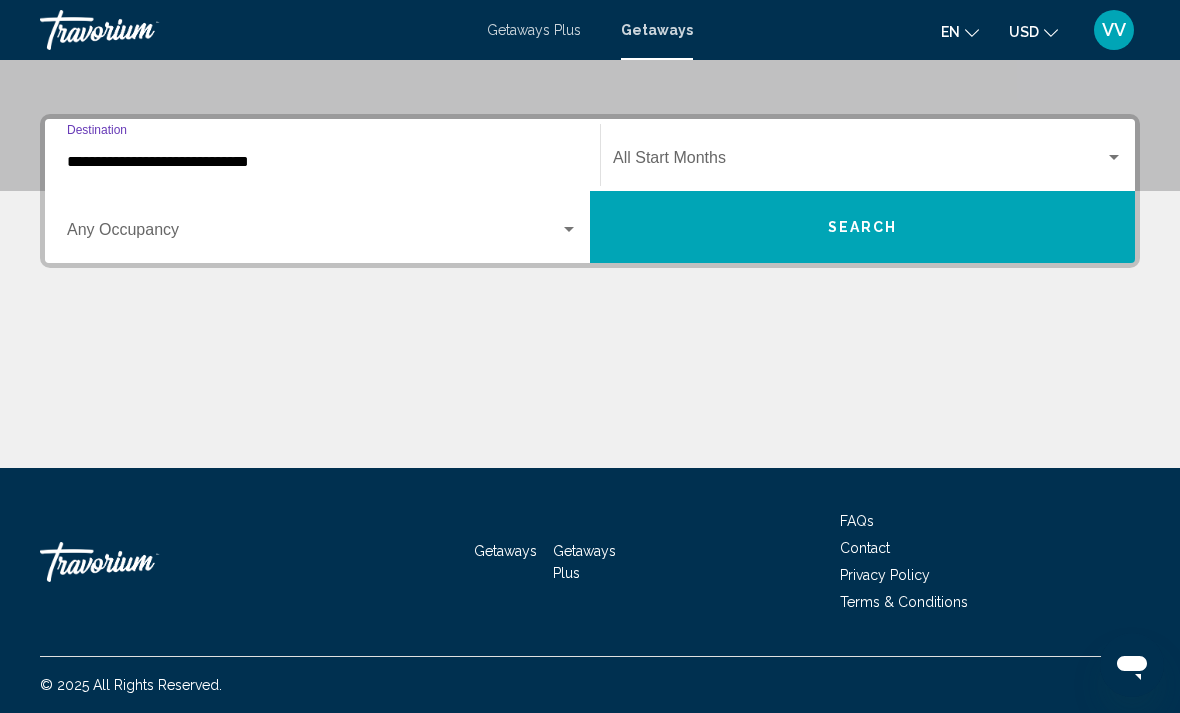 click on "**********" at bounding box center [322, 162] 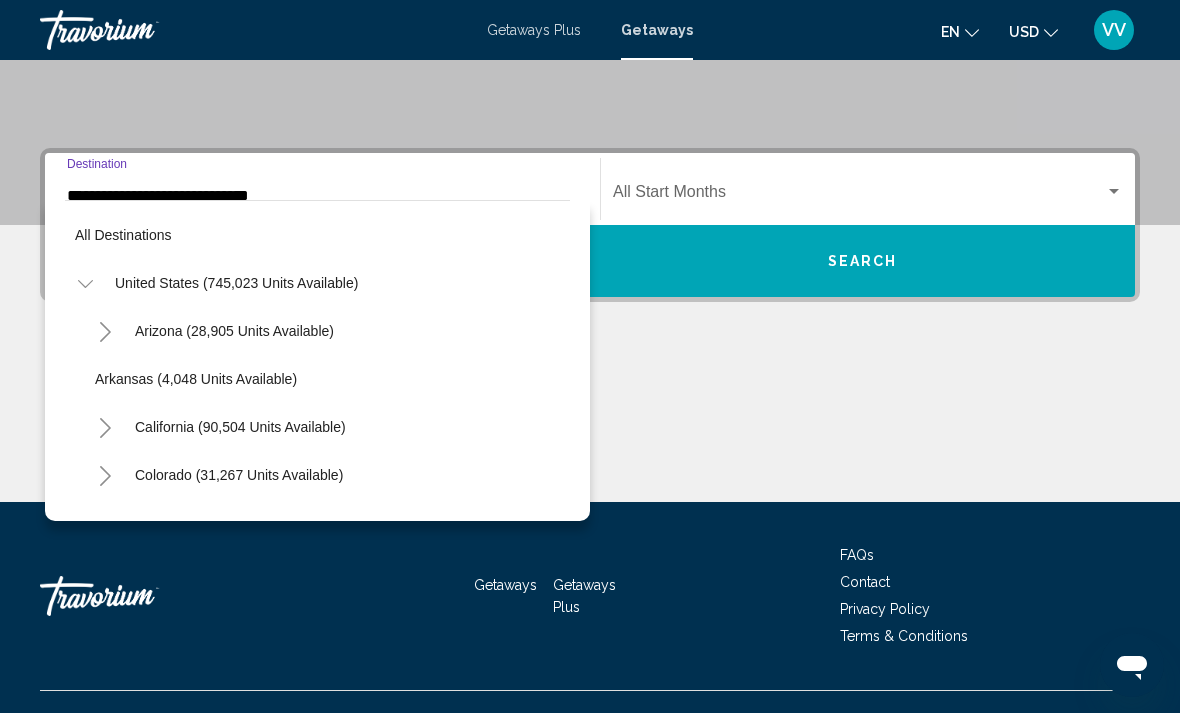 scroll, scrollTop: 1031, scrollLeft: 0, axis: vertical 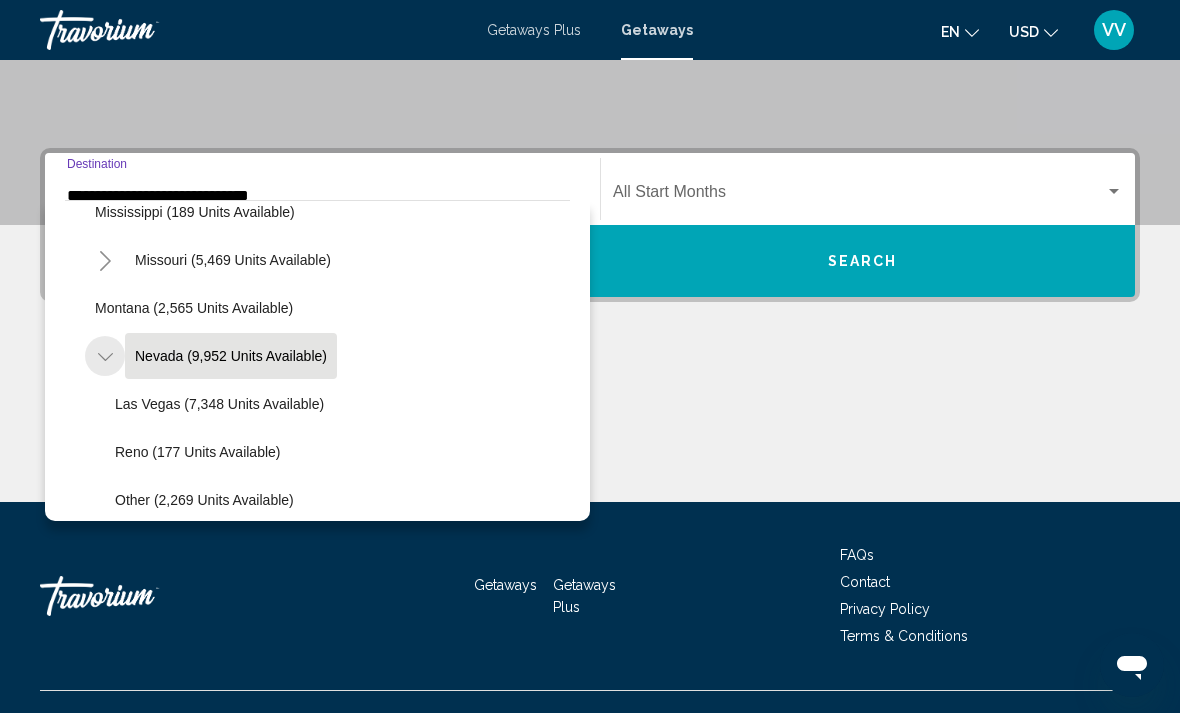 click 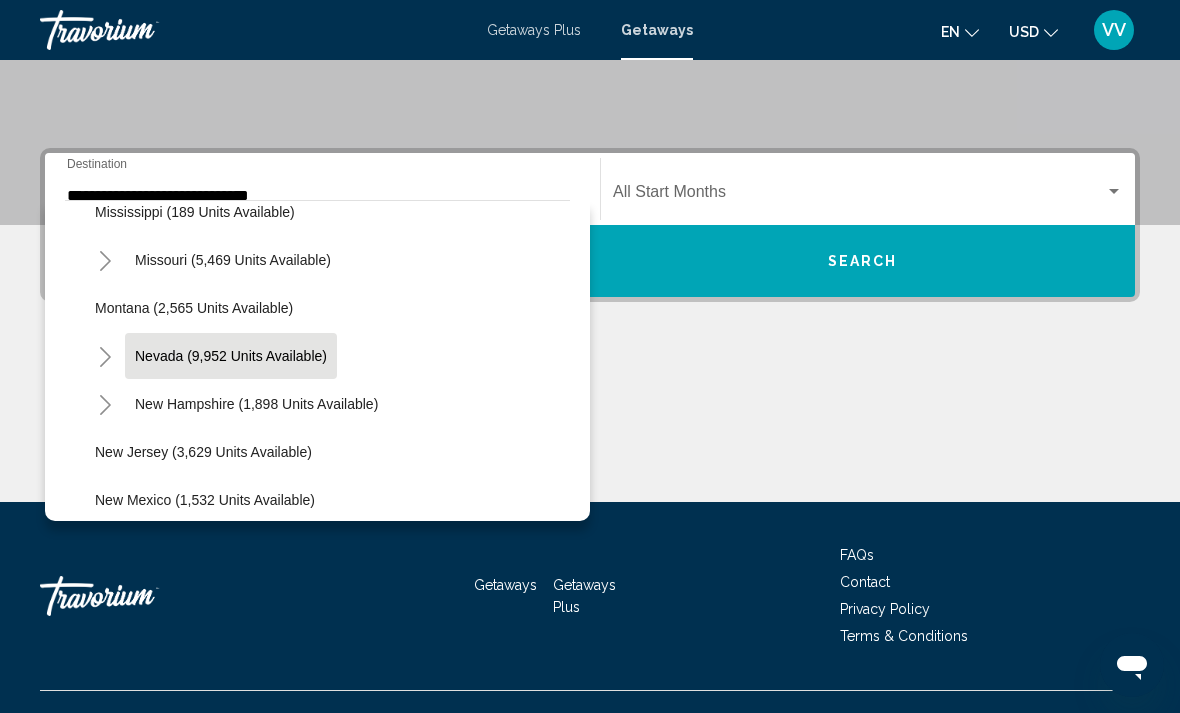 click 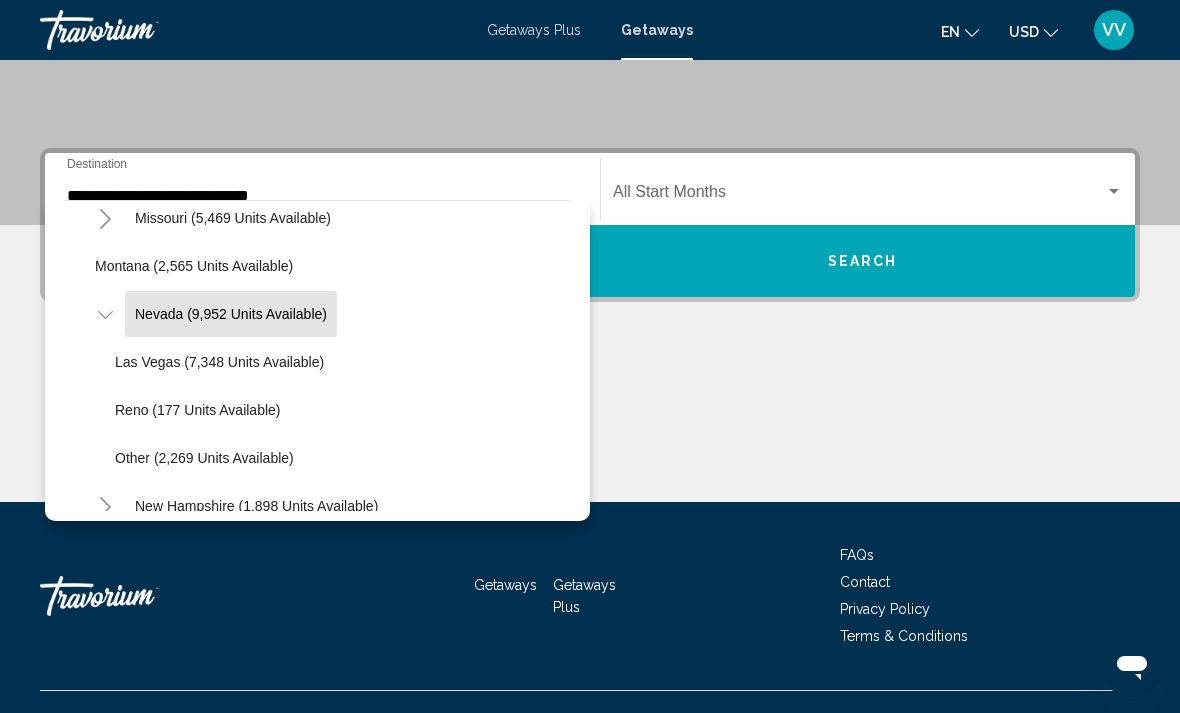 scroll, scrollTop: 1082, scrollLeft: 0, axis: vertical 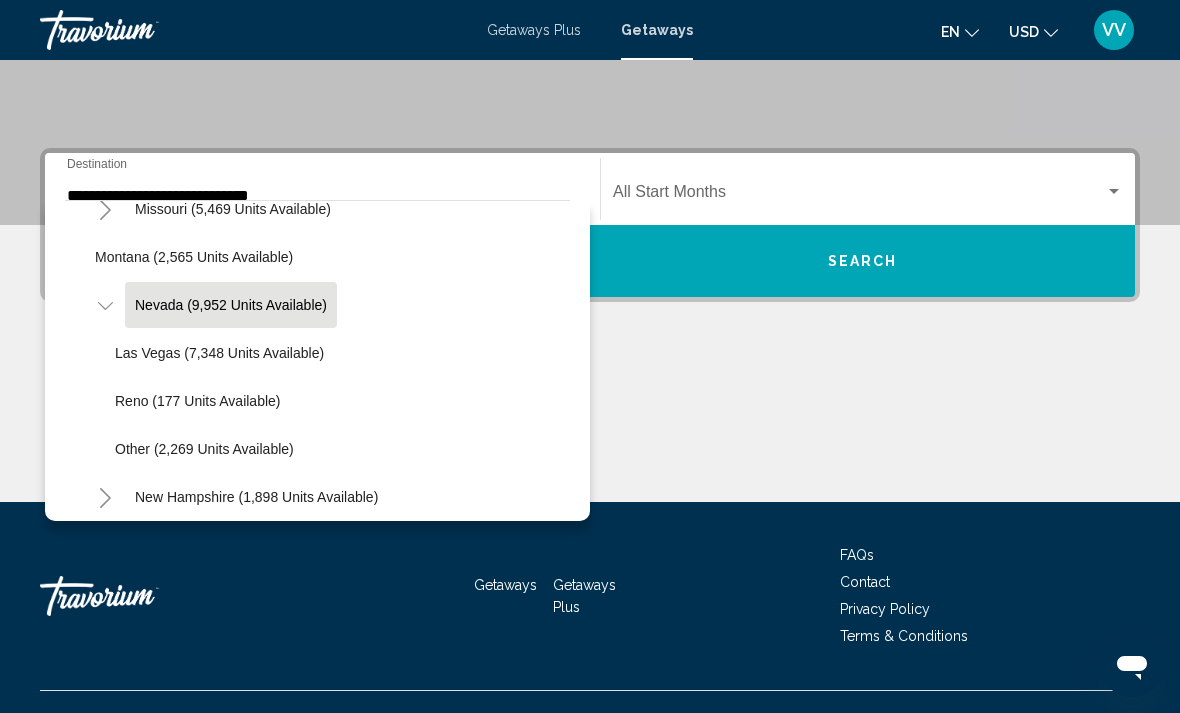 click on "Las Vegas (7,348 units available)" 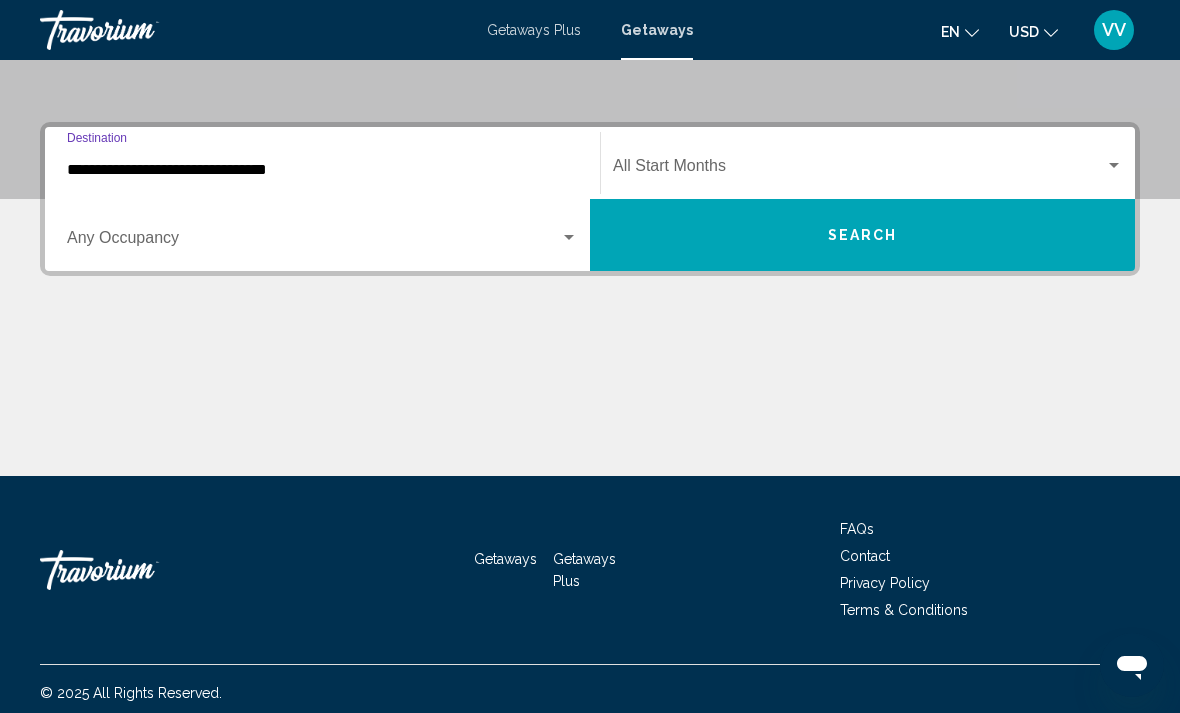 scroll, scrollTop: 409, scrollLeft: 0, axis: vertical 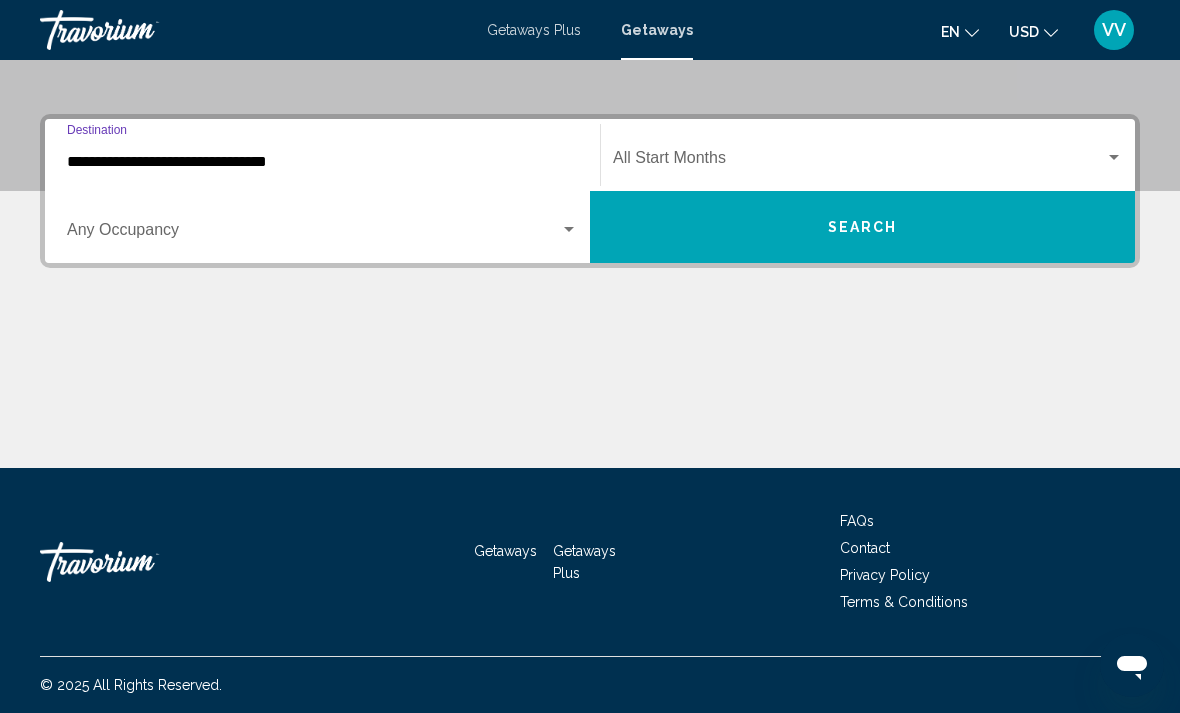 click at bounding box center [313, 234] 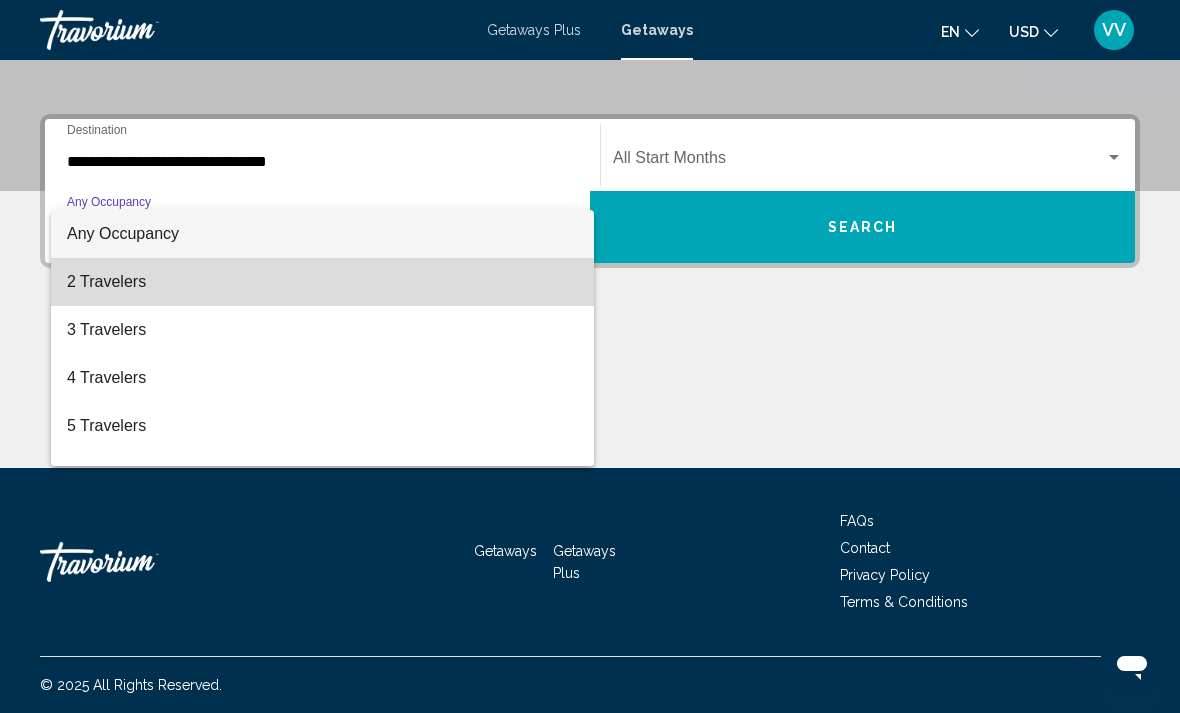 click on "2 Travelers" at bounding box center (322, 282) 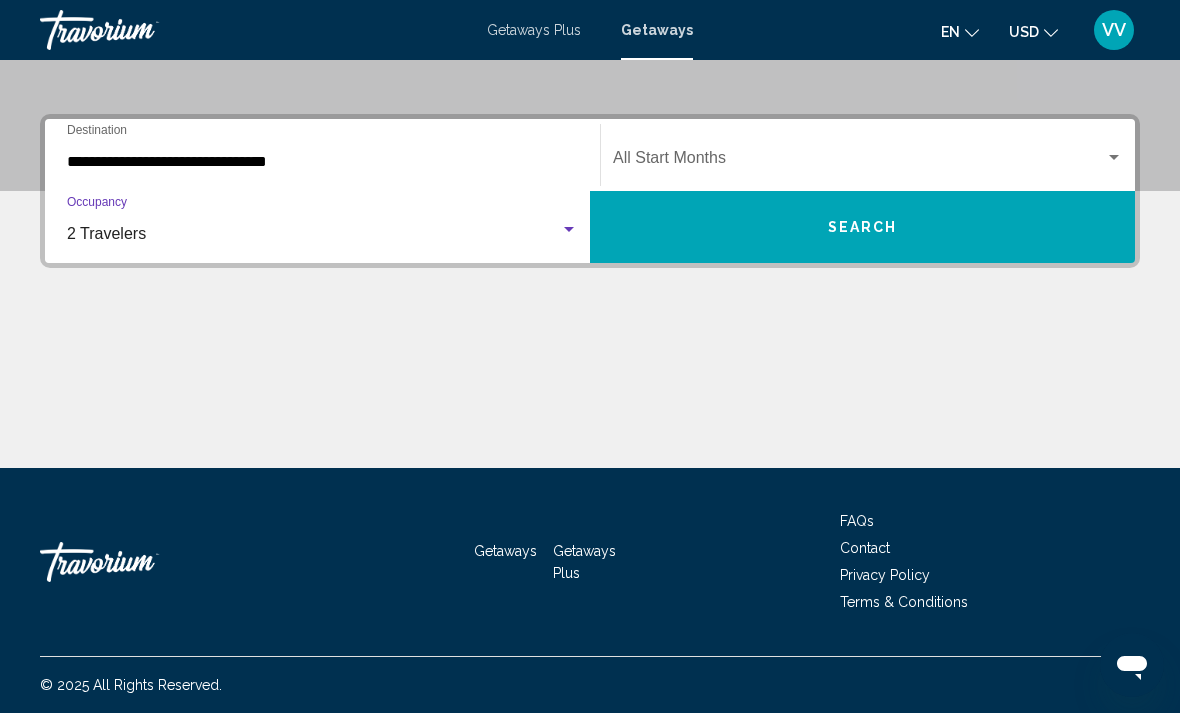click at bounding box center [1114, 158] 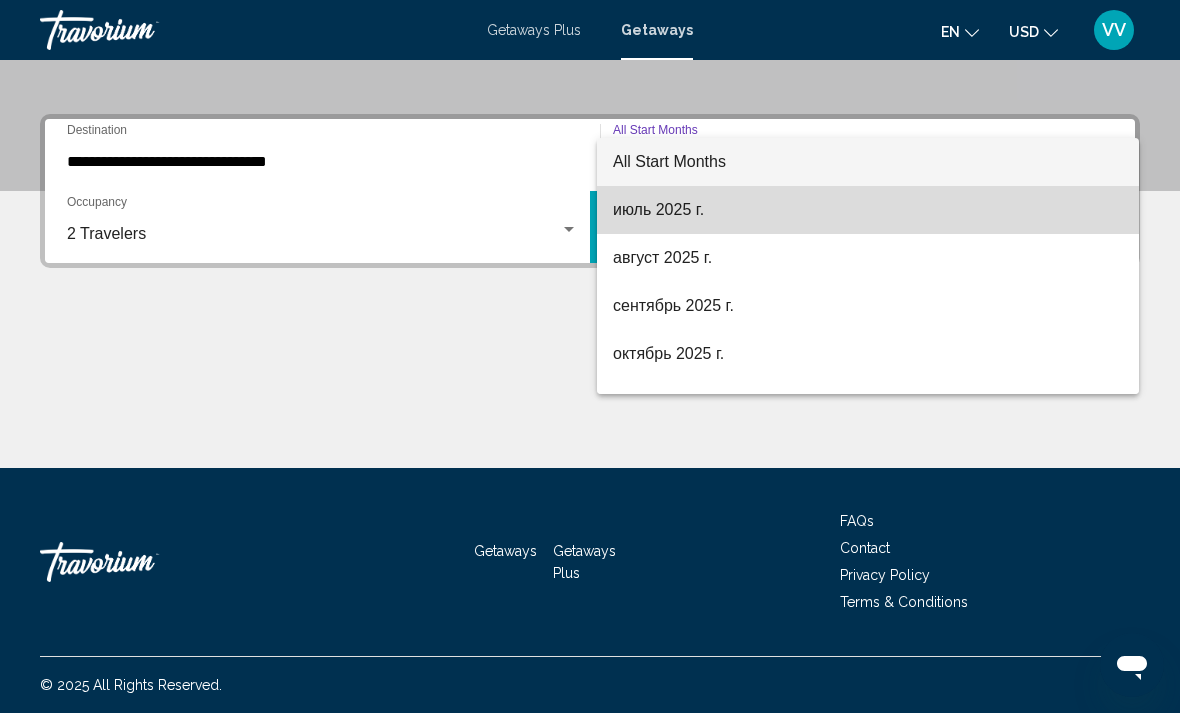 click on "июль 2025 г." at bounding box center (868, 210) 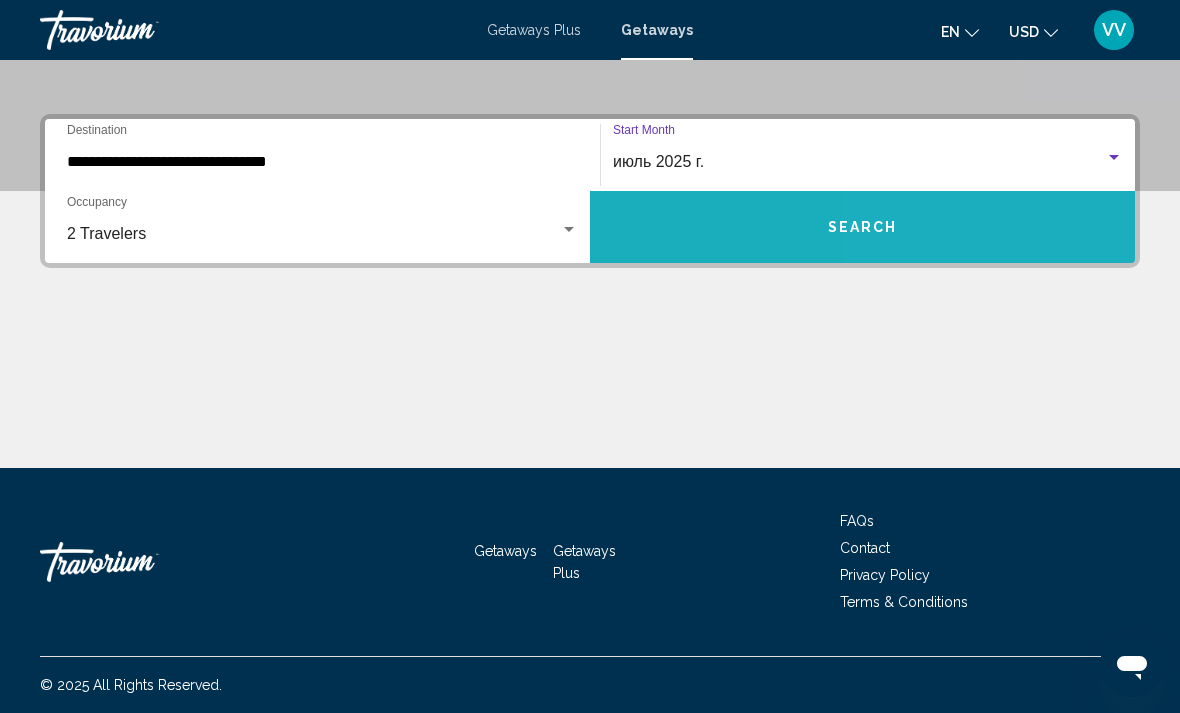 click on "Search" at bounding box center [862, 227] 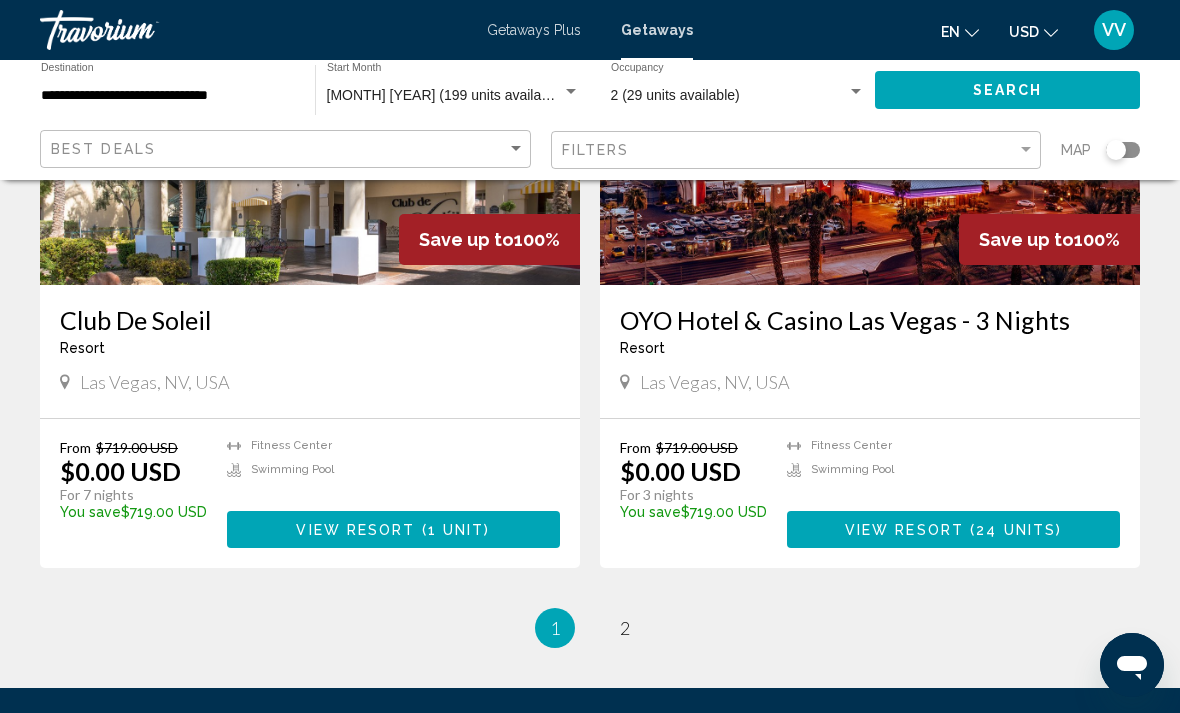 scroll, scrollTop: 3533, scrollLeft: 0, axis: vertical 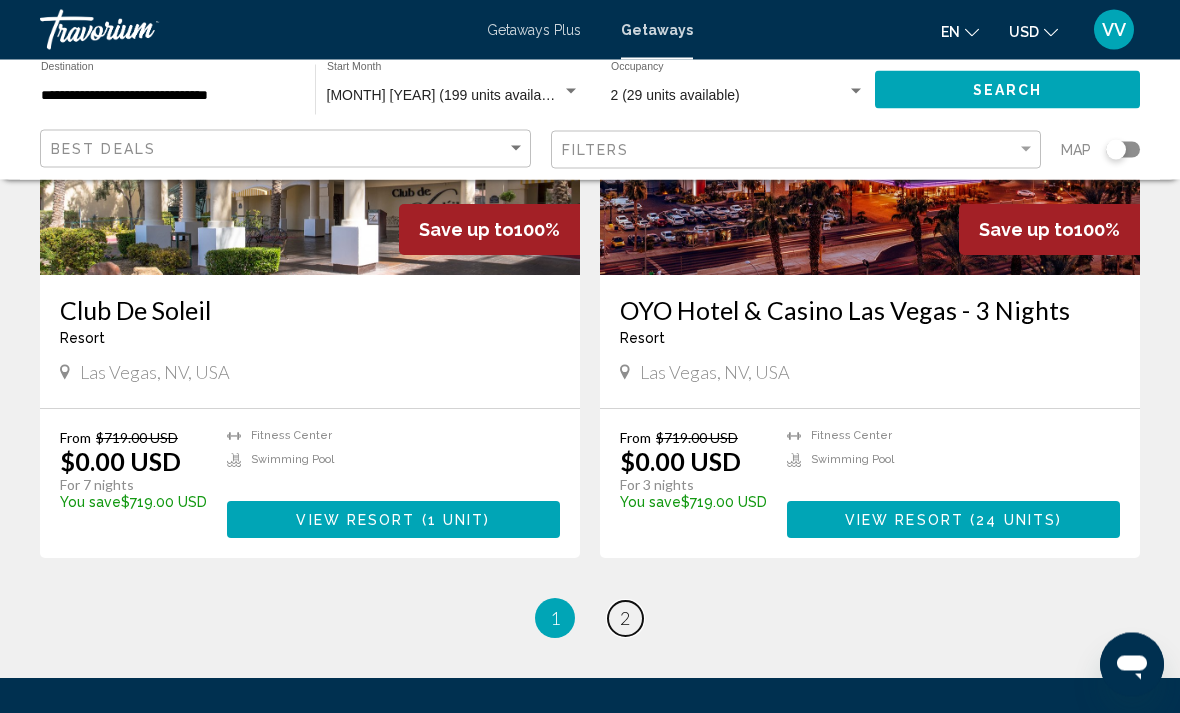 click on "2" at bounding box center [625, 619] 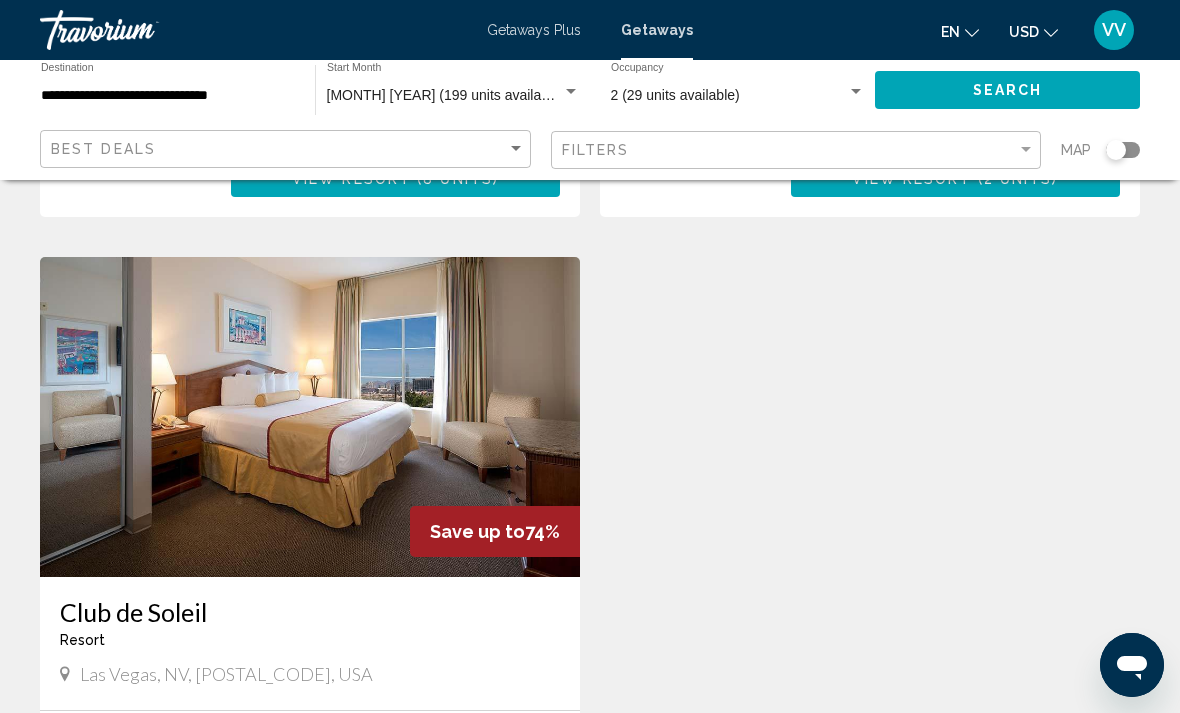 scroll, scrollTop: 1973, scrollLeft: 0, axis: vertical 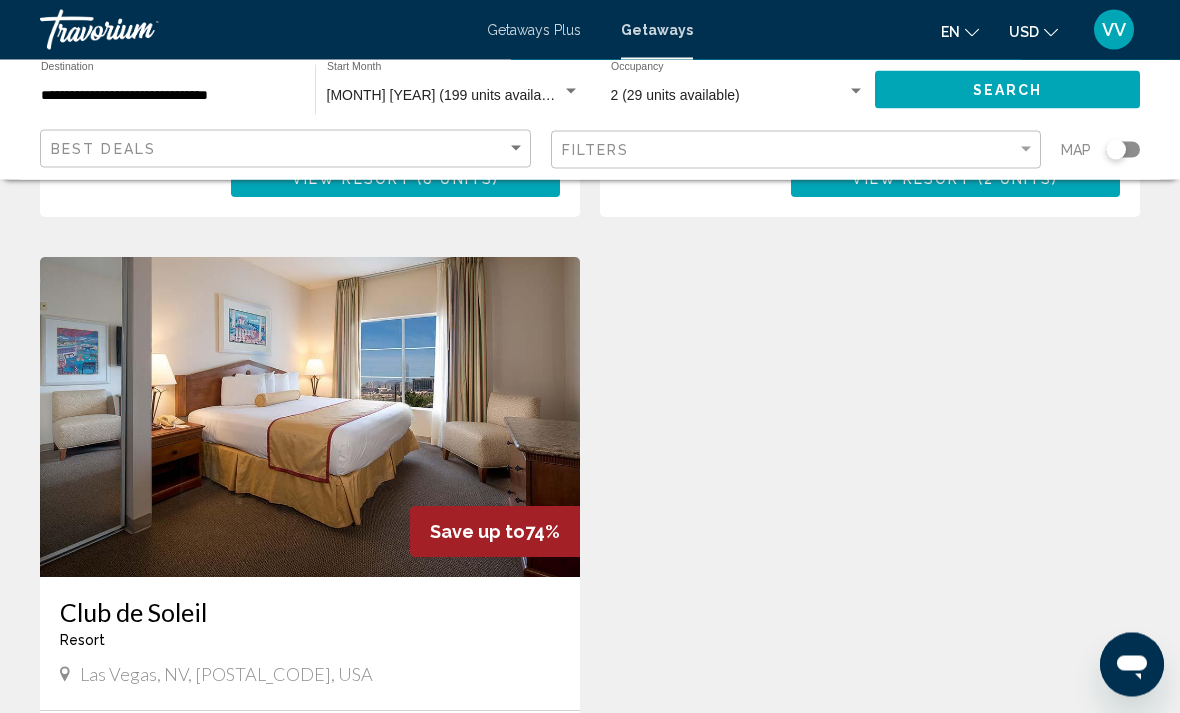 click at bounding box center (310, 418) 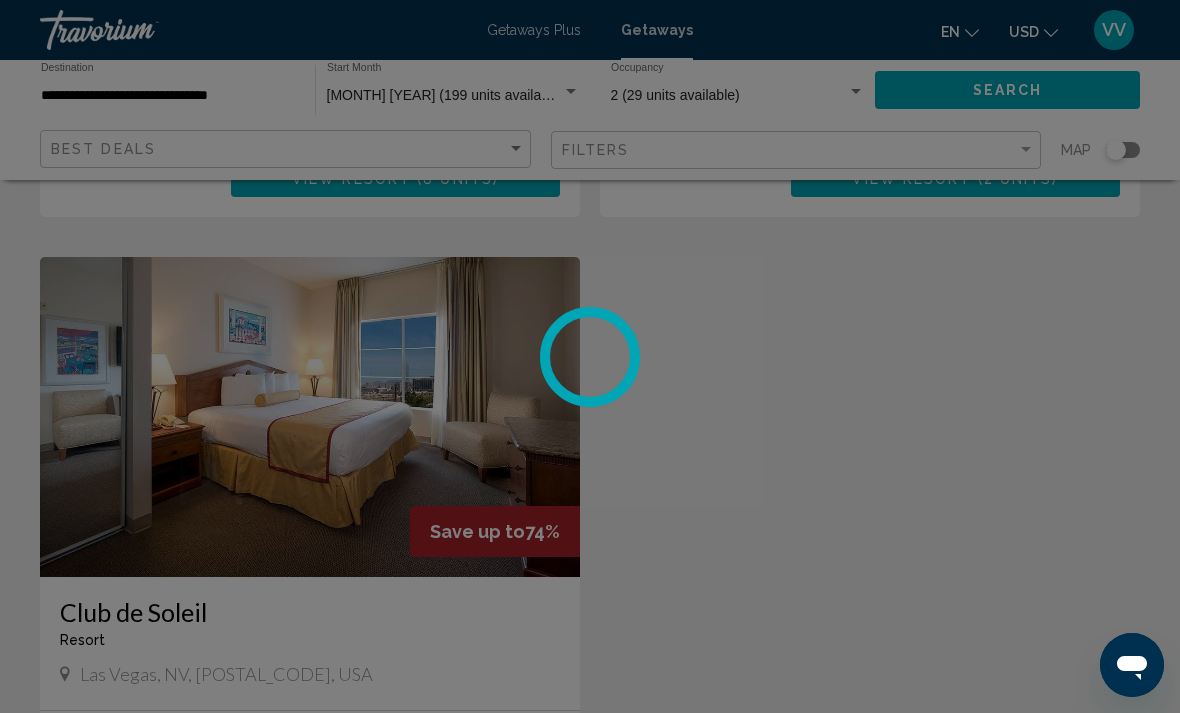 click at bounding box center [590, 356] 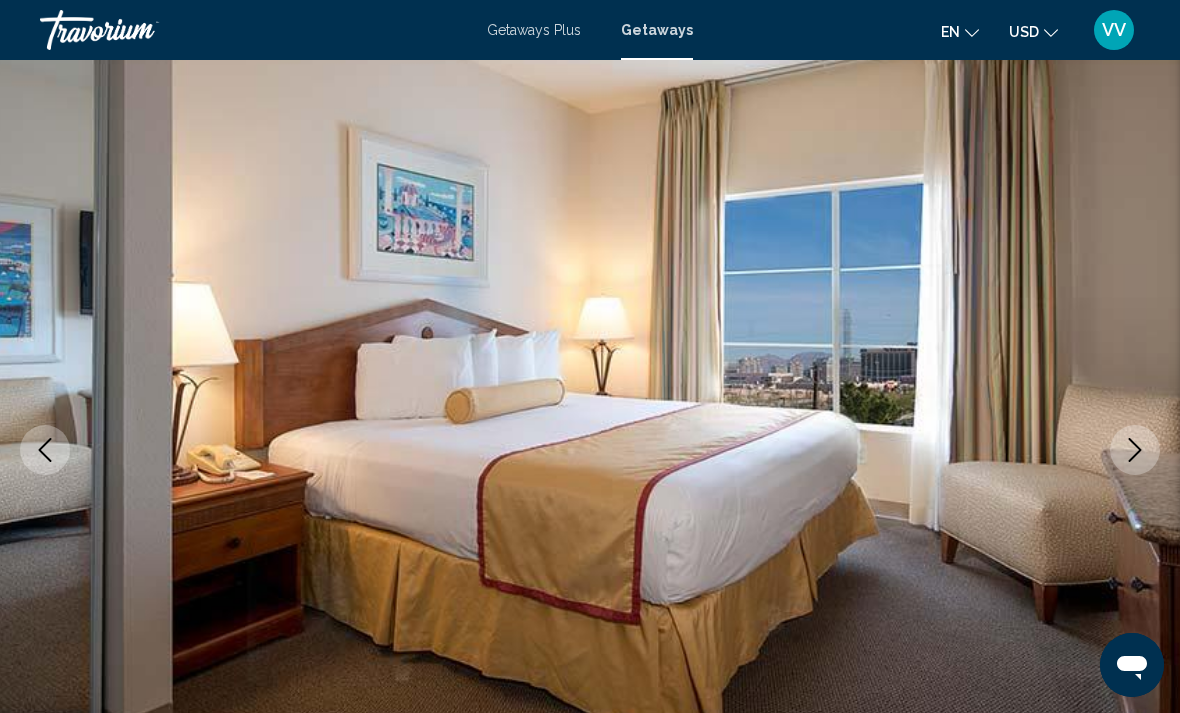 scroll, scrollTop: 84, scrollLeft: 0, axis: vertical 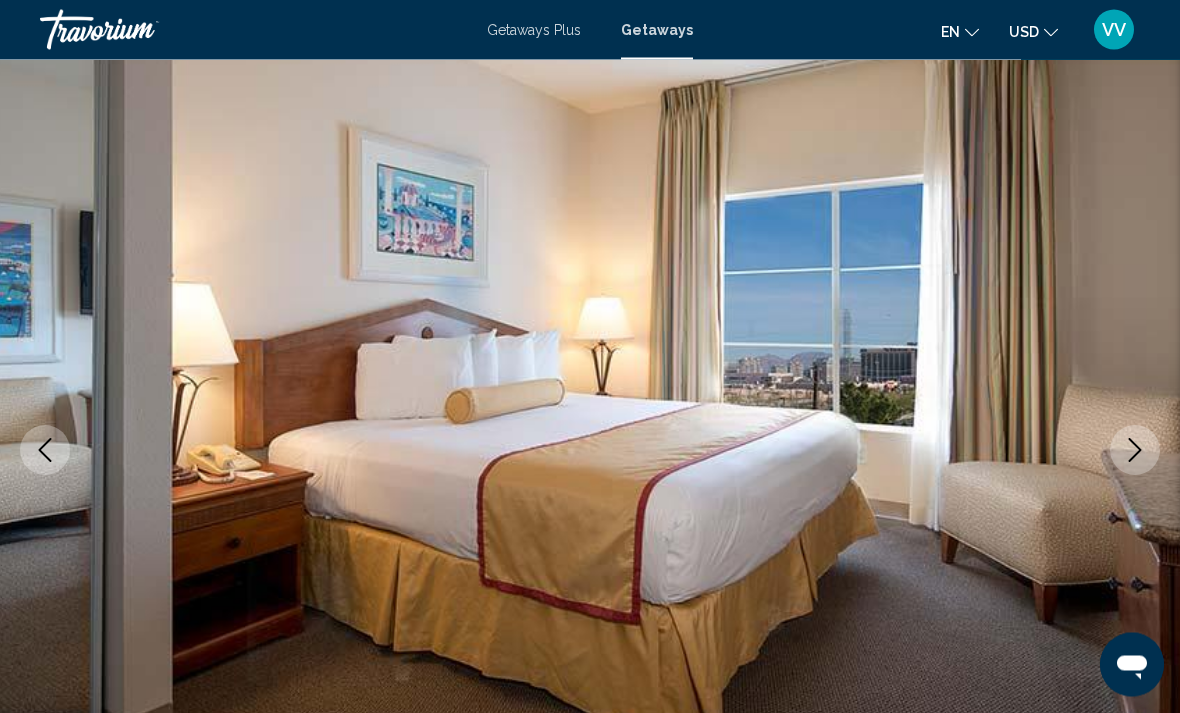 click 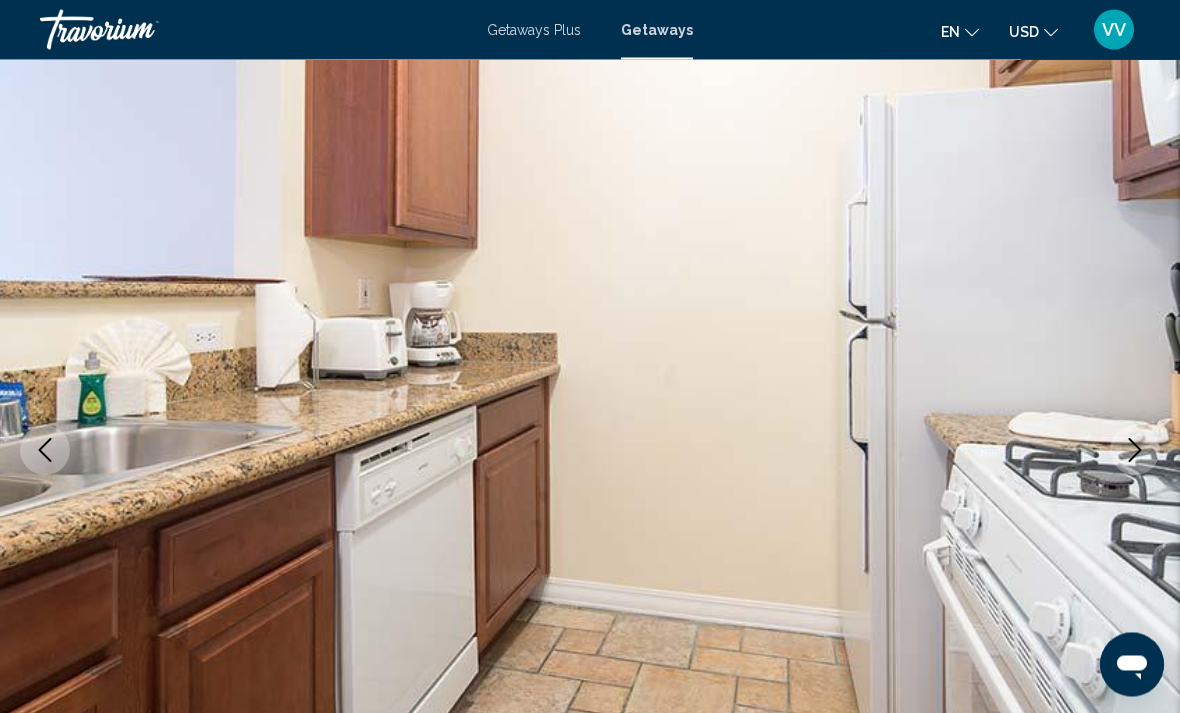 scroll, scrollTop: 85, scrollLeft: 0, axis: vertical 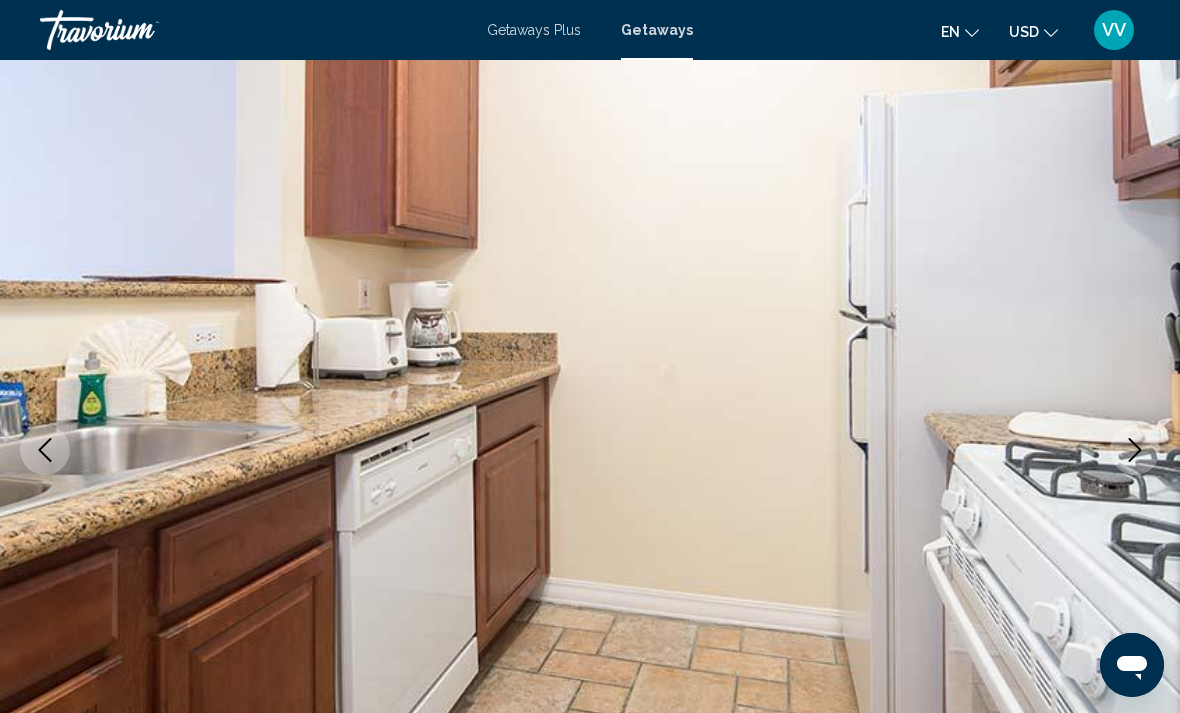 click 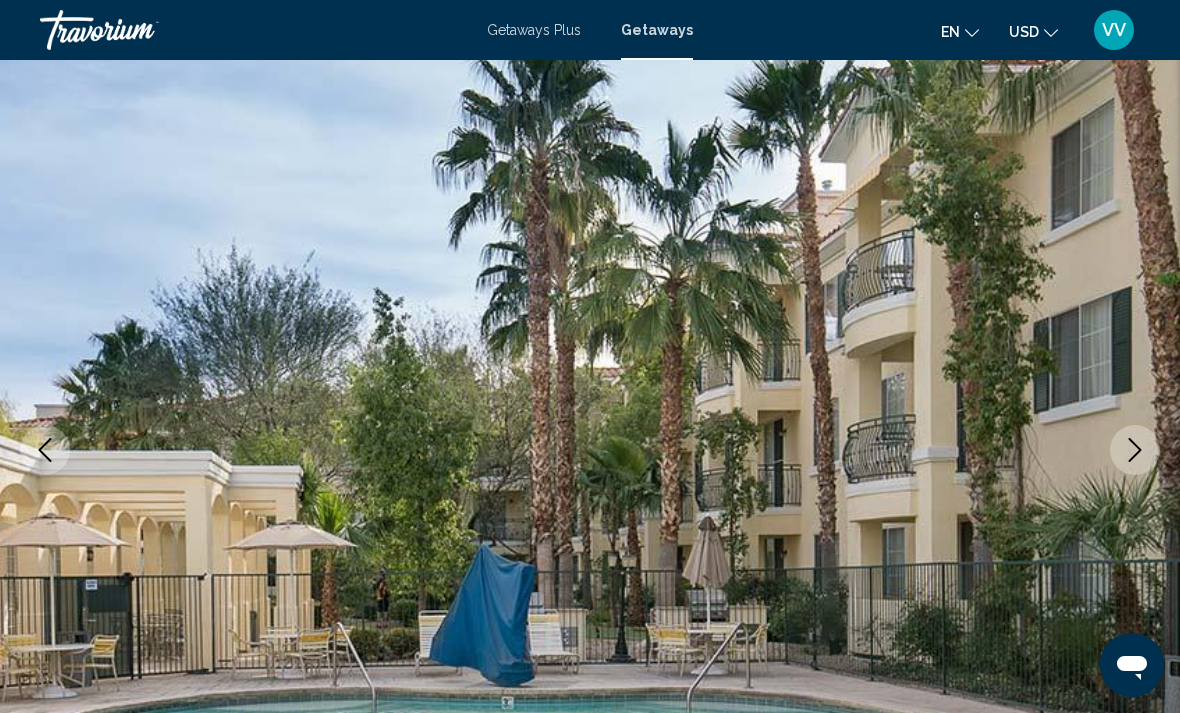 click 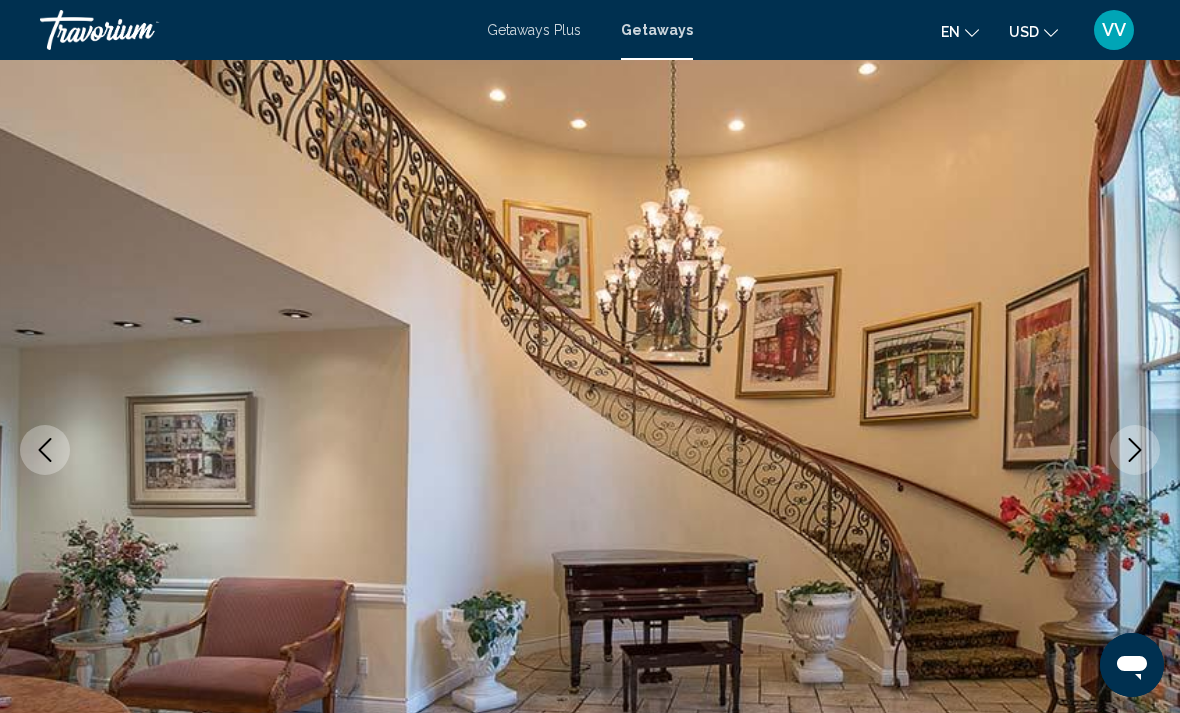 click 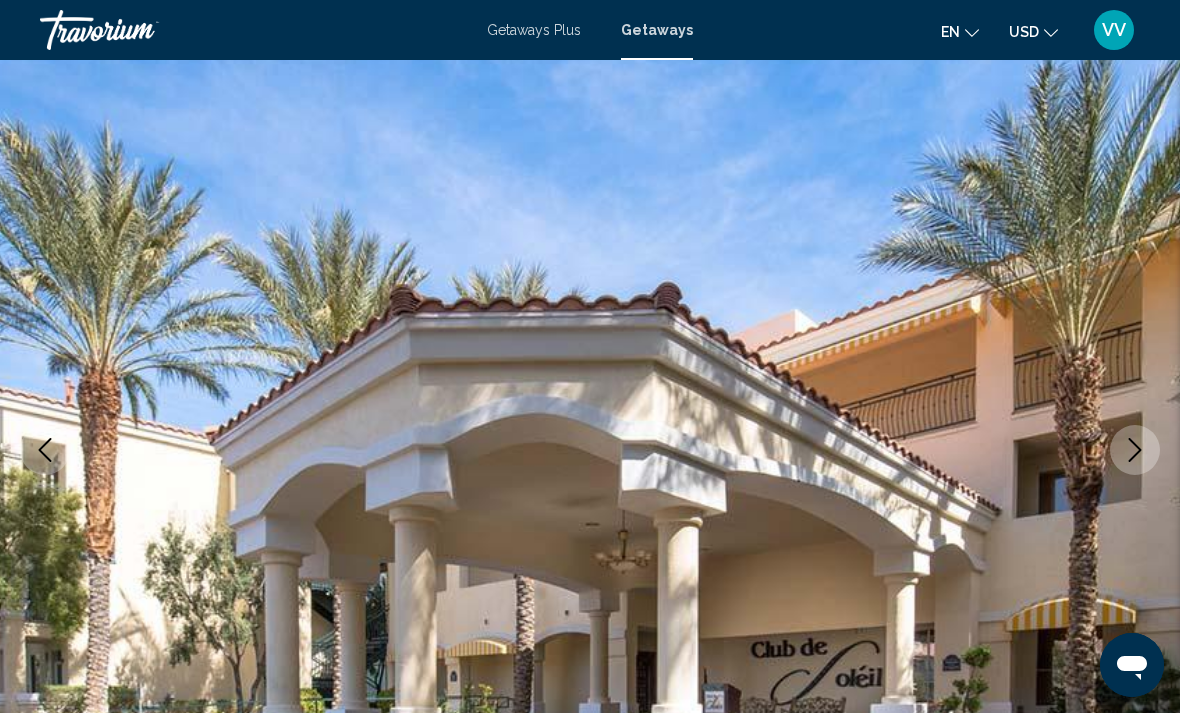 click 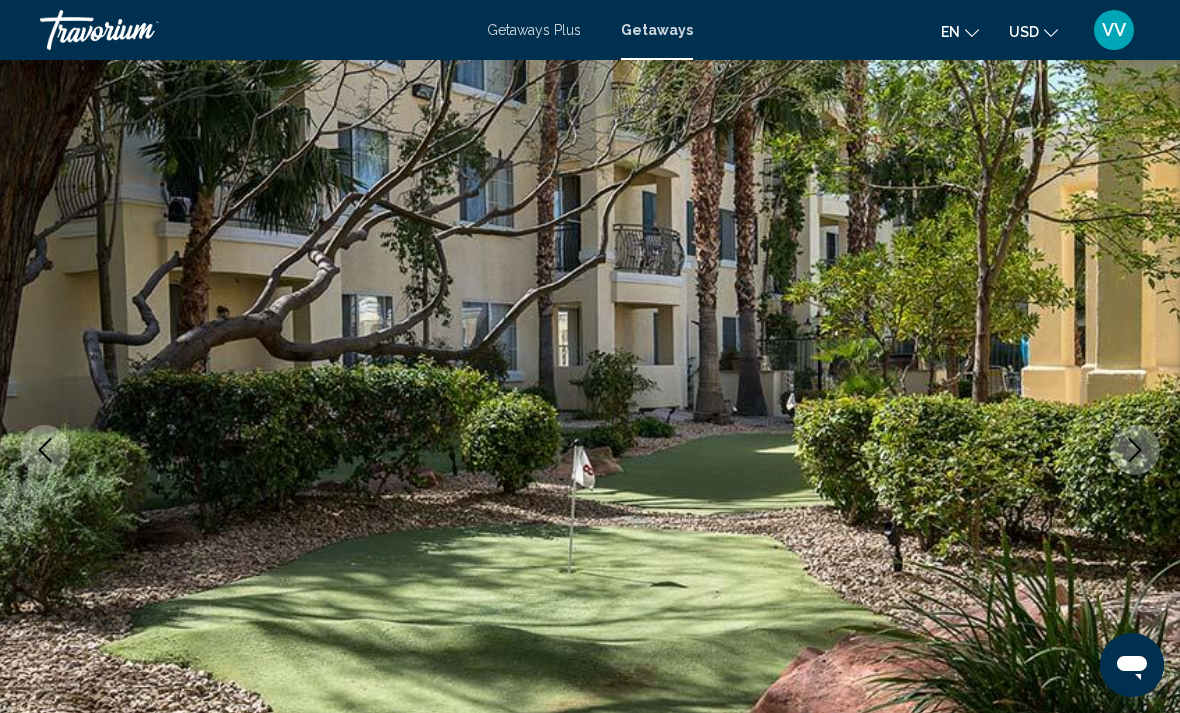 click 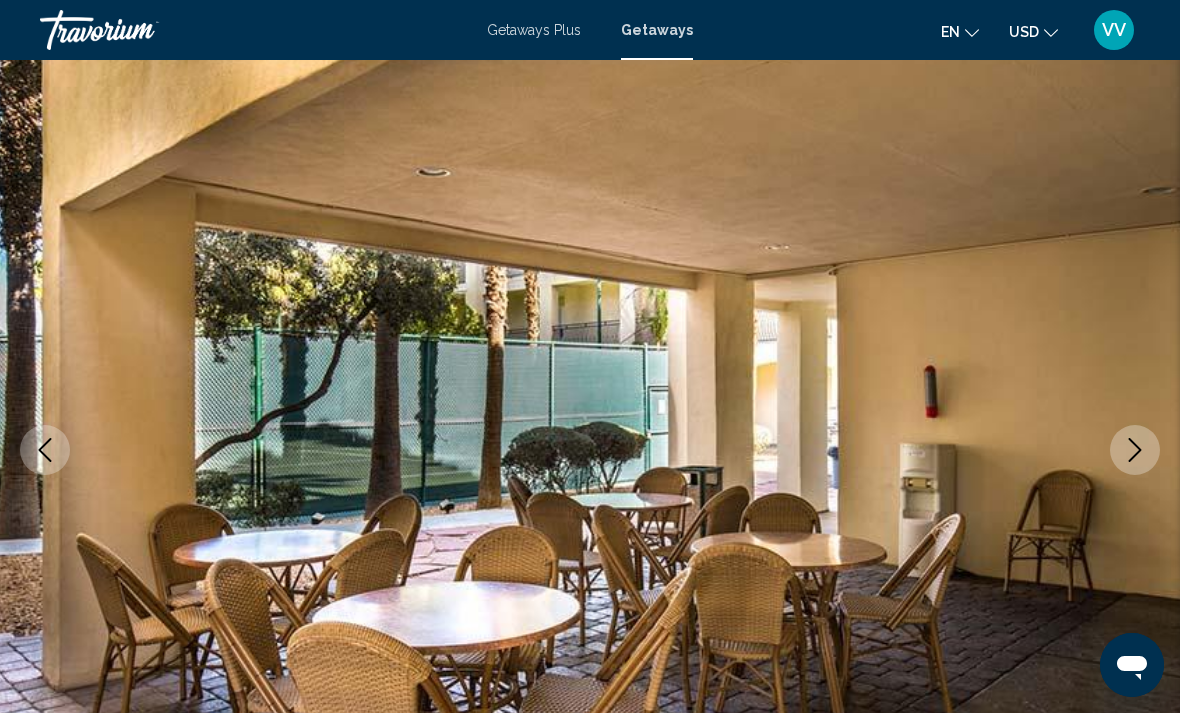 click 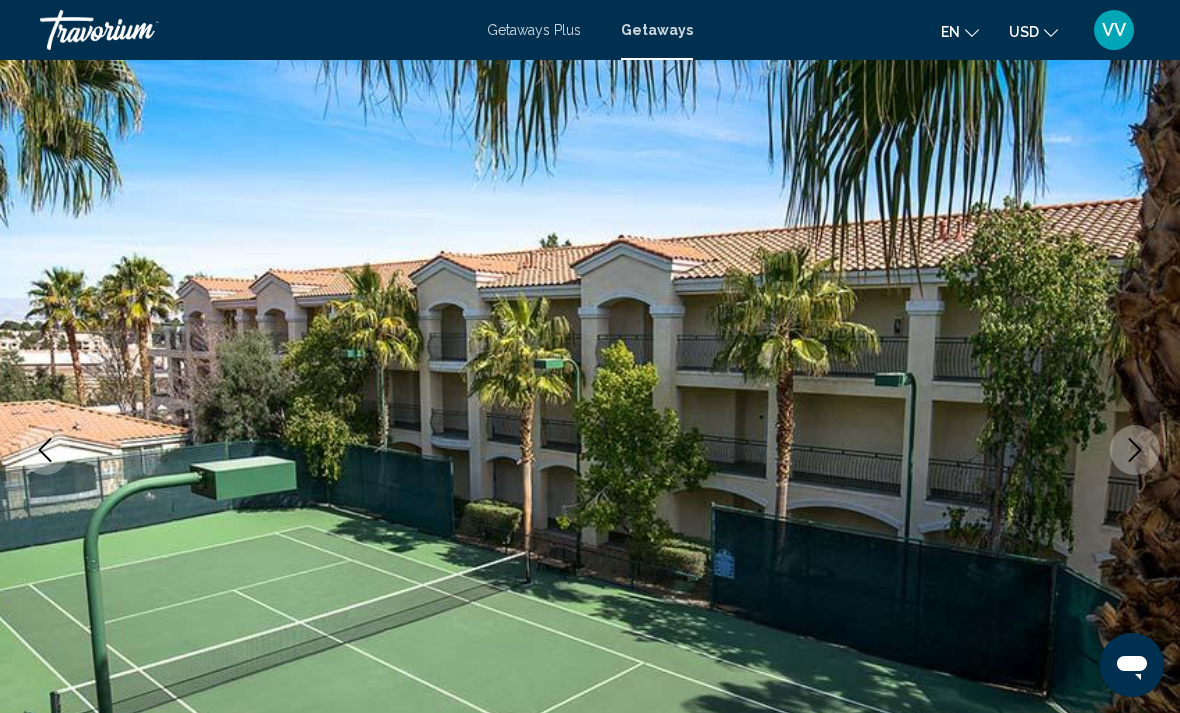 click 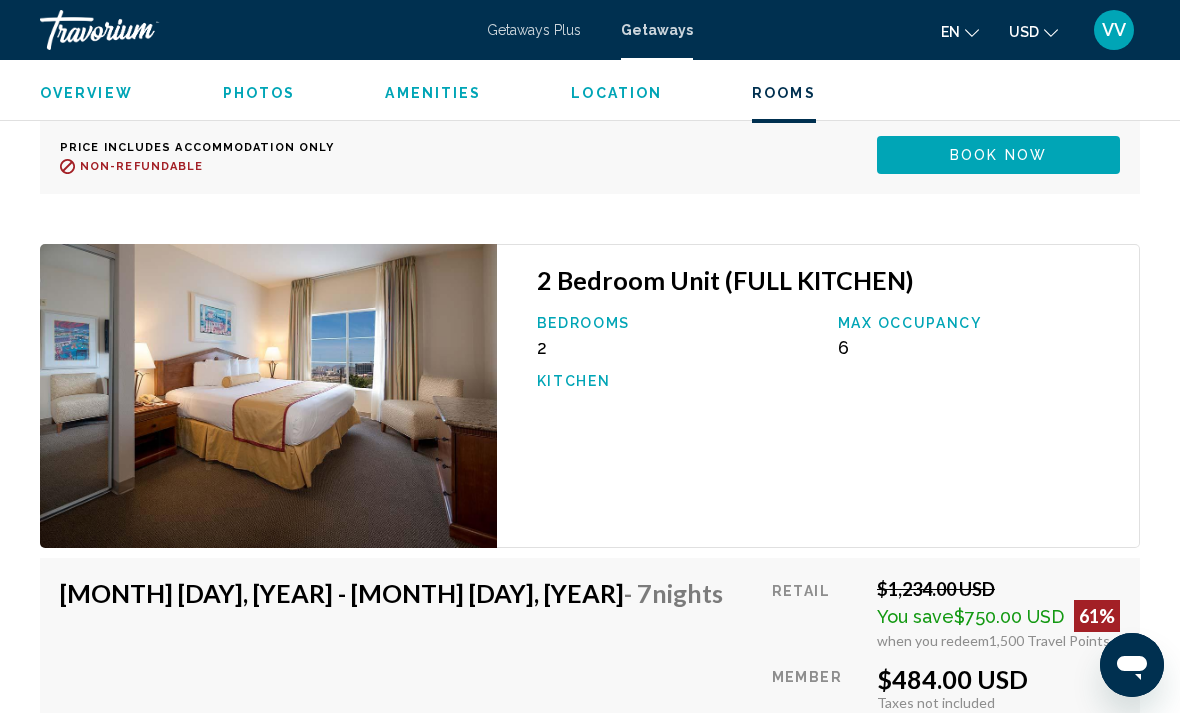 scroll, scrollTop: 4070, scrollLeft: 0, axis: vertical 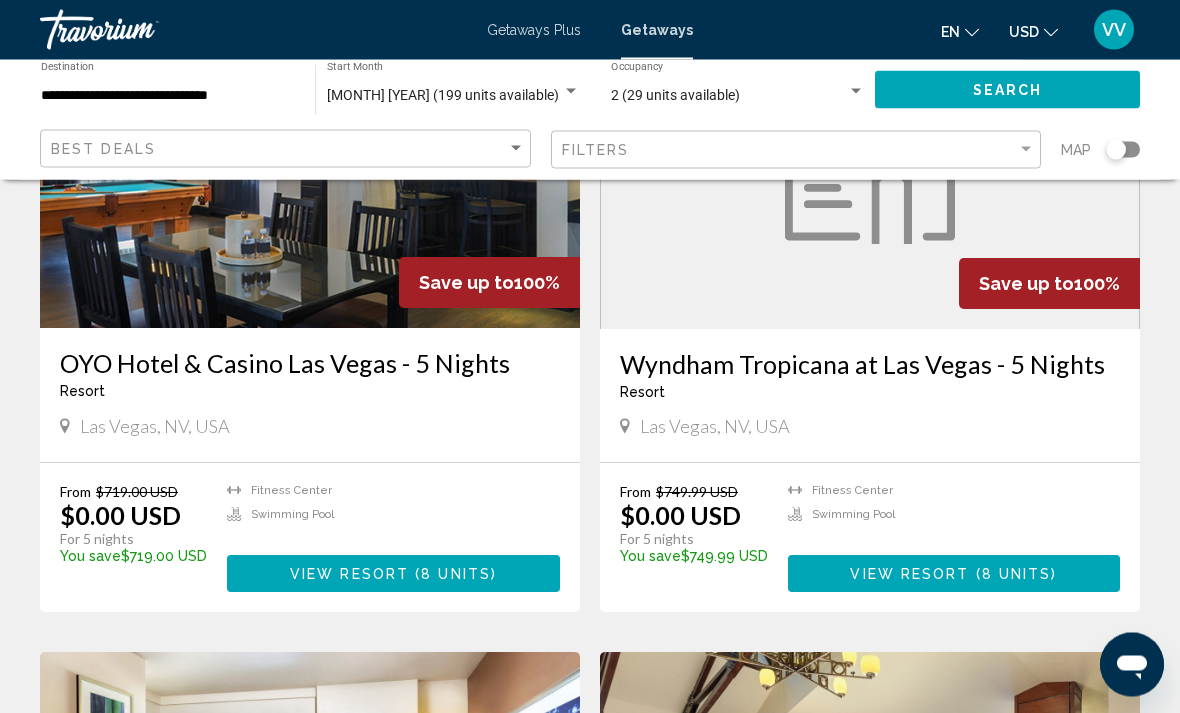 click on "View Resort    ( 8 units )" at bounding box center (393, 574) 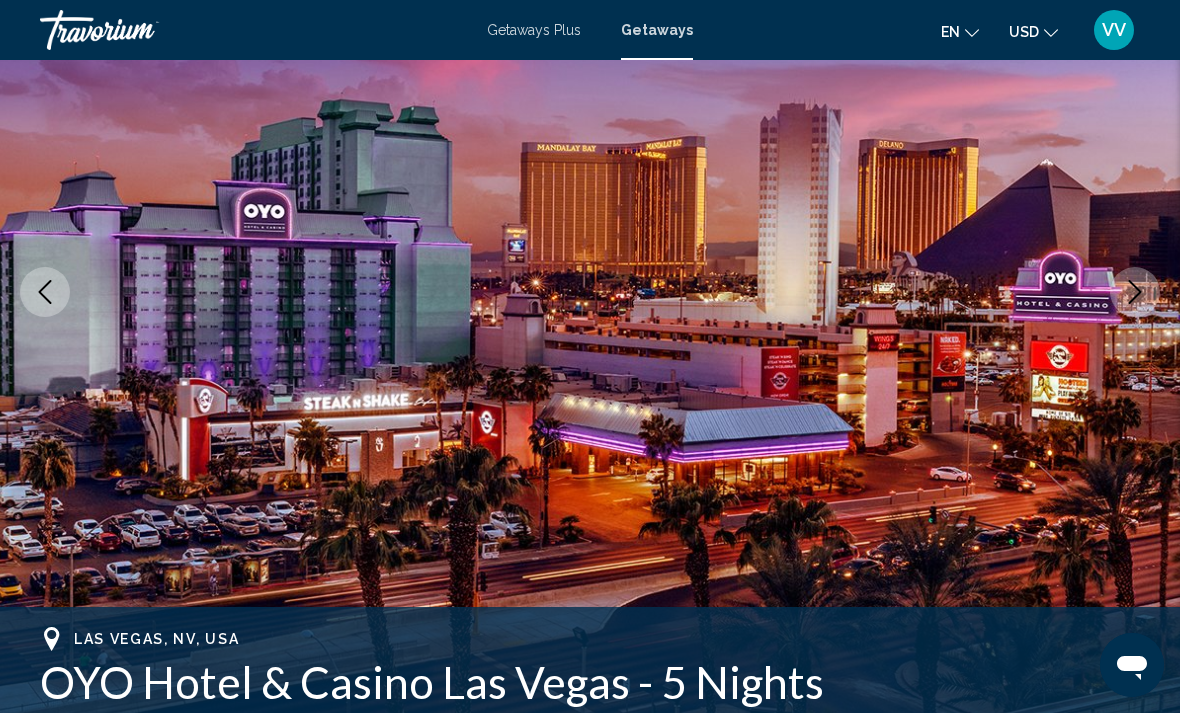 scroll, scrollTop: 241, scrollLeft: 0, axis: vertical 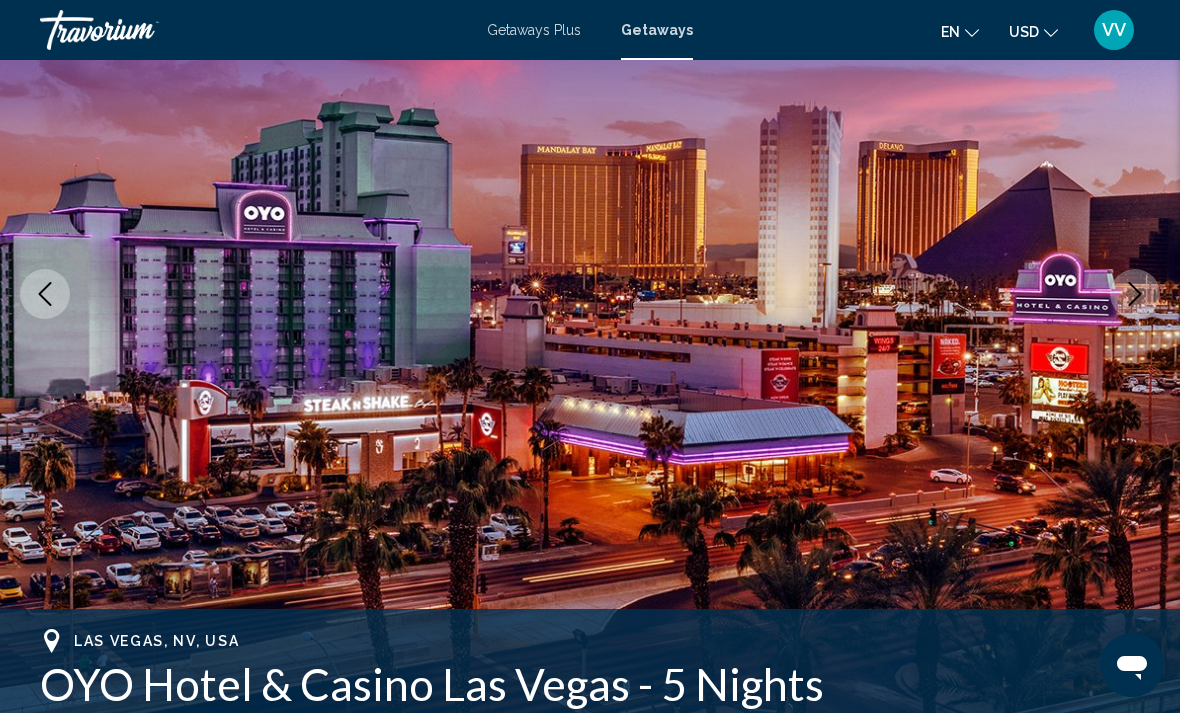 click at bounding box center (590, 294) 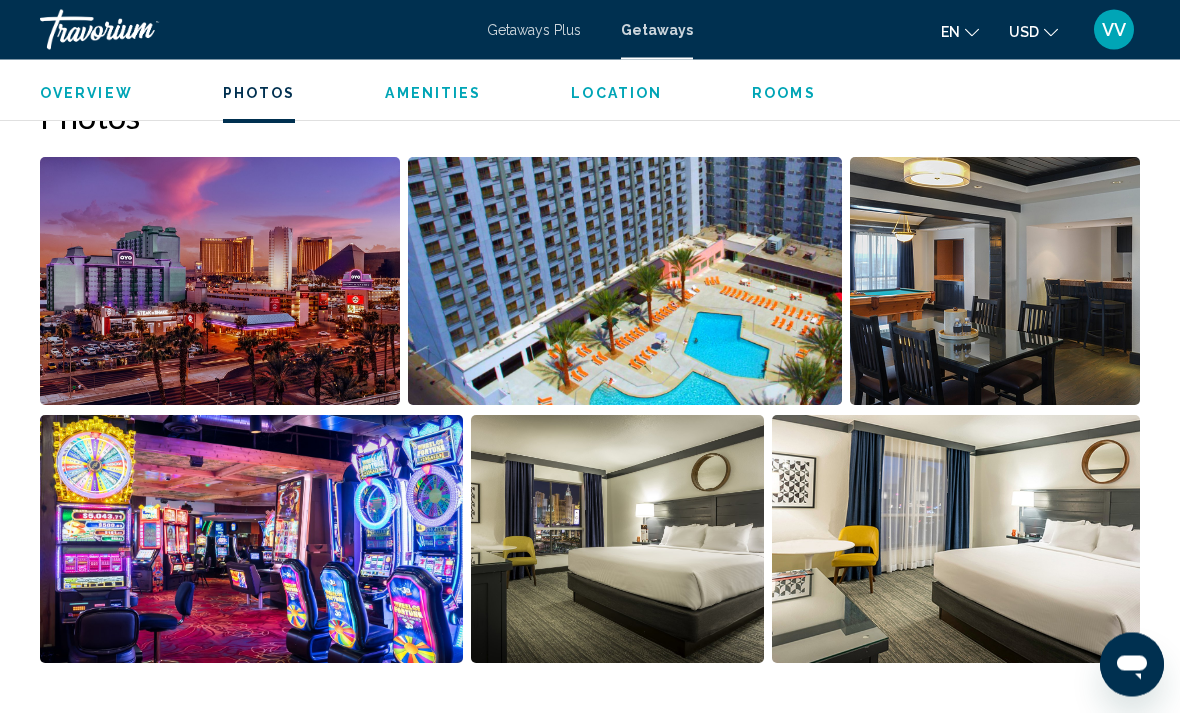 scroll, scrollTop: 1310, scrollLeft: 0, axis: vertical 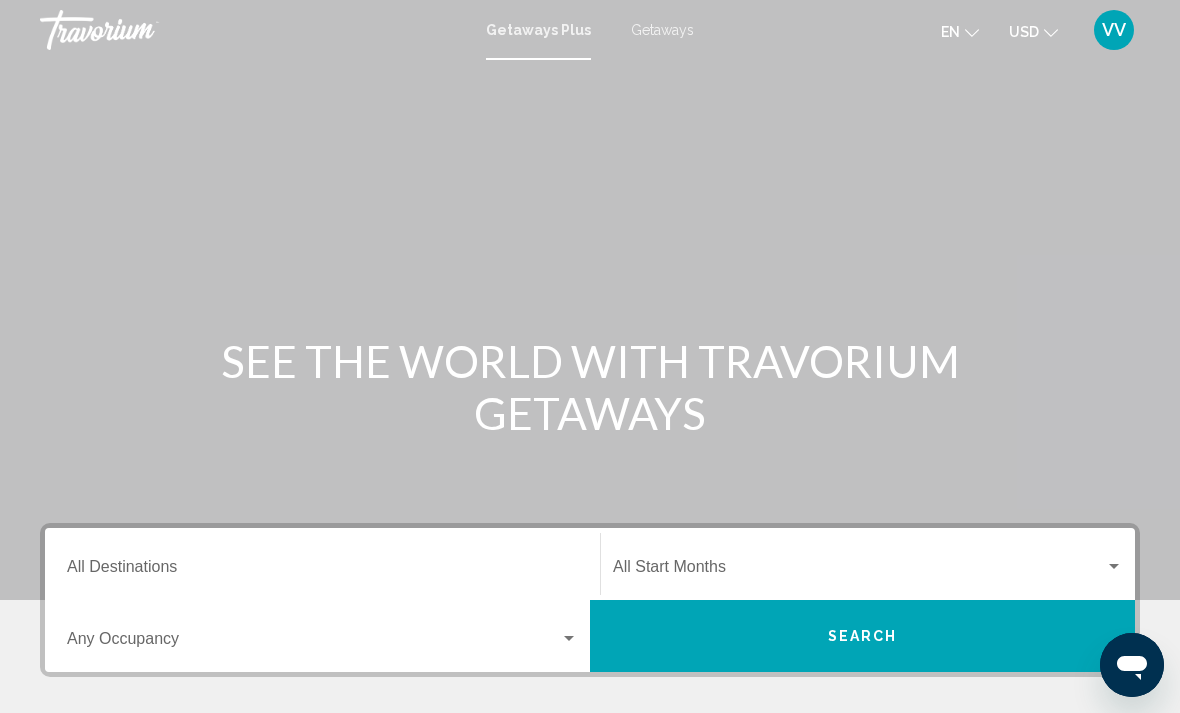 click on "Destination All Destinations" at bounding box center [322, 564] 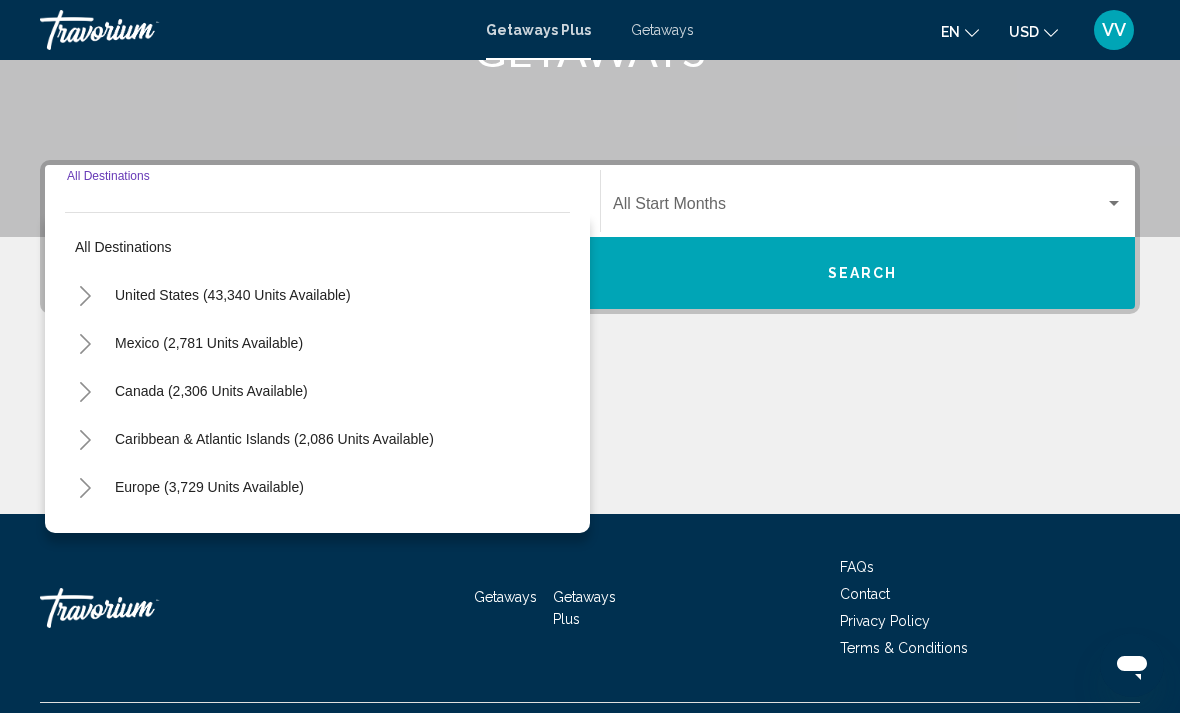 scroll, scrollTop: 409, scrollLeft: 0, axis: vertical 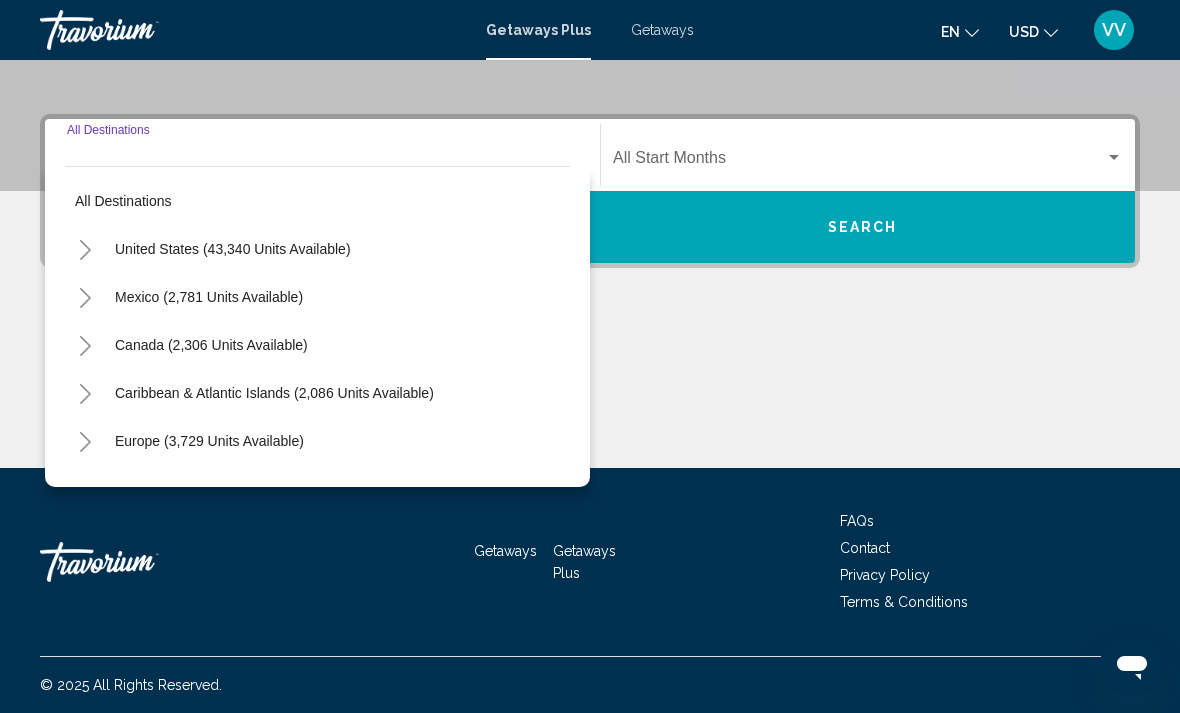 click 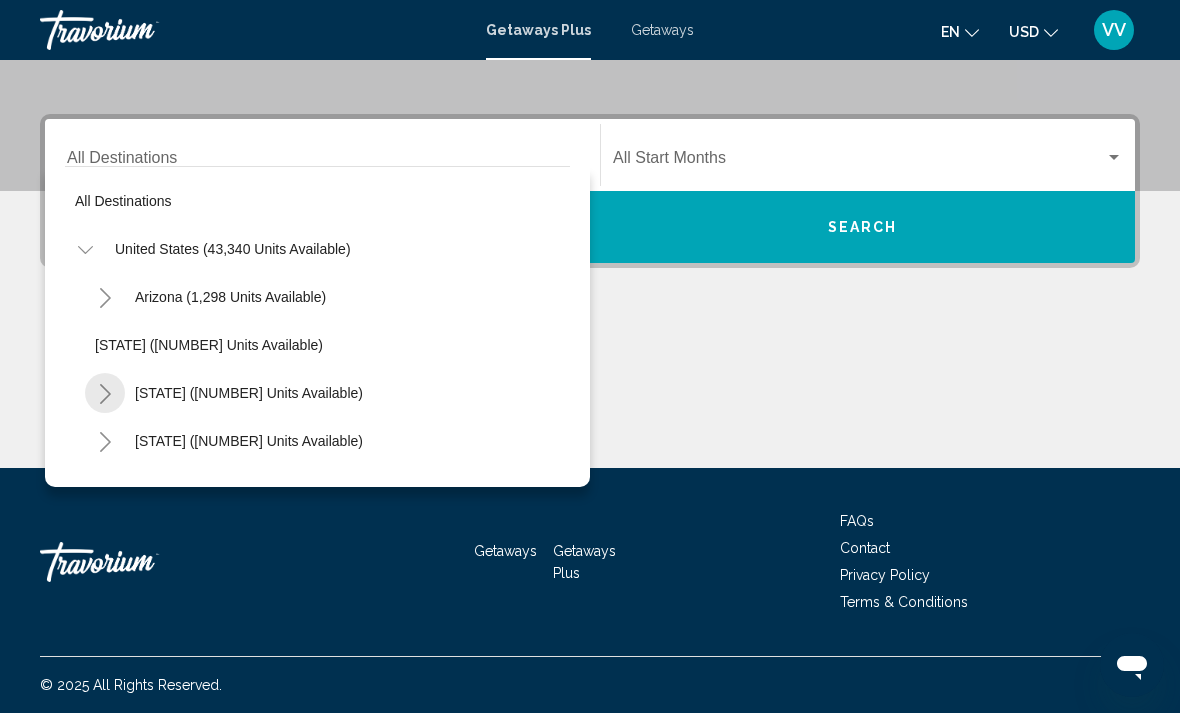 click 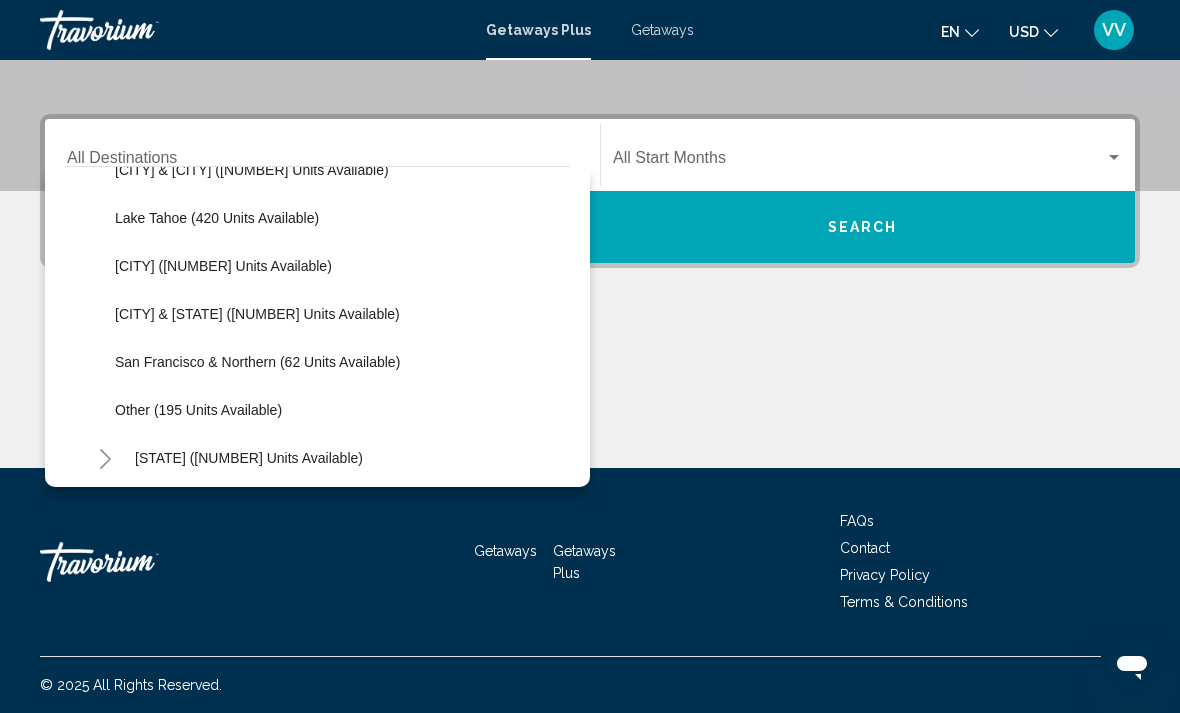 scroll, scrollTop: 272, scrollLeft: 0, axis: vertical 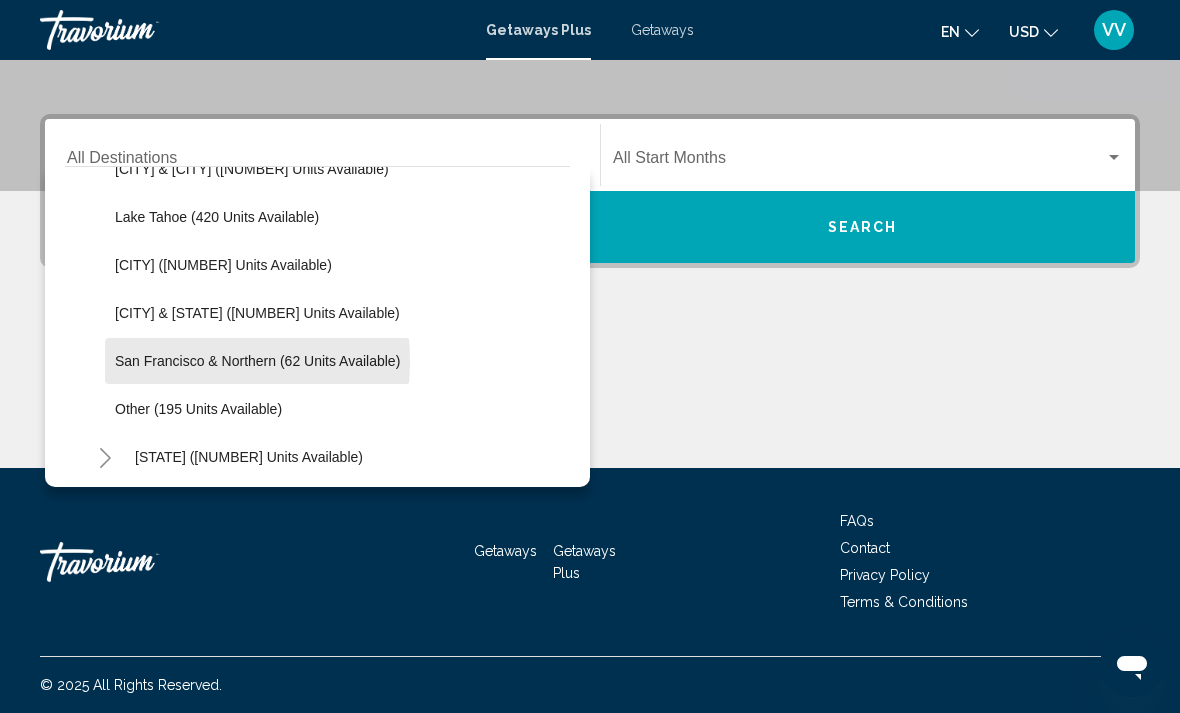 click on "San Francisco & Northern (62 units available)" 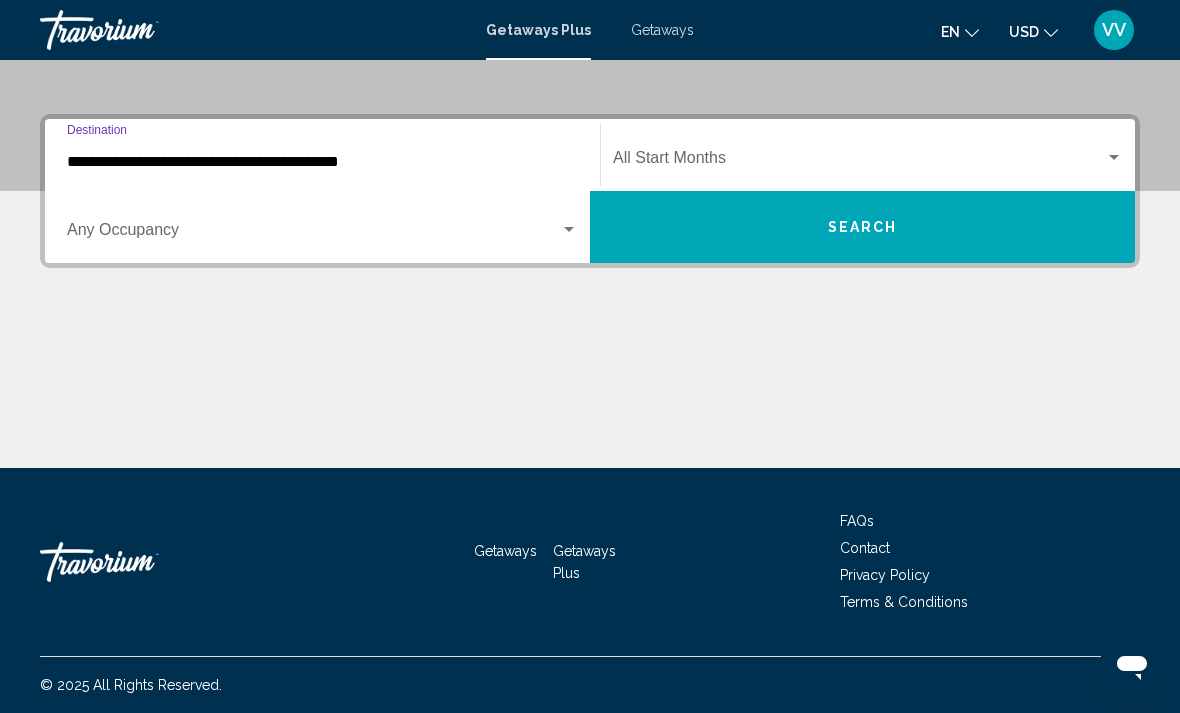 click at bounding box center [313, 234] 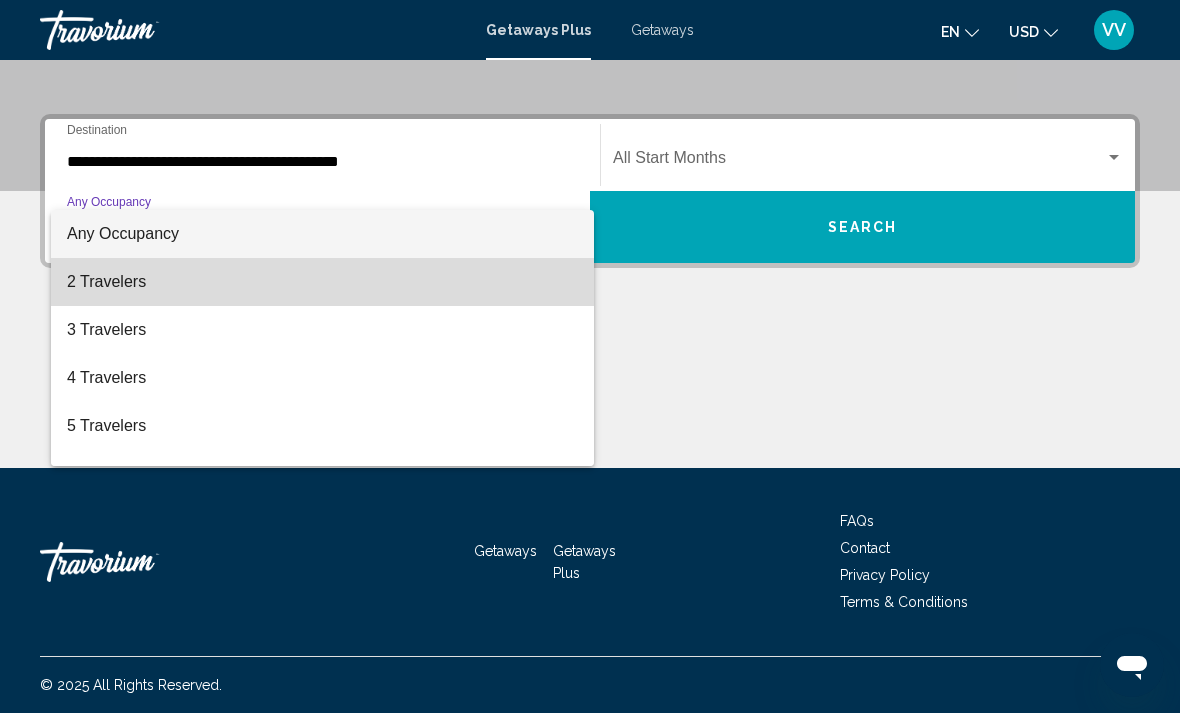 click on "2 Travelers" at bounding box center (322, 282) 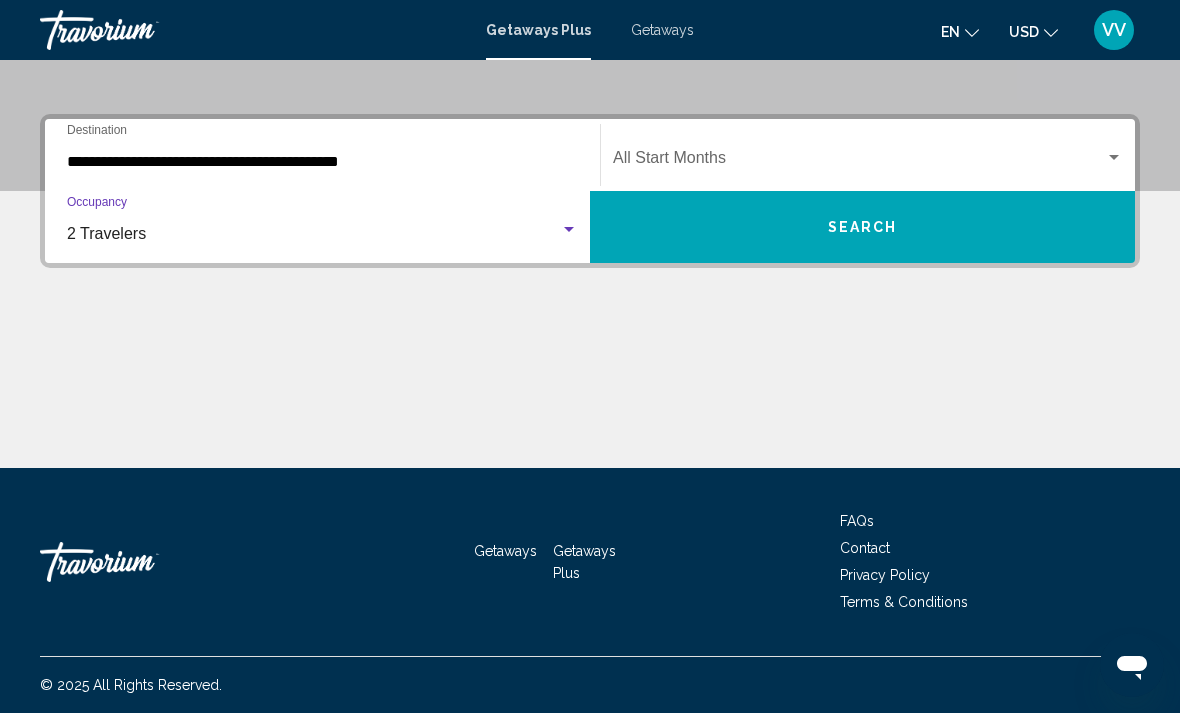 click on "Start Month All Start Months" 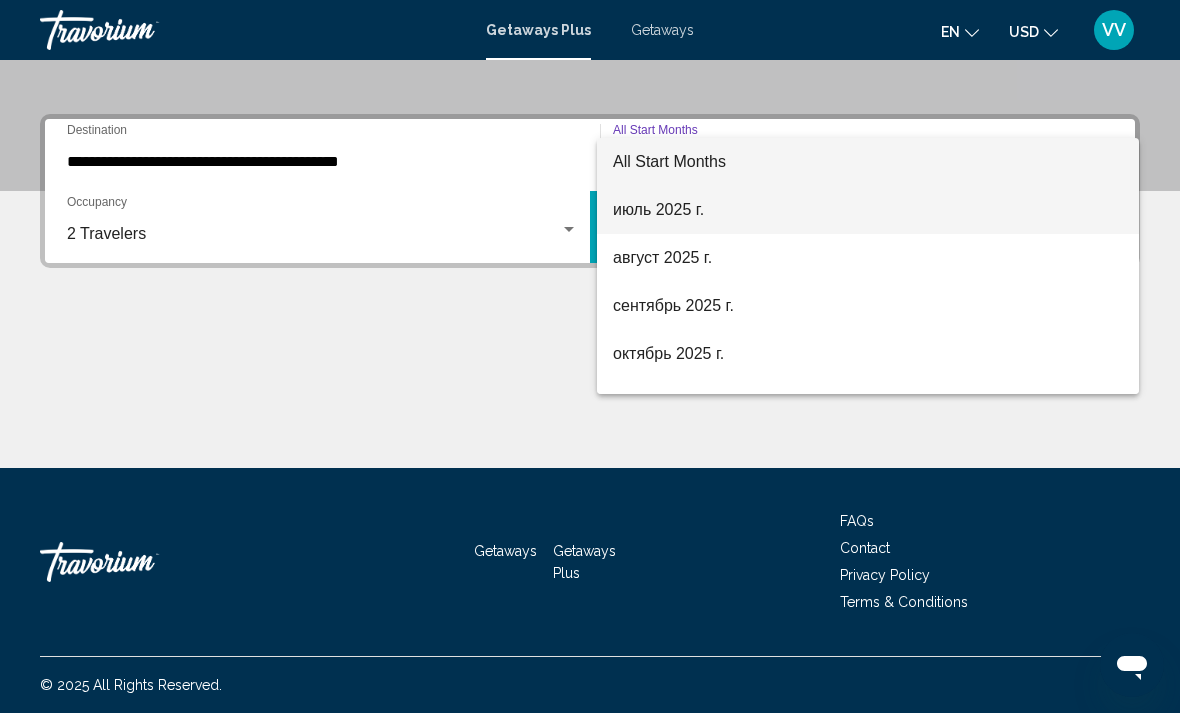 click on "июль 2025 г." at bounding box center (868, 210) 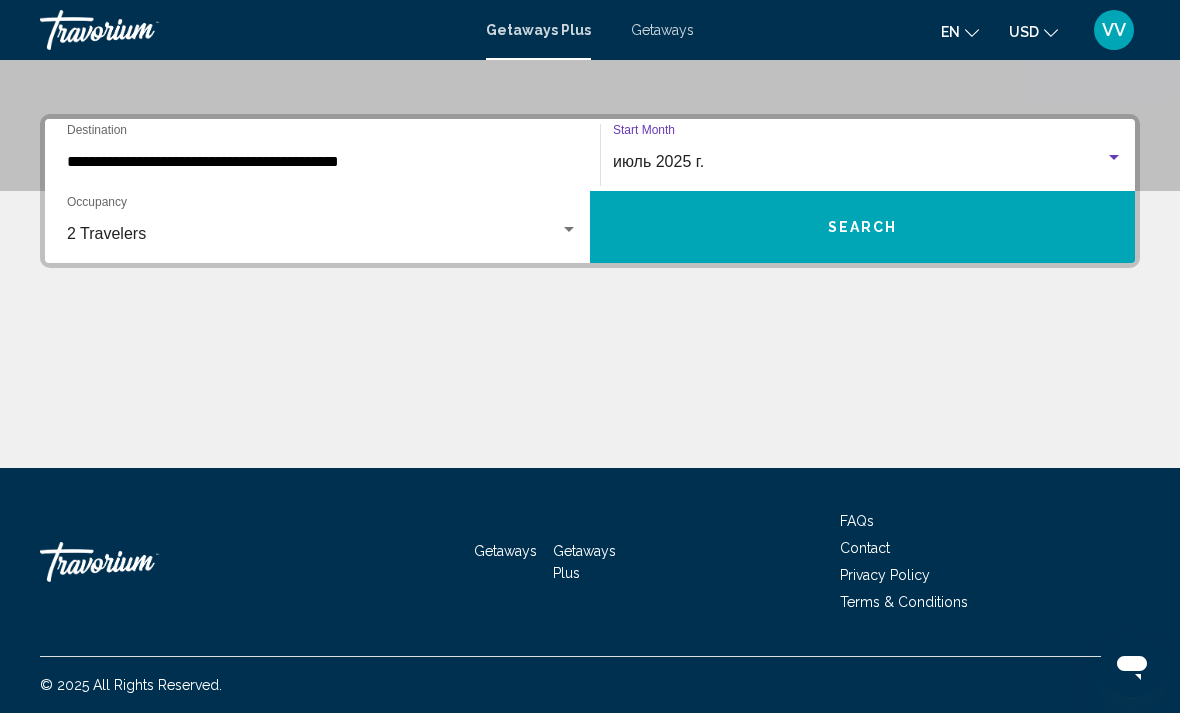 click on "Search" at bounding box center [862, 227] 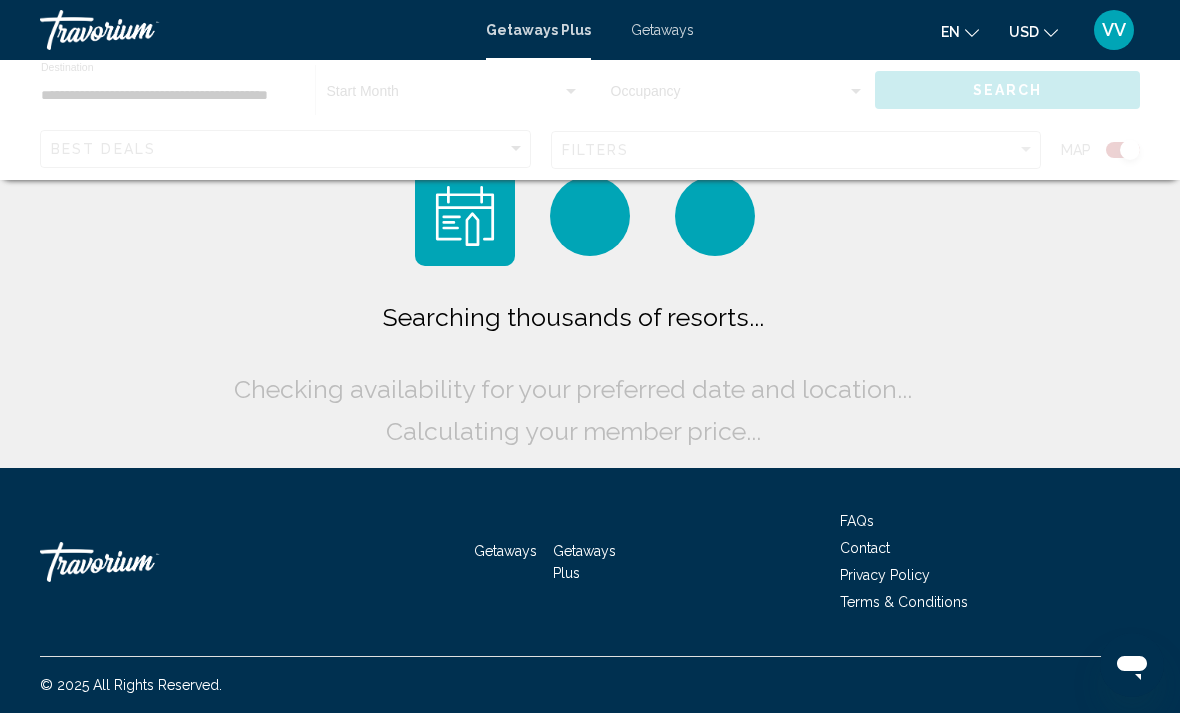 scroll, scrollTop: 64, scrollLeft: 0, axis: vertical 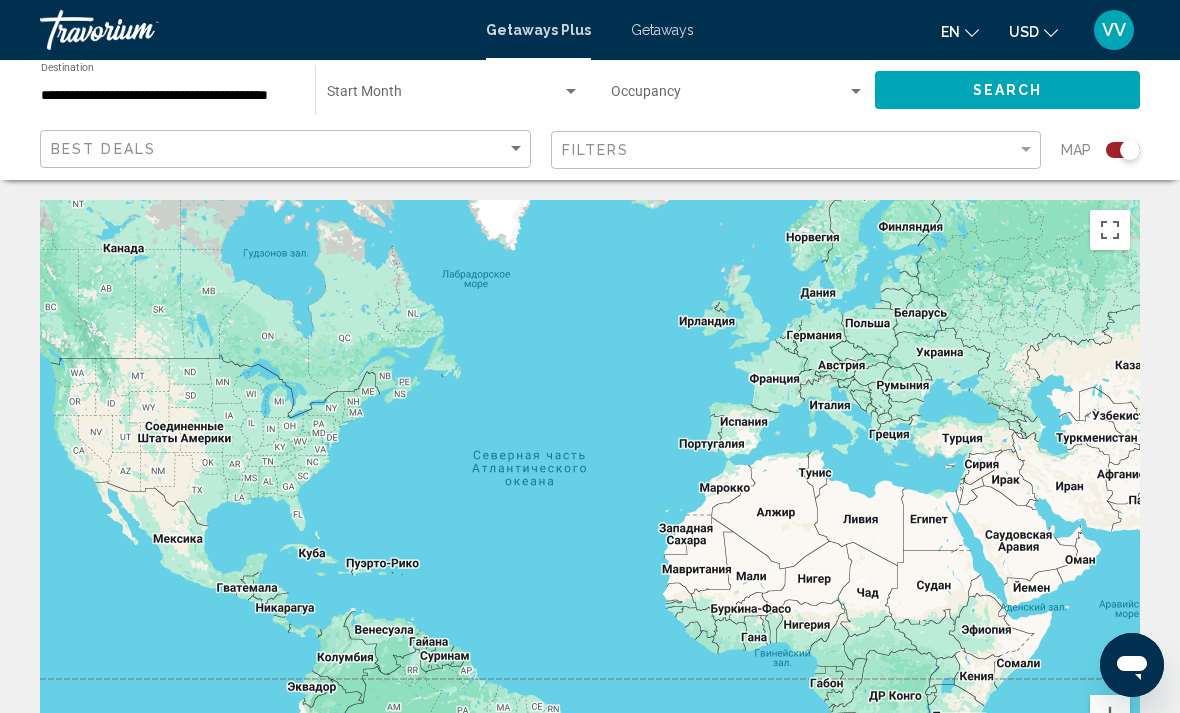 click on "Getaways" at bounding box center [662, 30] 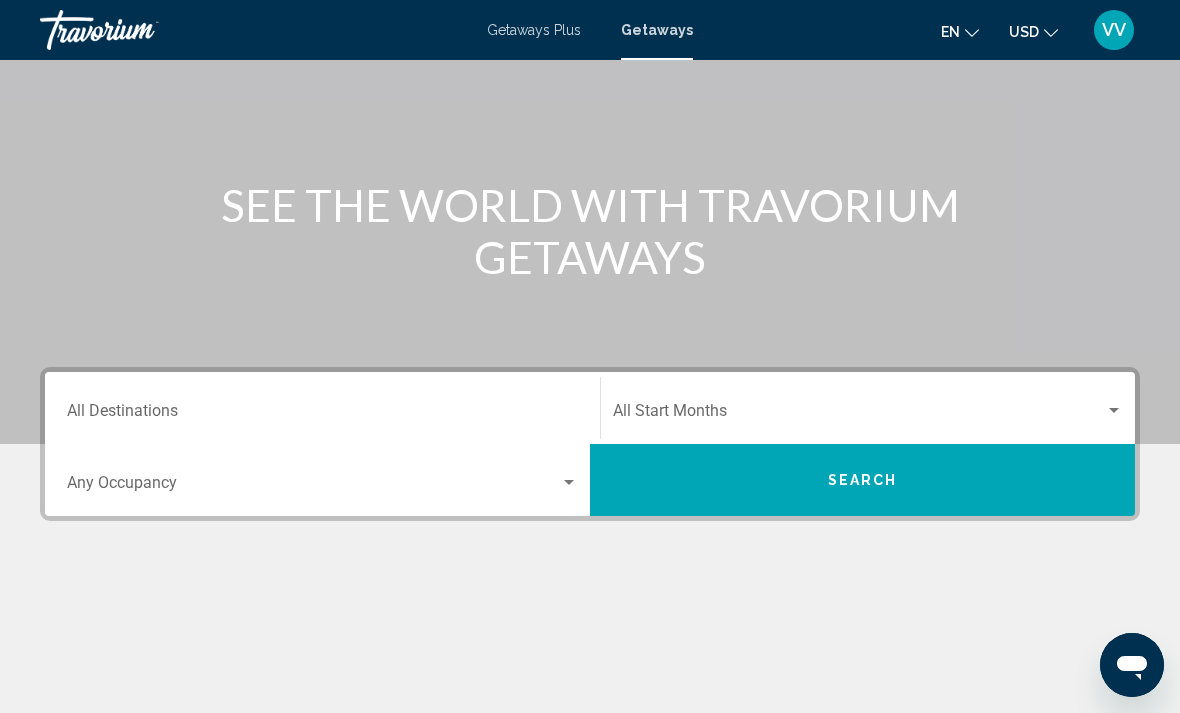 click on "Destination All Destinations" at bounding box center (322, 415) 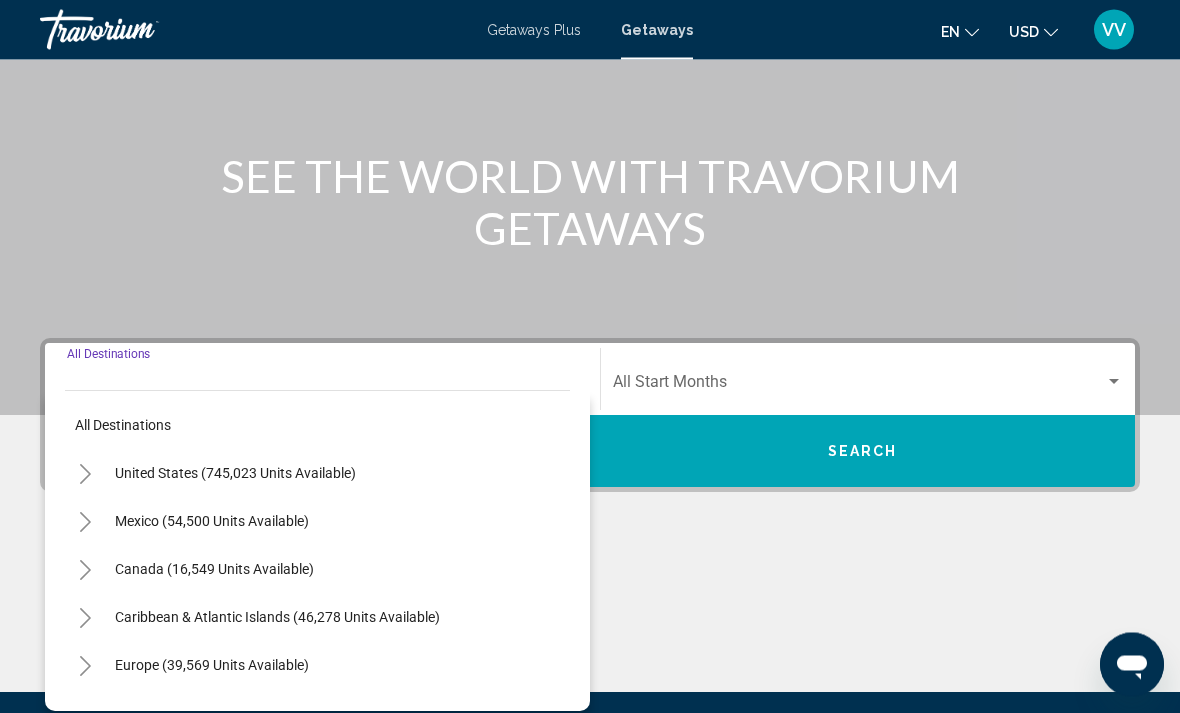 scroll, scrollTop: 203, scrollLeft: 0, axis: vertical 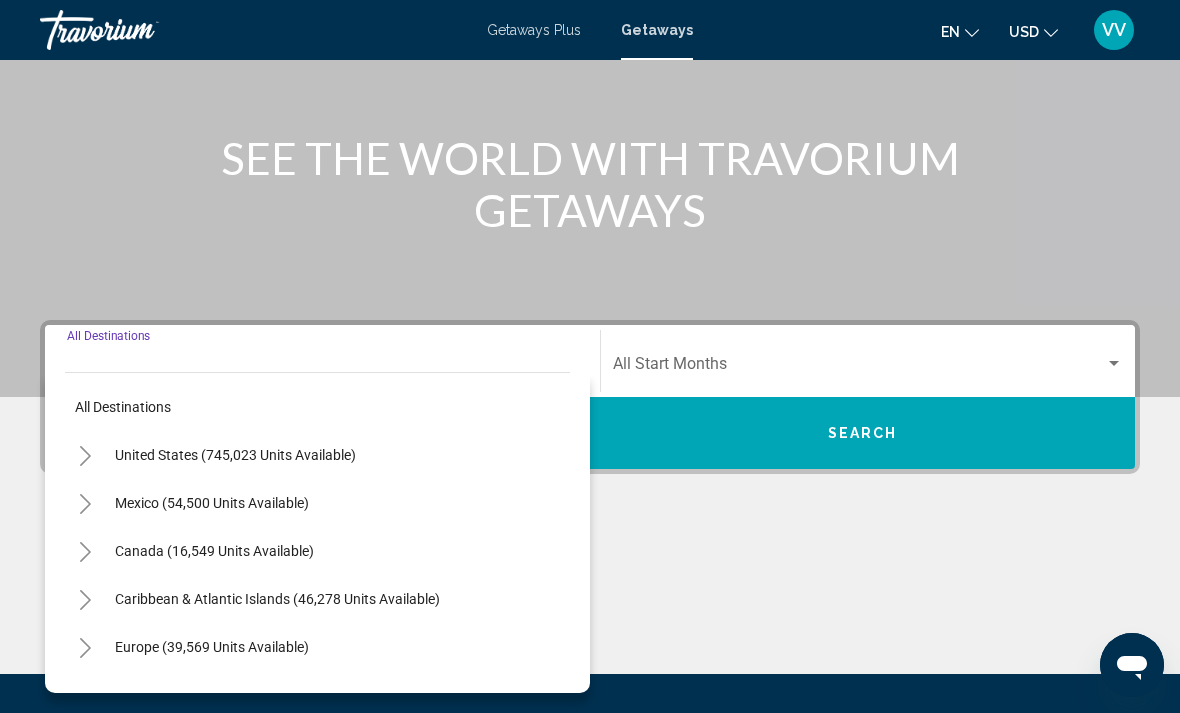 click 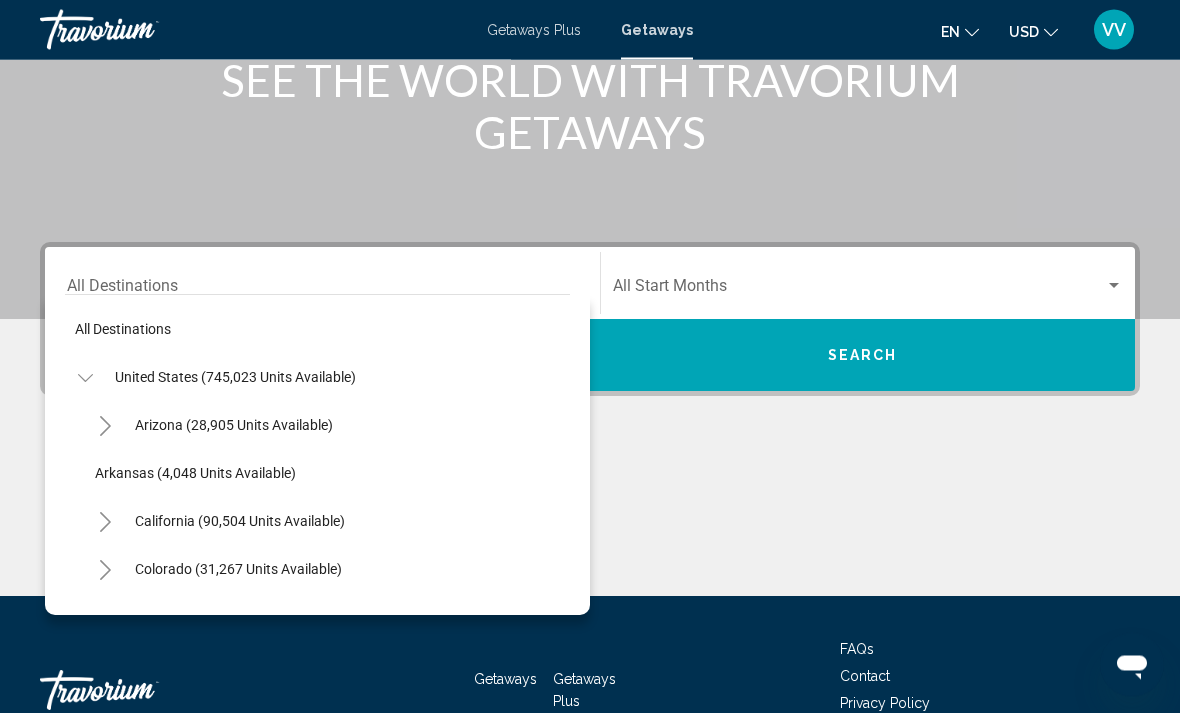 scroll, scrollTop: 283, scrollLeft: 0, axis: vertical 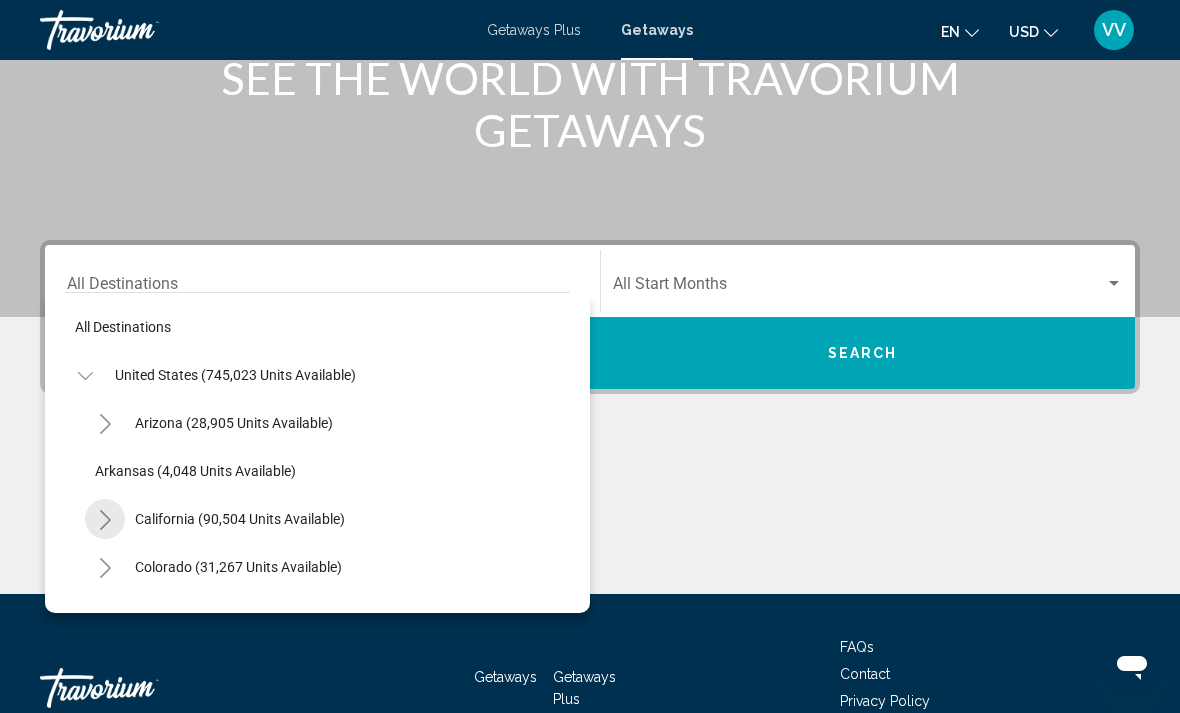 click 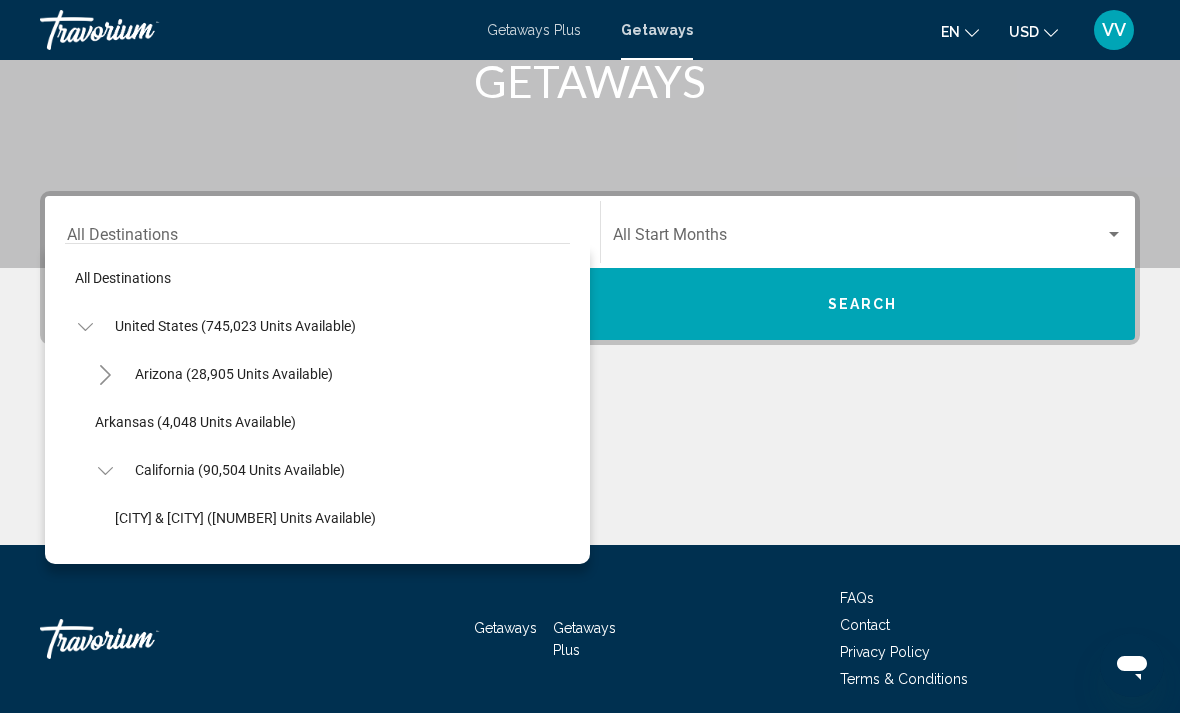 scroll, scrollTop: 345, scrollLeft: 0, axis: vertical 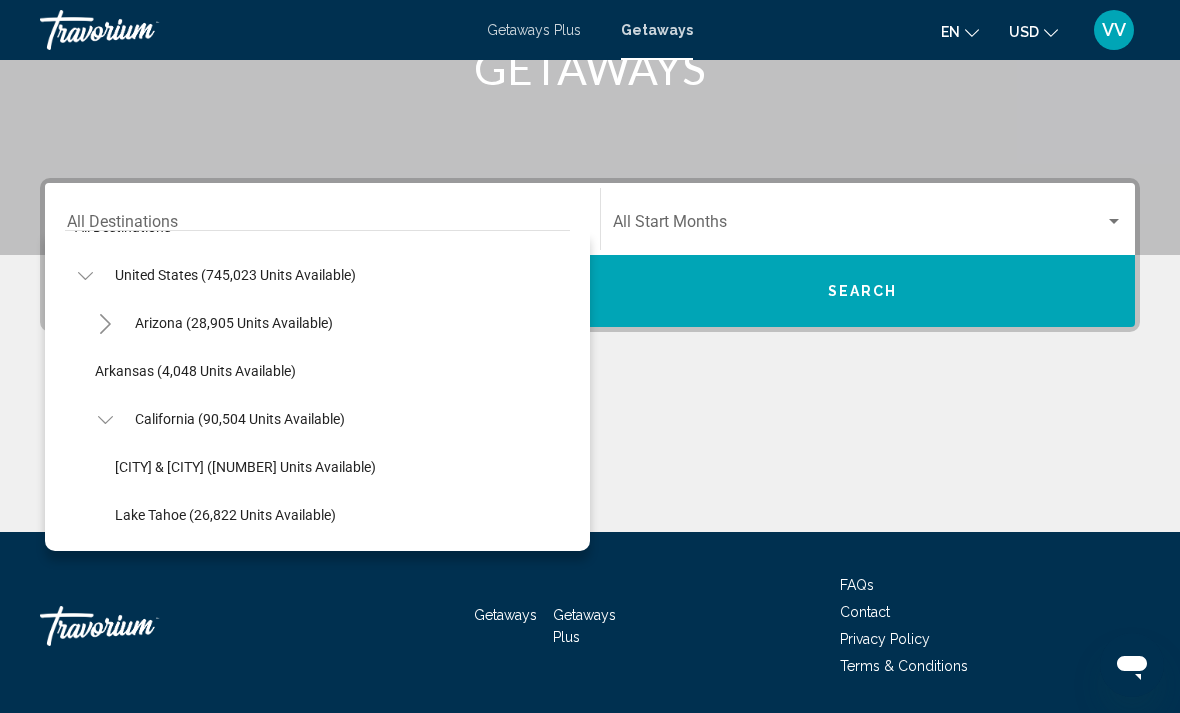 click on "California (90,504 units available)" 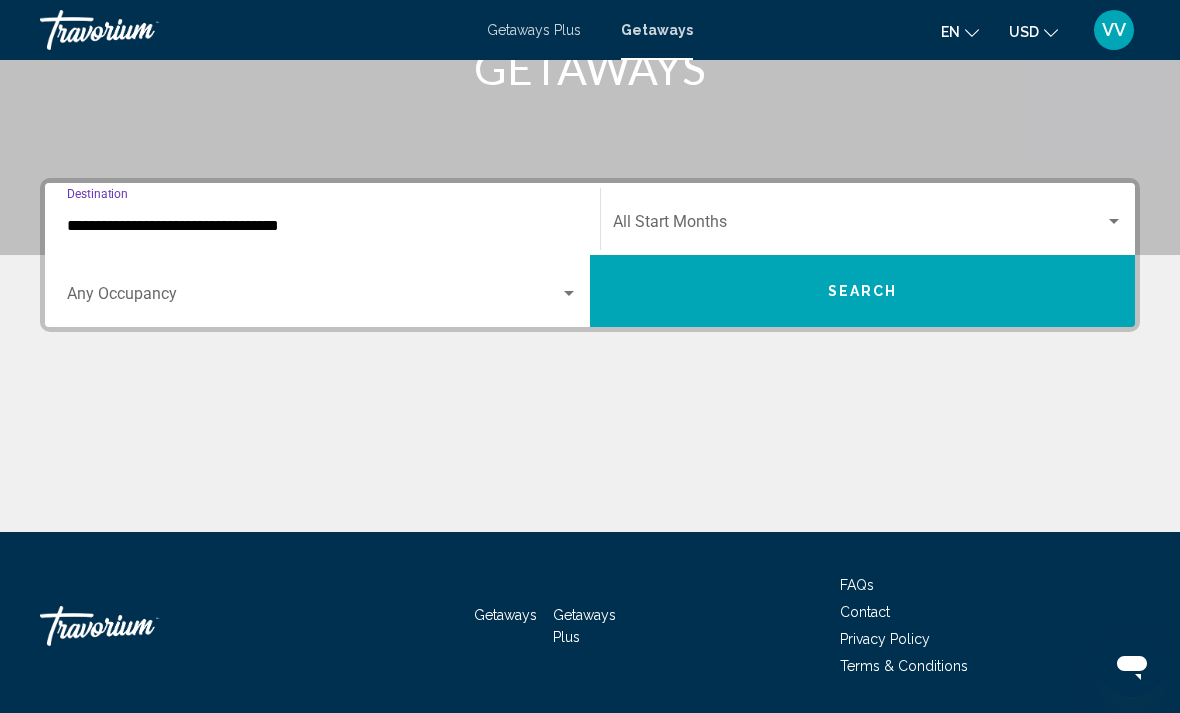 click at bounding box center (313, 298) 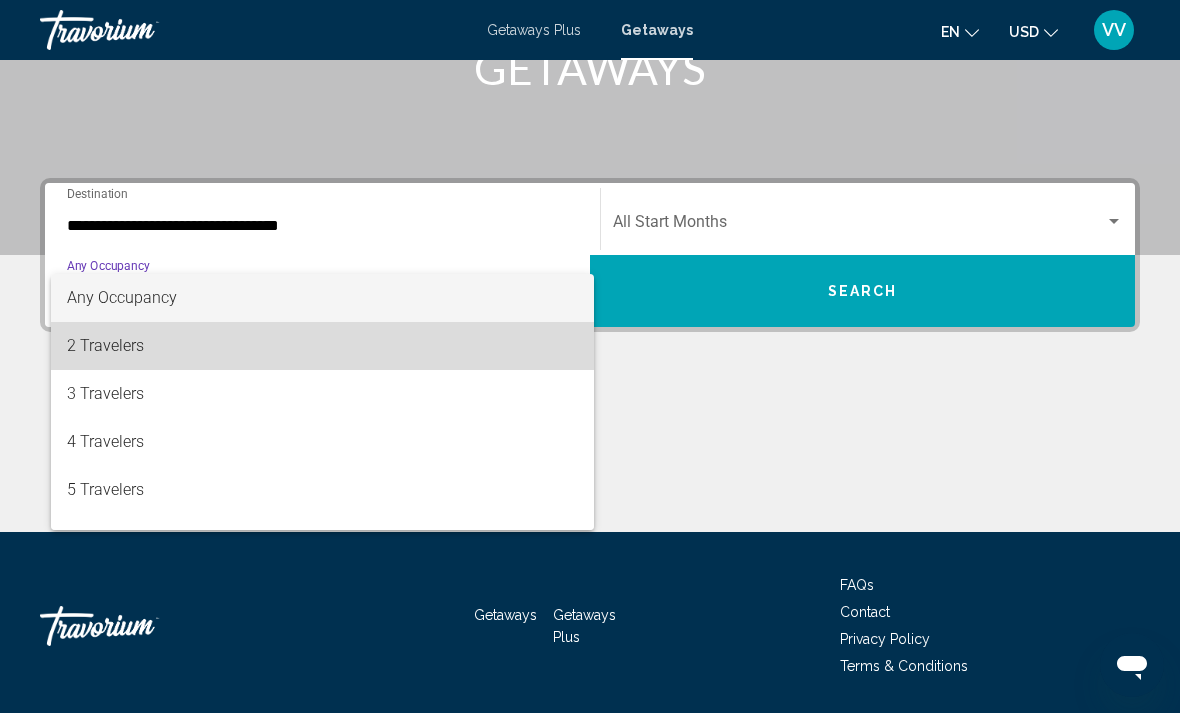 click on "2 Travelers" at bounding box center (322, 346) 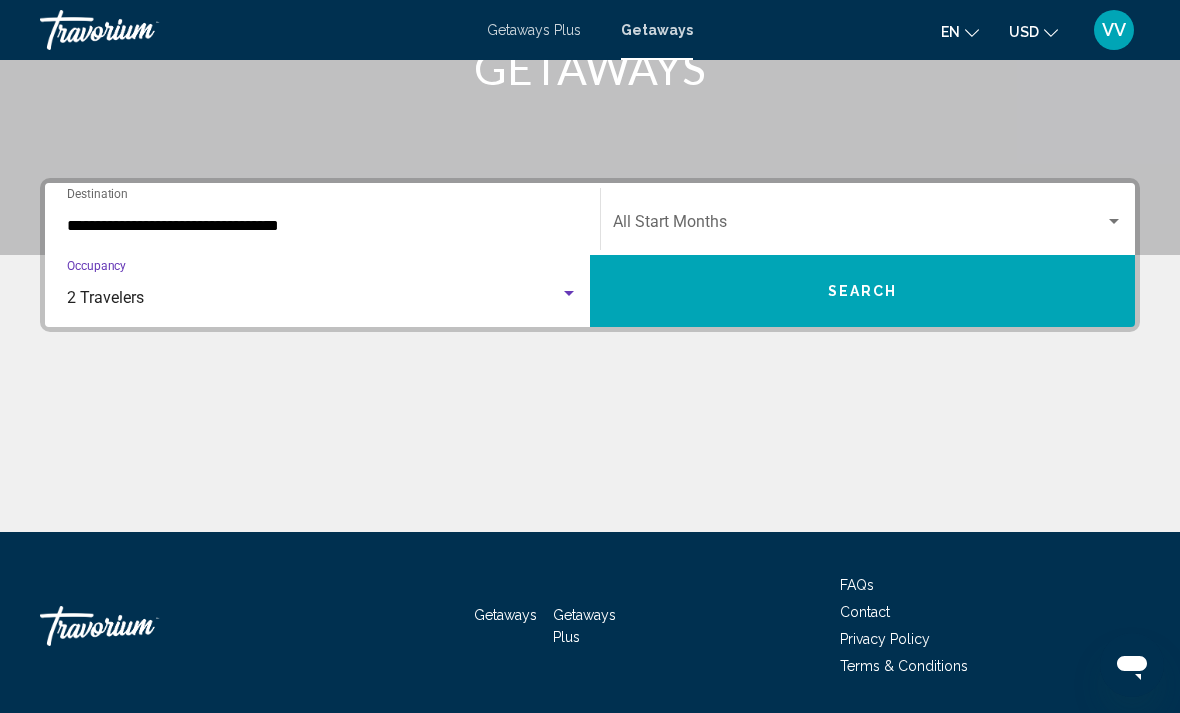 click on "Start Month All Start Months" 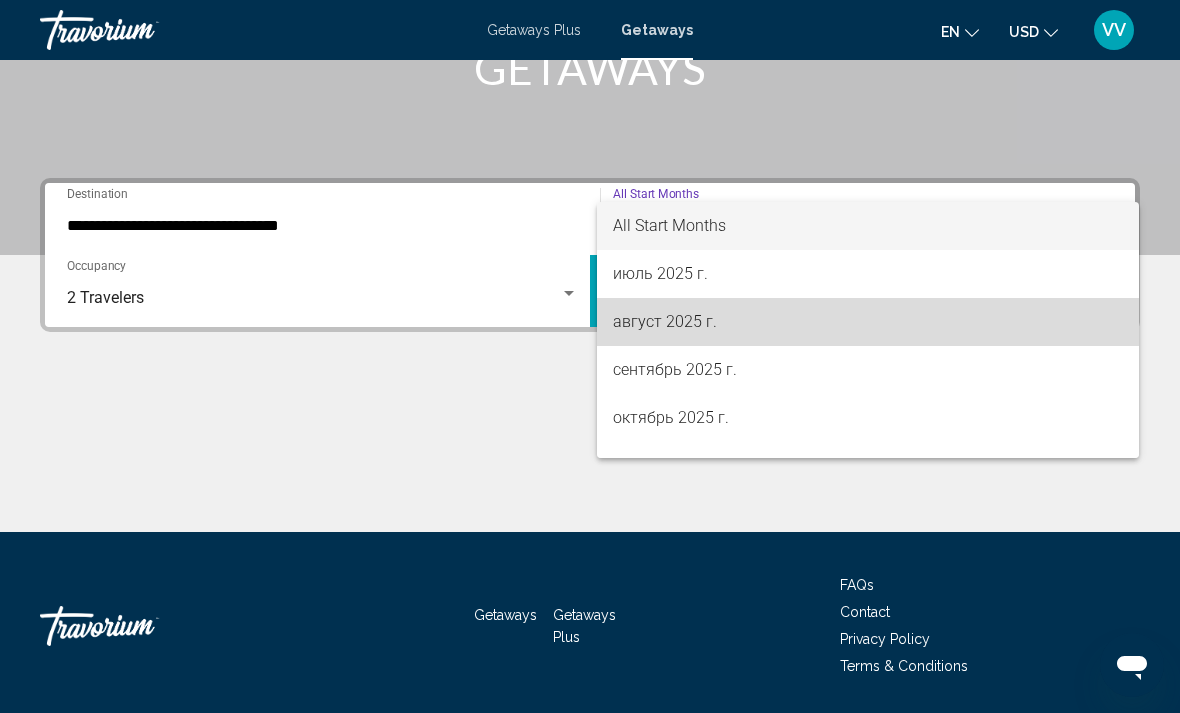 click on "август 2025 г." at bounding box center [868, 322] 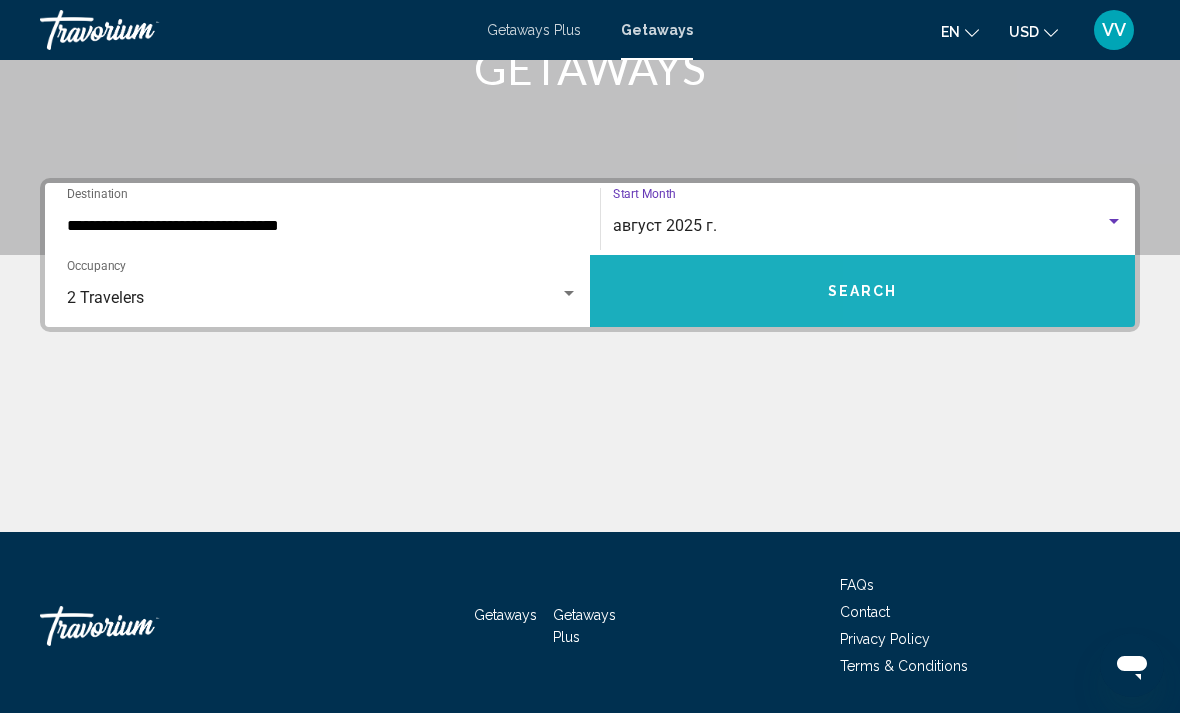 click on "Search" at bounding box center [862, 291] 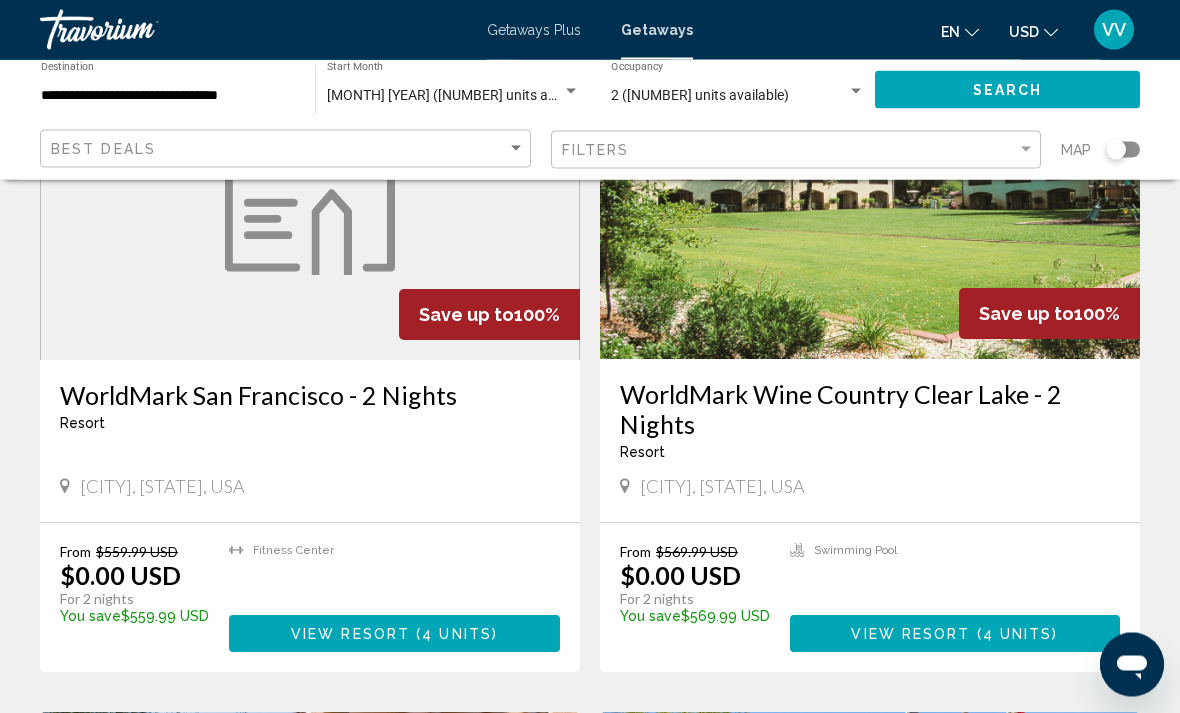 scroll, scrollTop: 0, scrollLeft: 0, axis: both 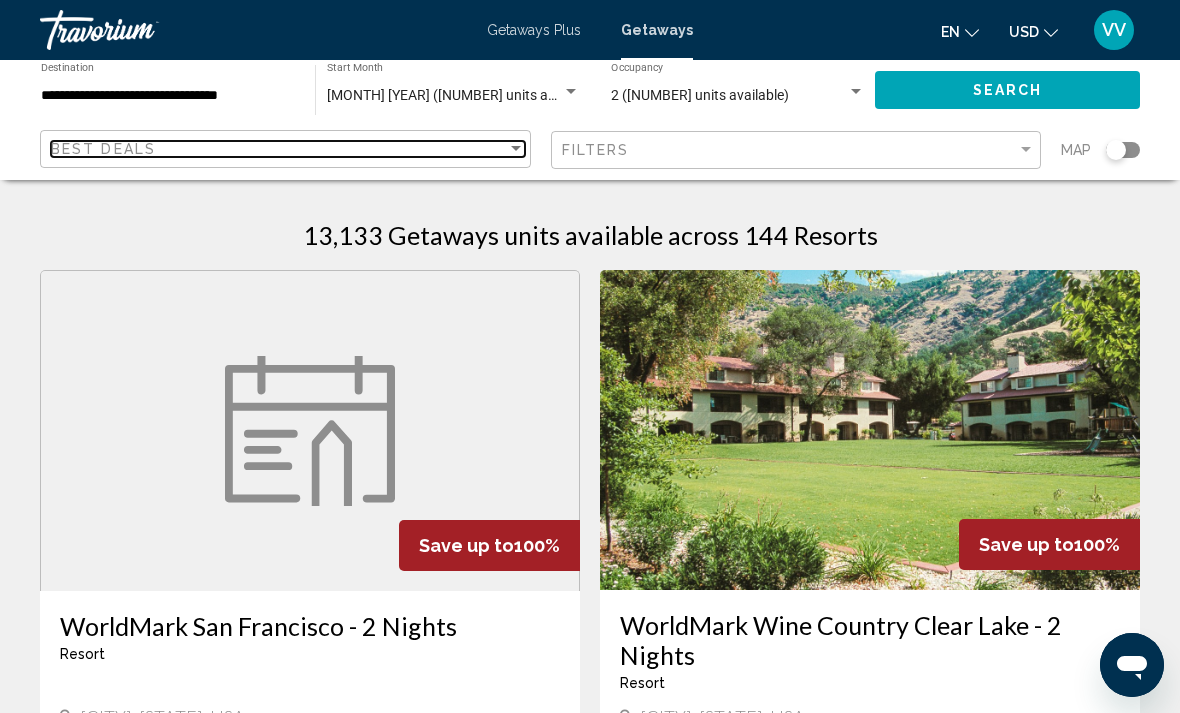 click on "Best Deals" at bounding box center (279, 149) 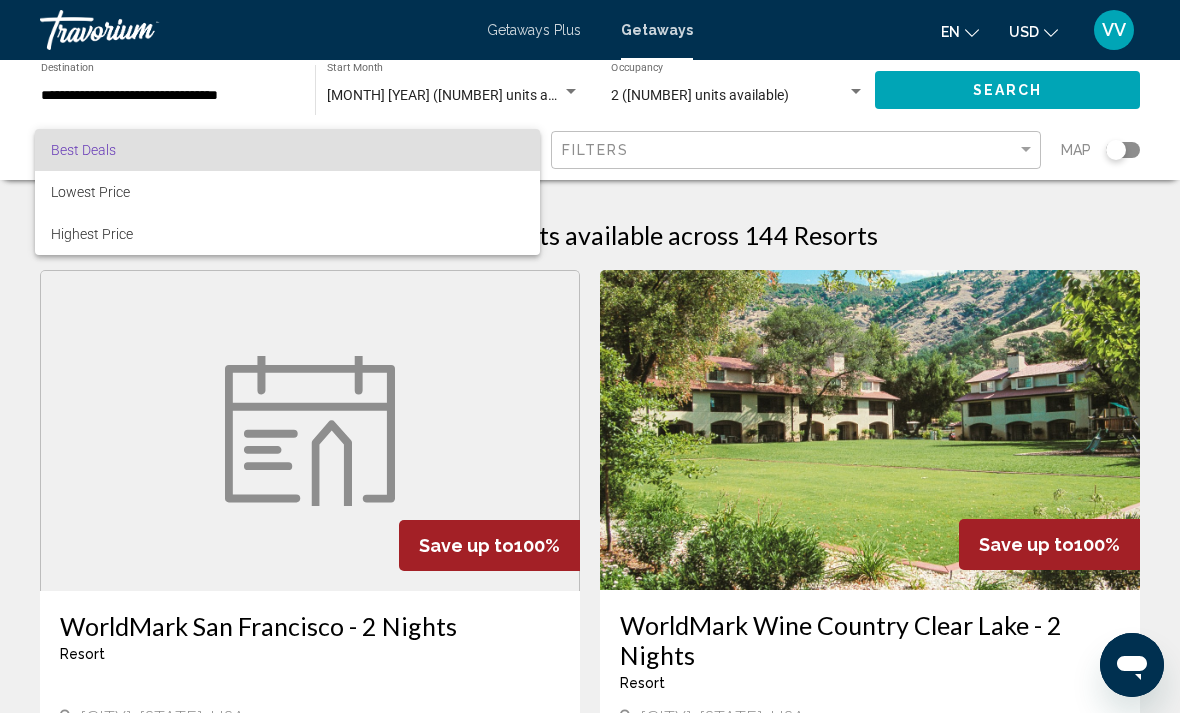 click at bounding box center (590, 356) 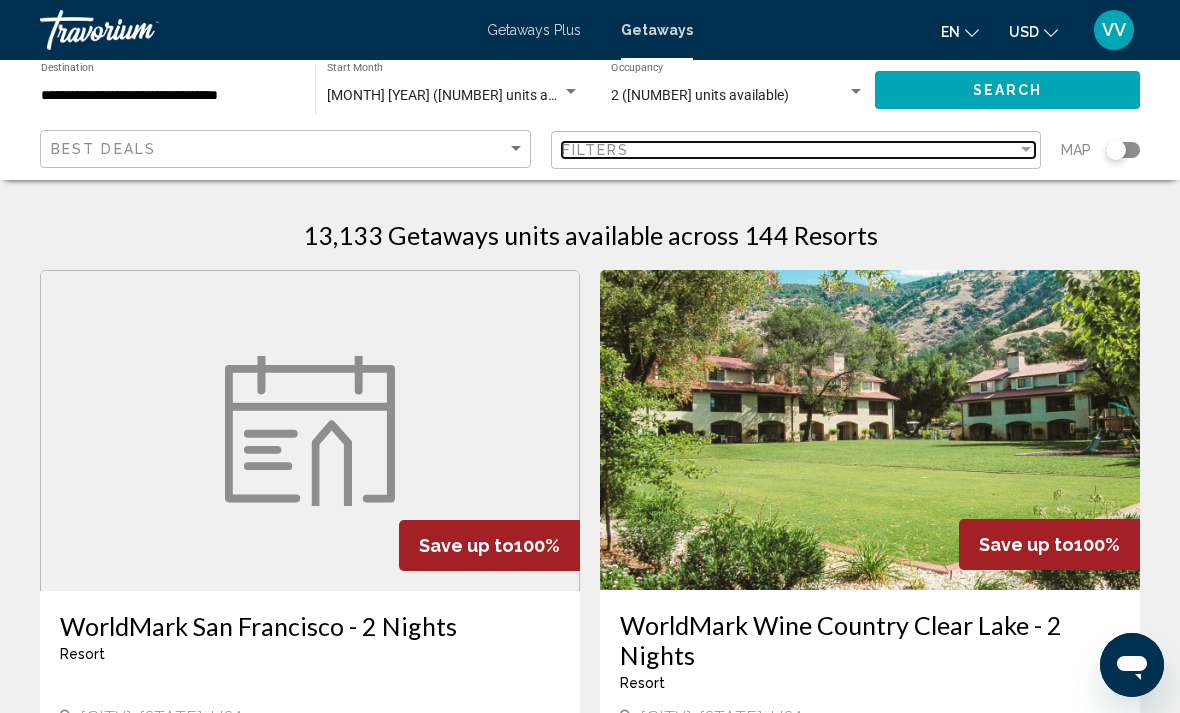 click at bounding box center [1026, 149] 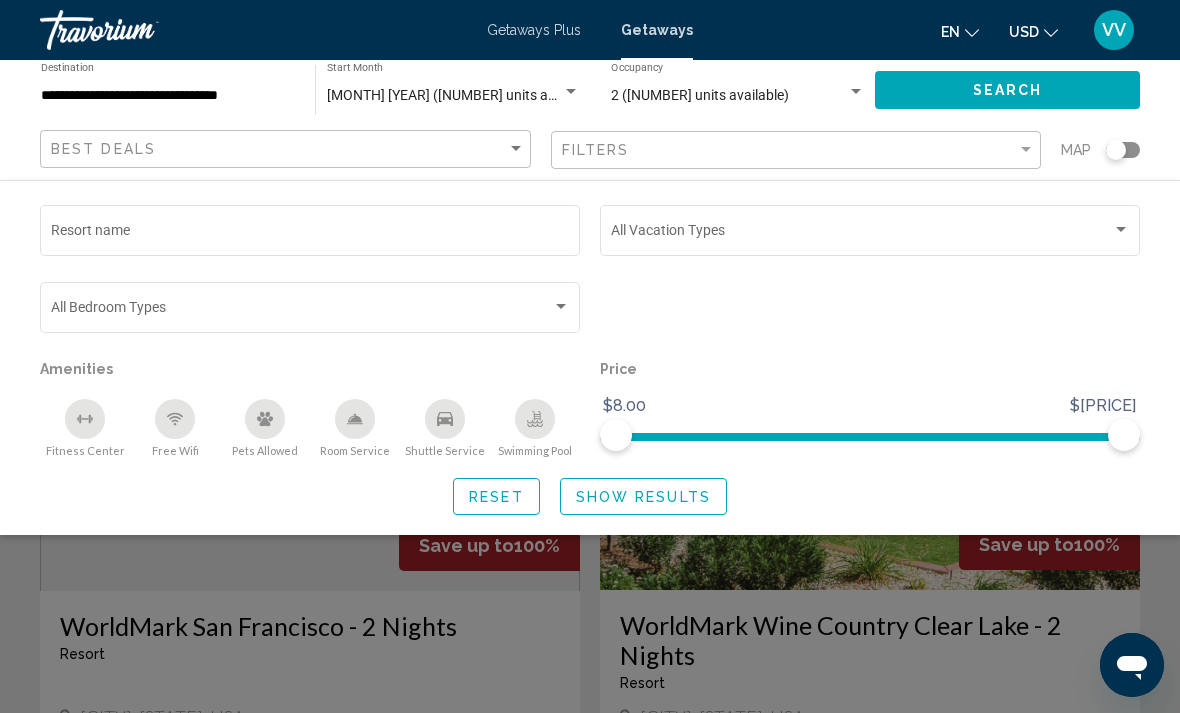 click on "Resort name" at bounding box center (310, 234) 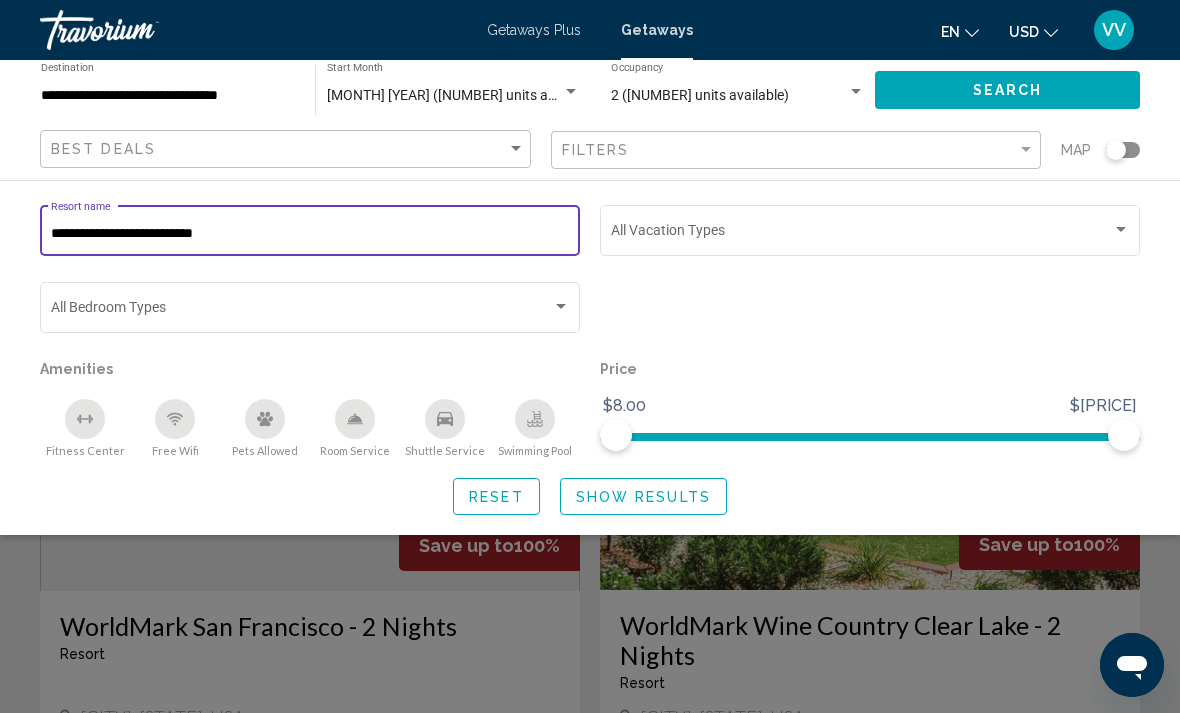 type on "**********" 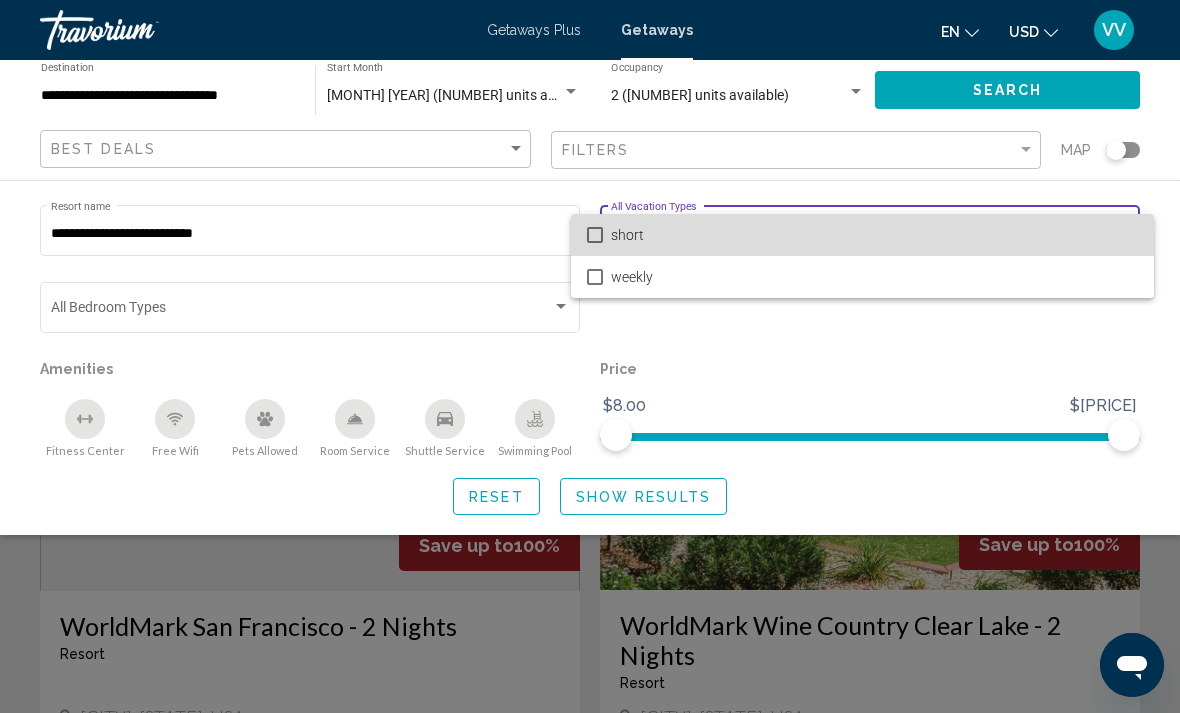 click on "short" at bounding box center [874, 235] 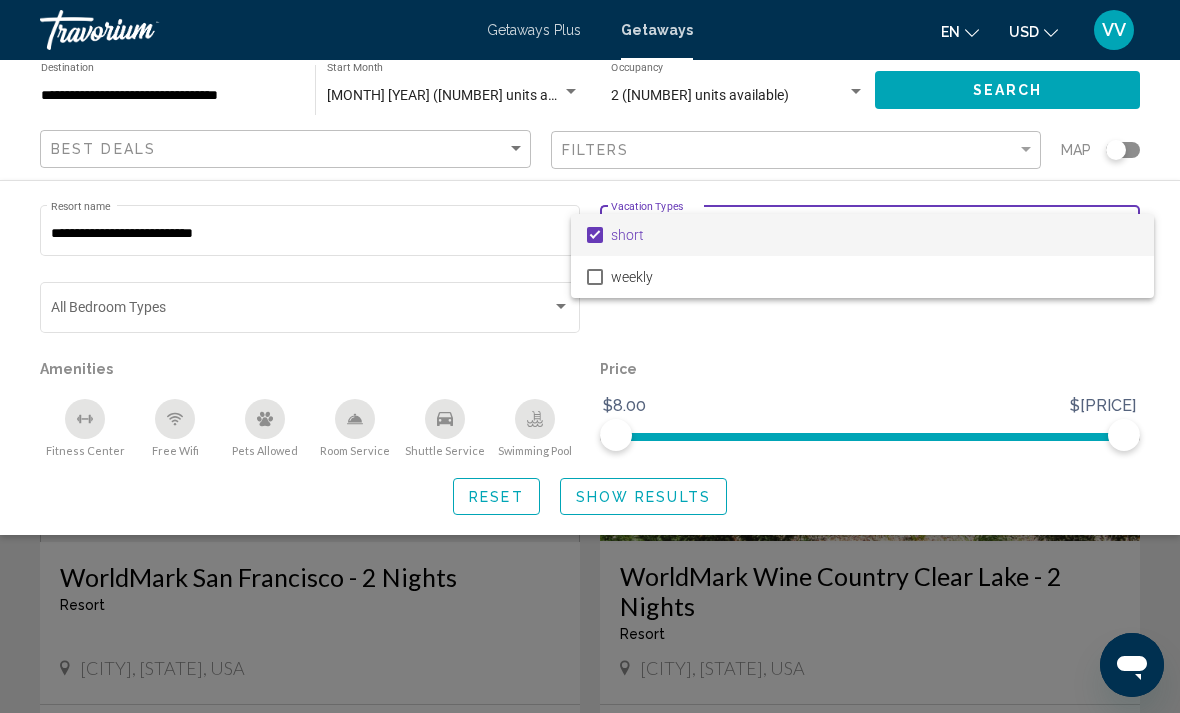 scroll, scrollTop: 51, scrollLeft: 0, axis: vertical 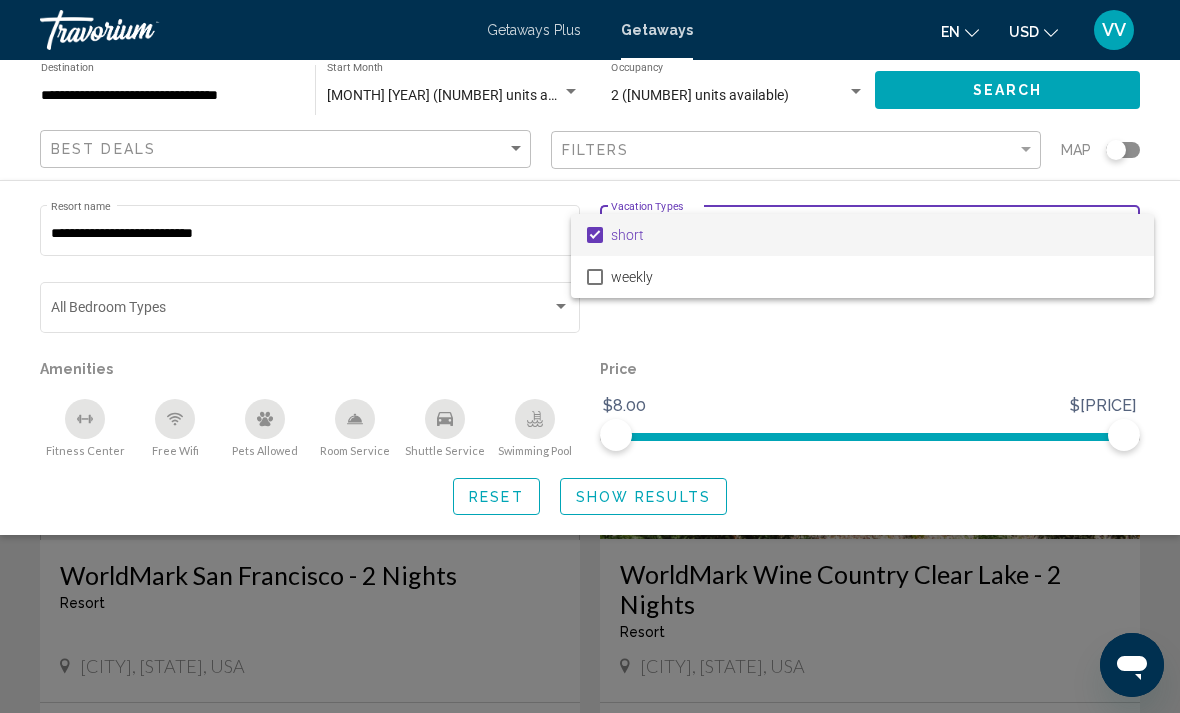 click at bounding box center [590, 356] 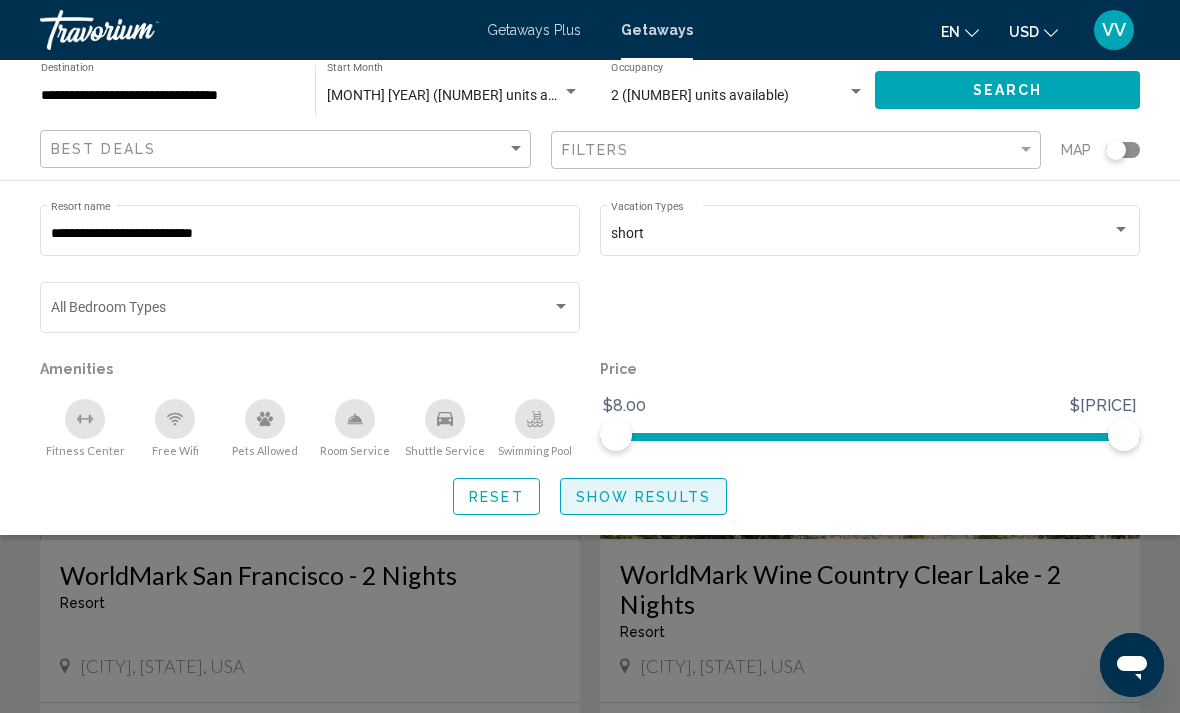 click on "Show Results" 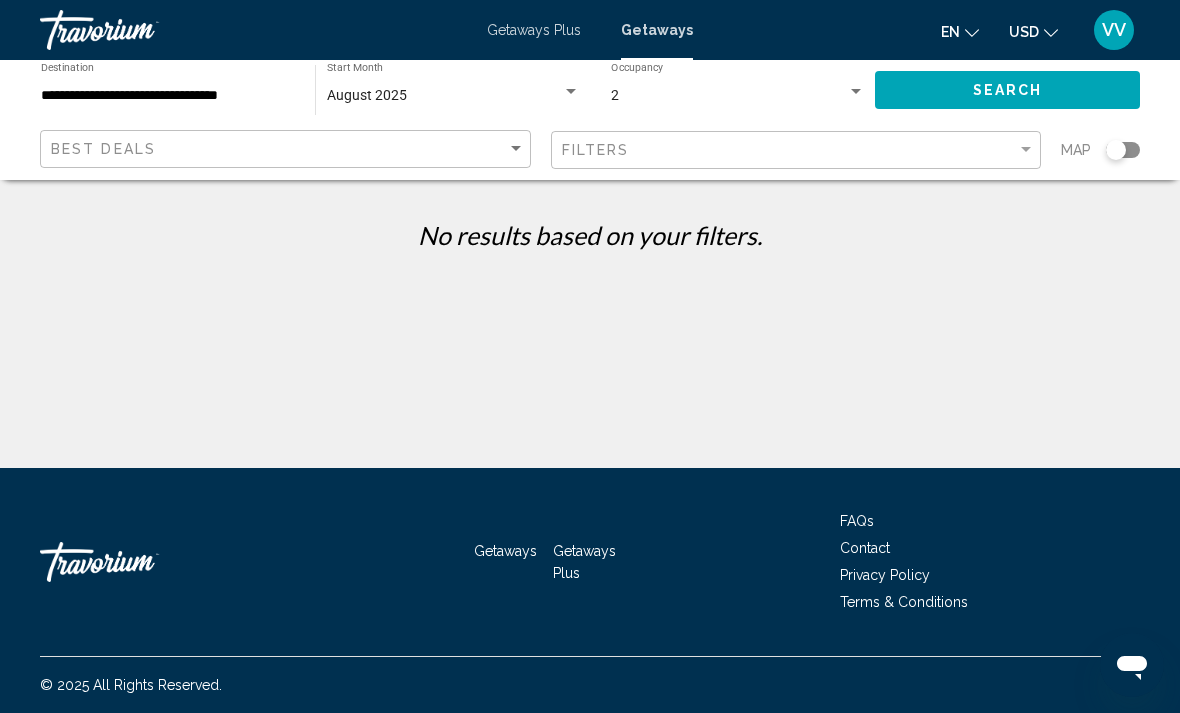 scroll, scrollTop: 0, scrollLeft: 0, axis: both 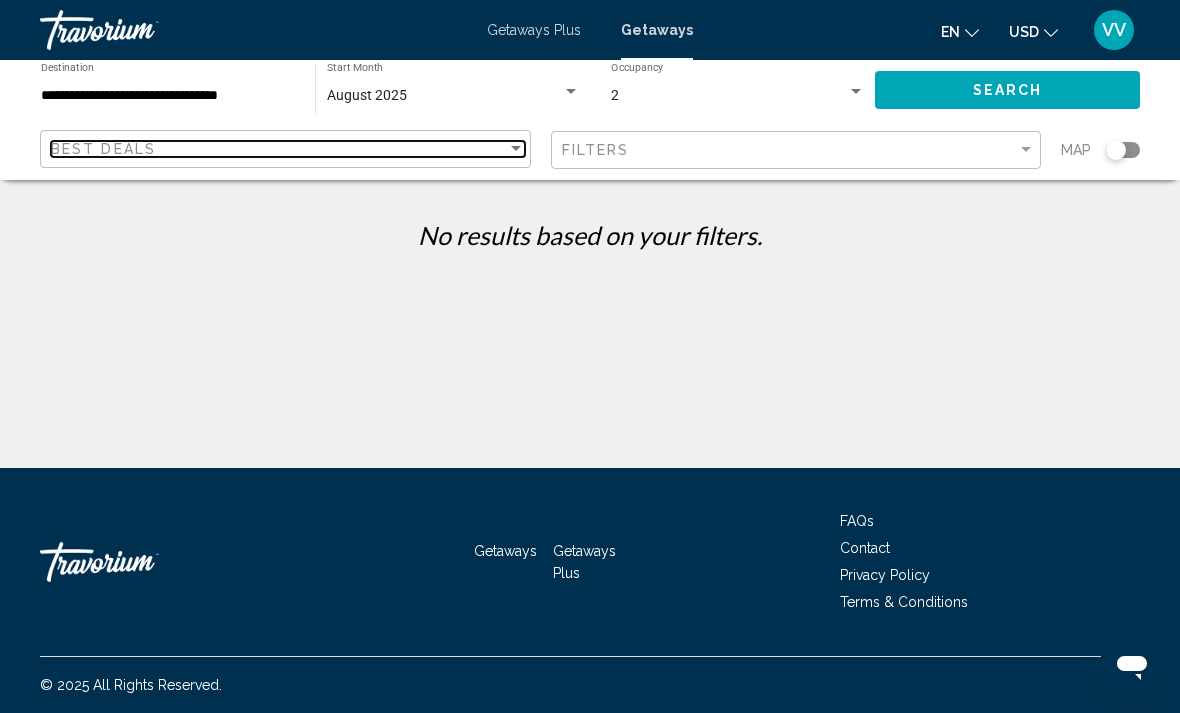 click on "Best Deals" at bounding box center [279, 149] 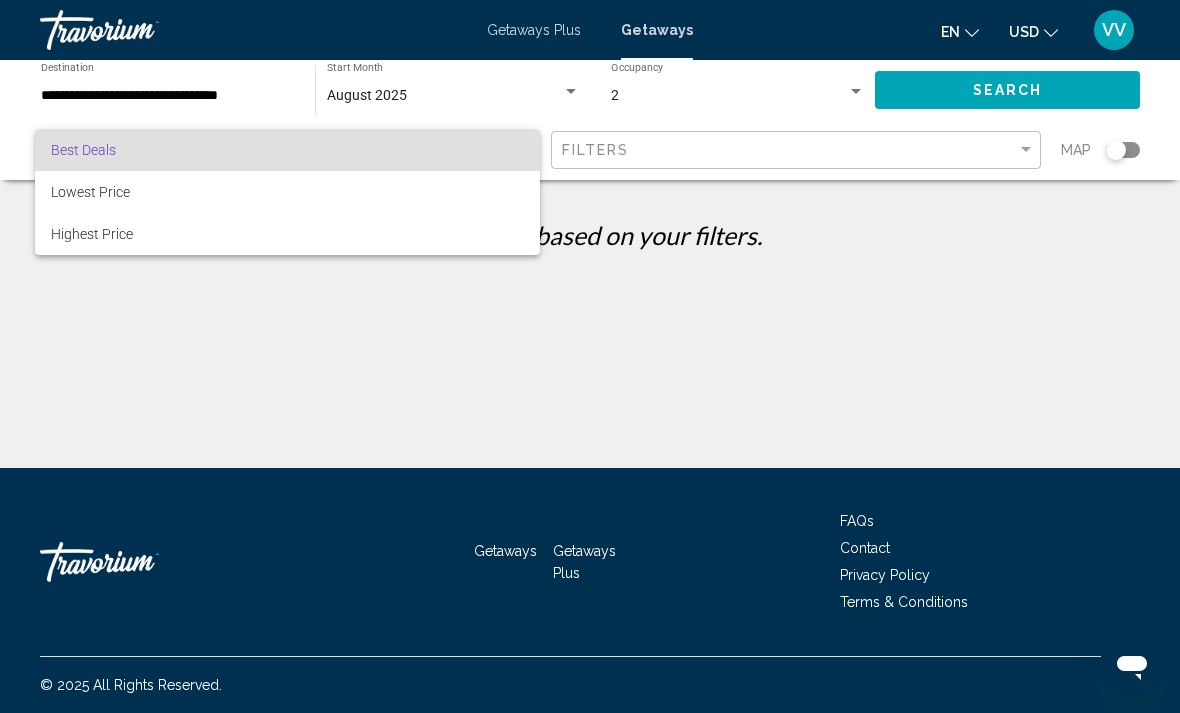 click at bounding box center [590, 356] 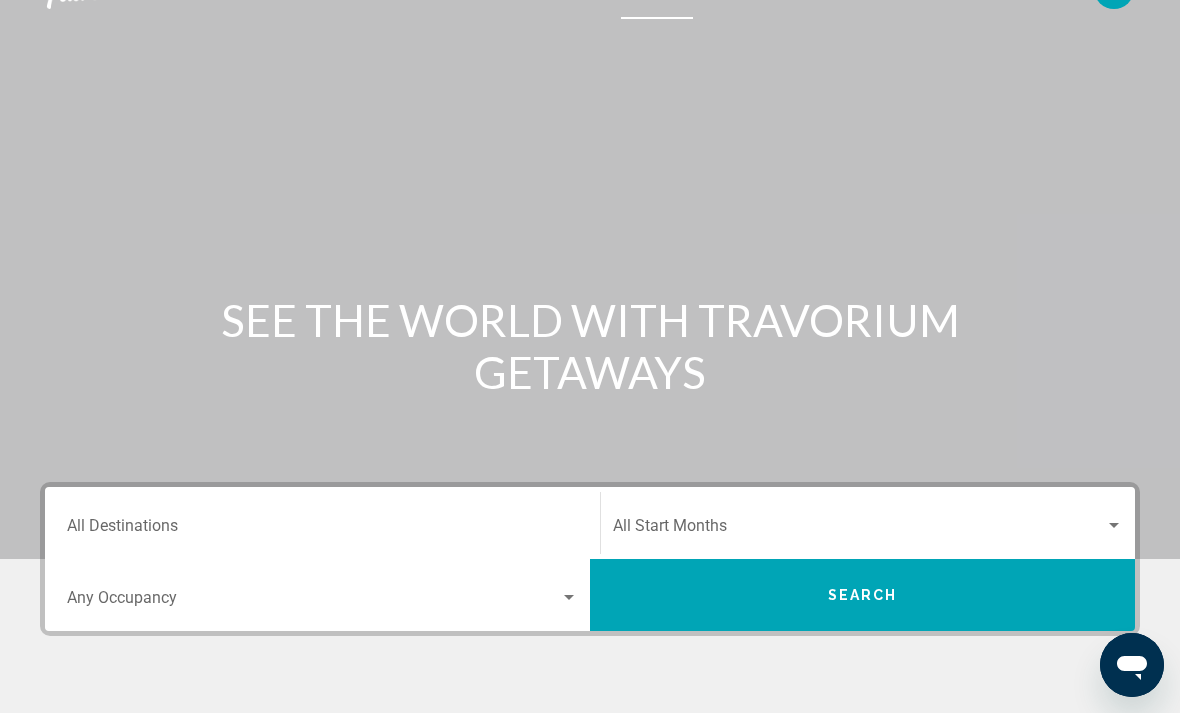 click on "Destination All Destinations" at bounding box center [322, 523] 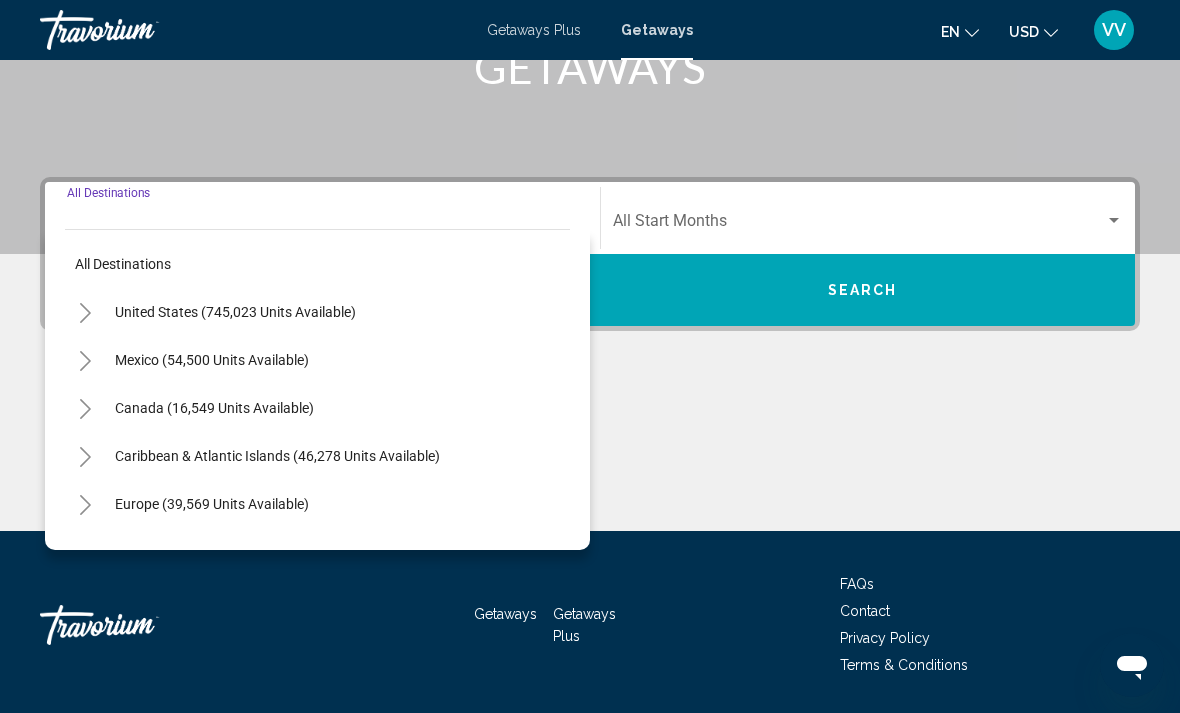scroll, scrollTop: 409, scrollLeft: 0, axis: vertical 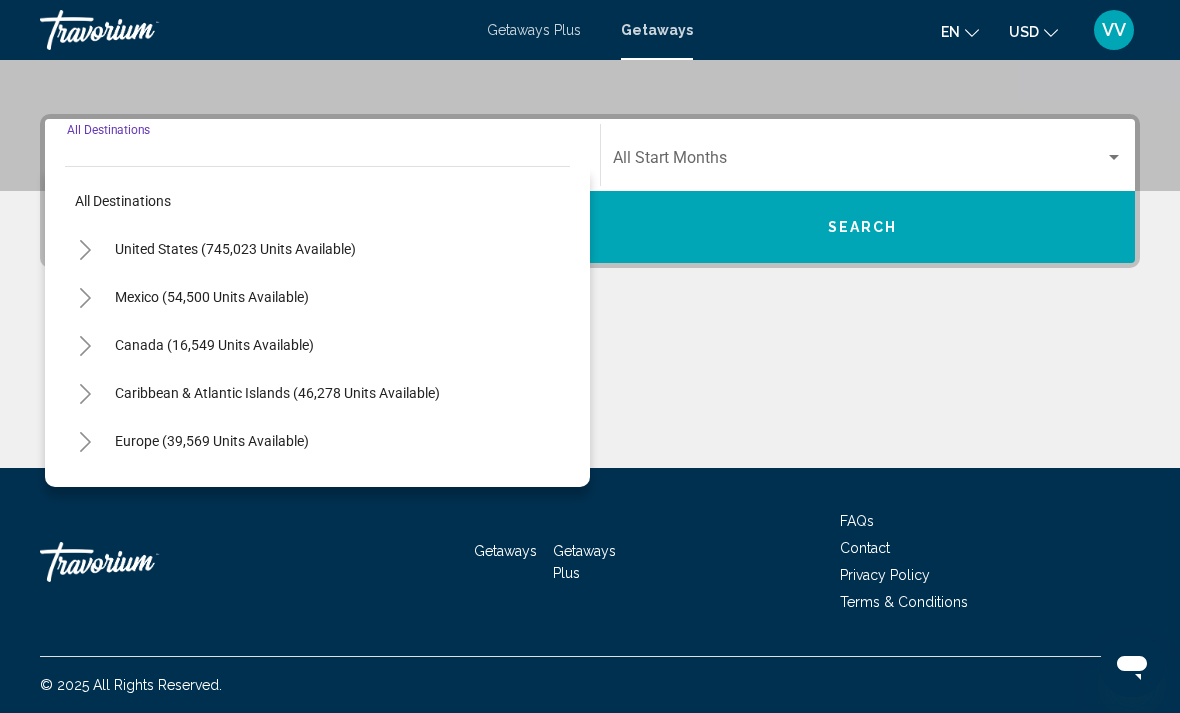 click 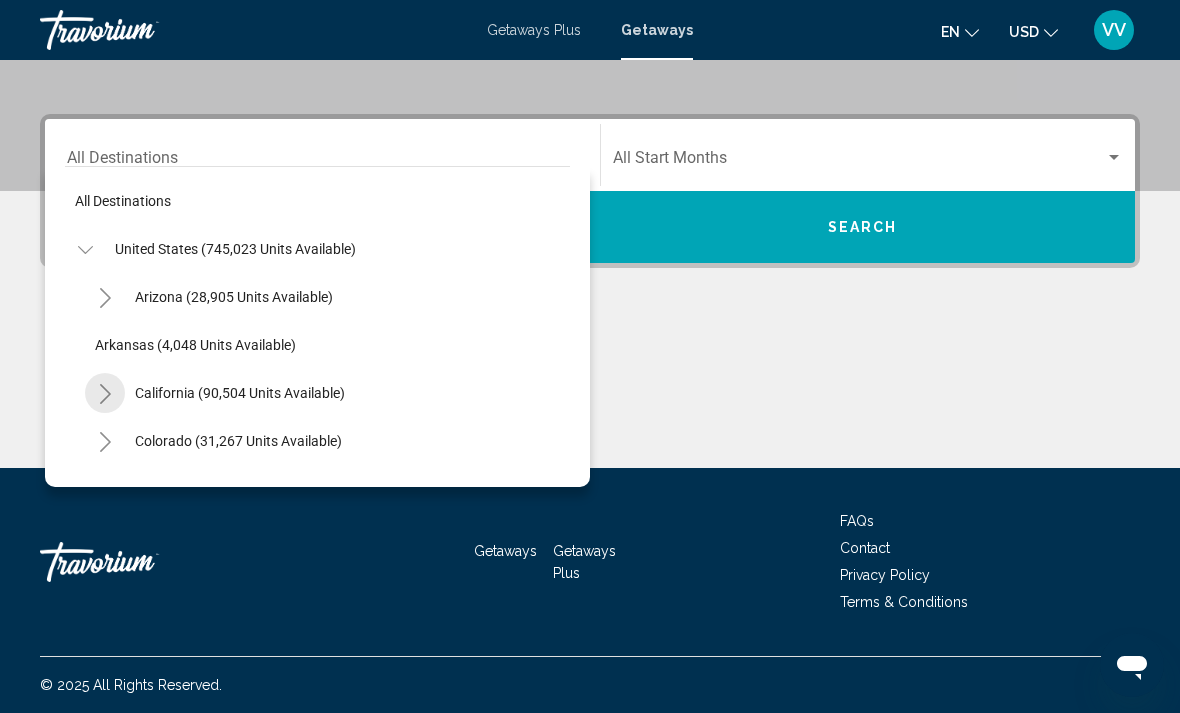 click 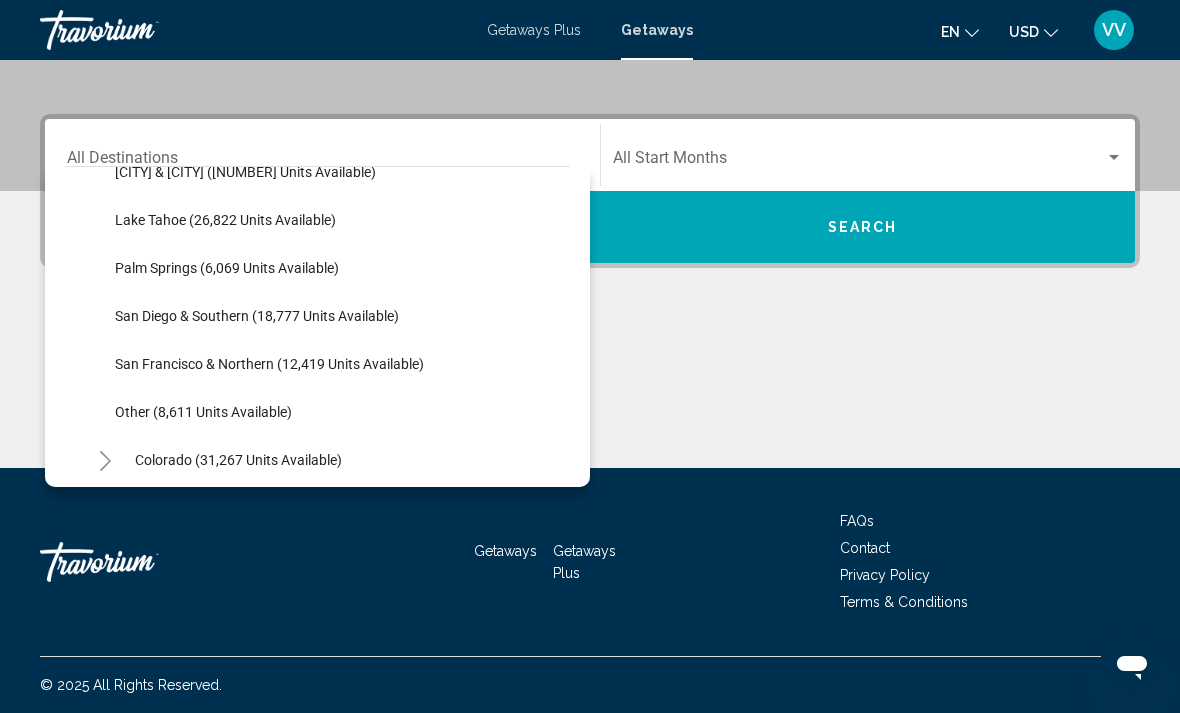 scroll, scrollTop: 283, scrollLeft: 0, axis: vertical 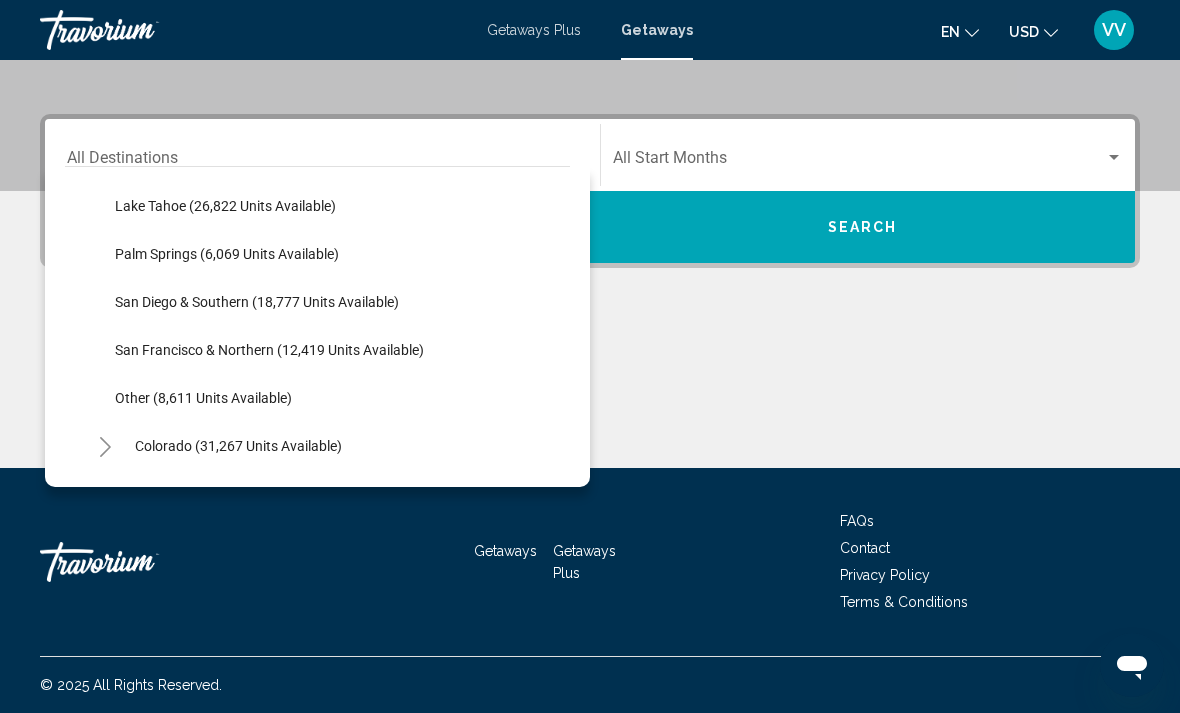 click on "San Francisco & Northern (12,419 units available)" 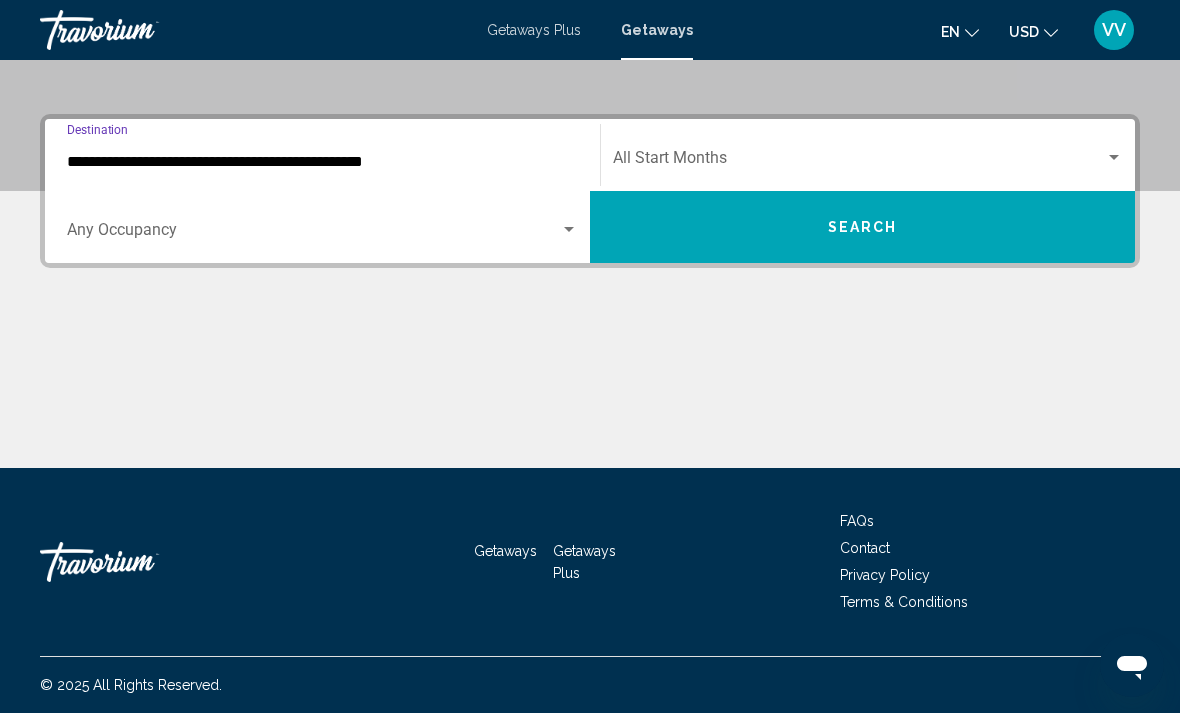 click on "Occupancy Any Occupancy" at bounding box center [322, 227] 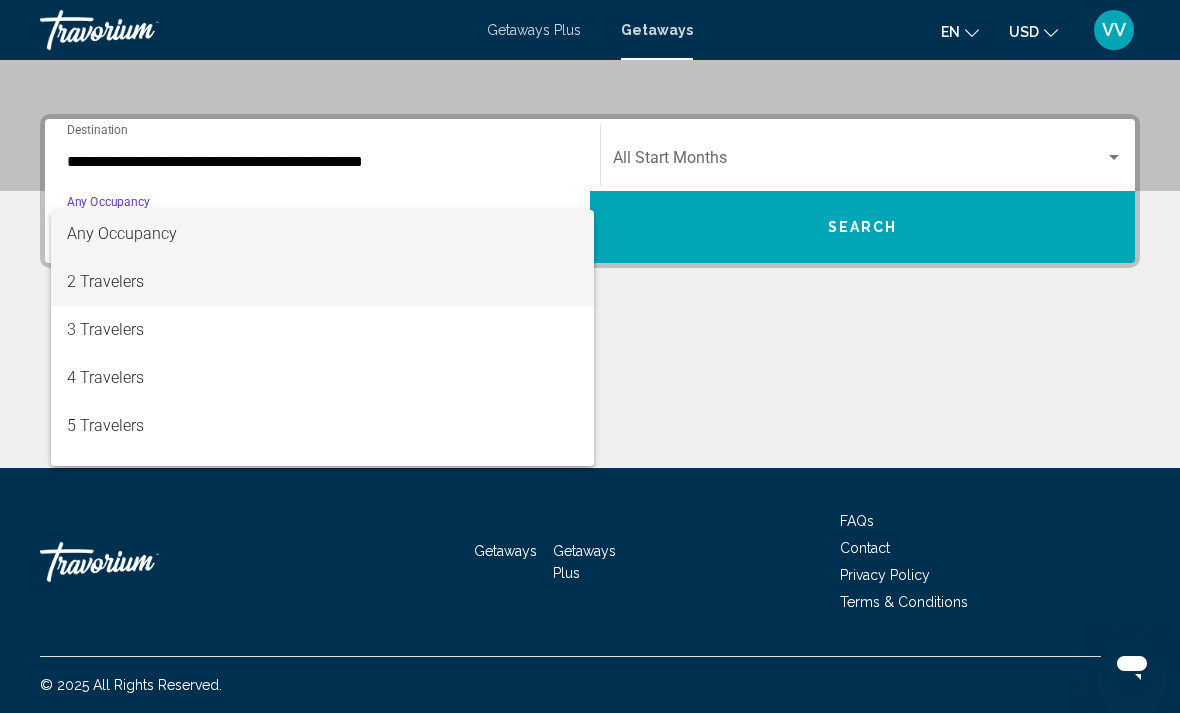 click on "2 Travelers" at bounding box center (322, 282) 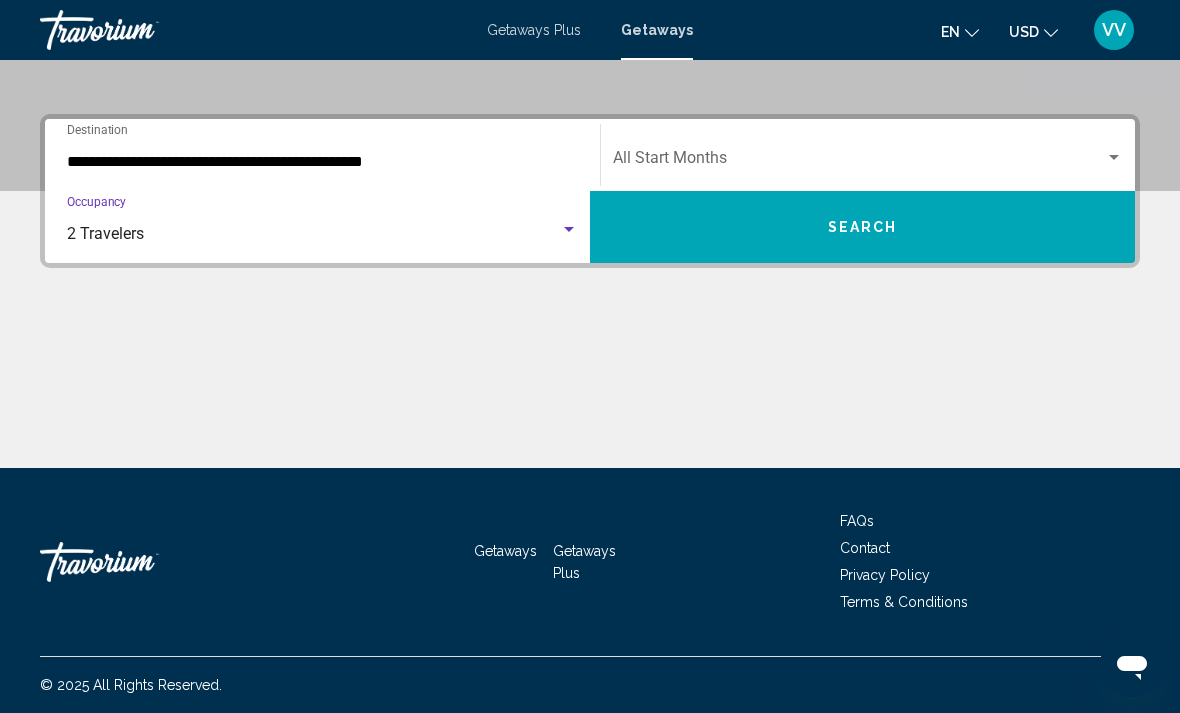 click at bounding box center (1114, 158) 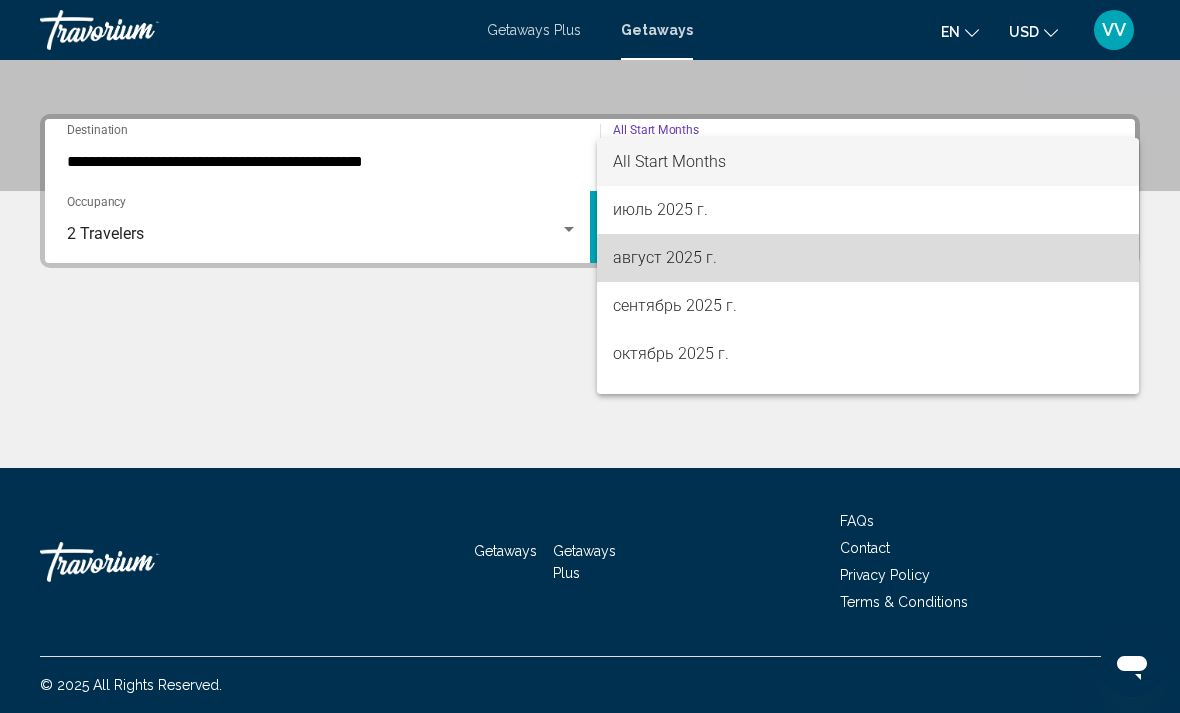 click on "август 2025 г." at bounding box center (868, 258) 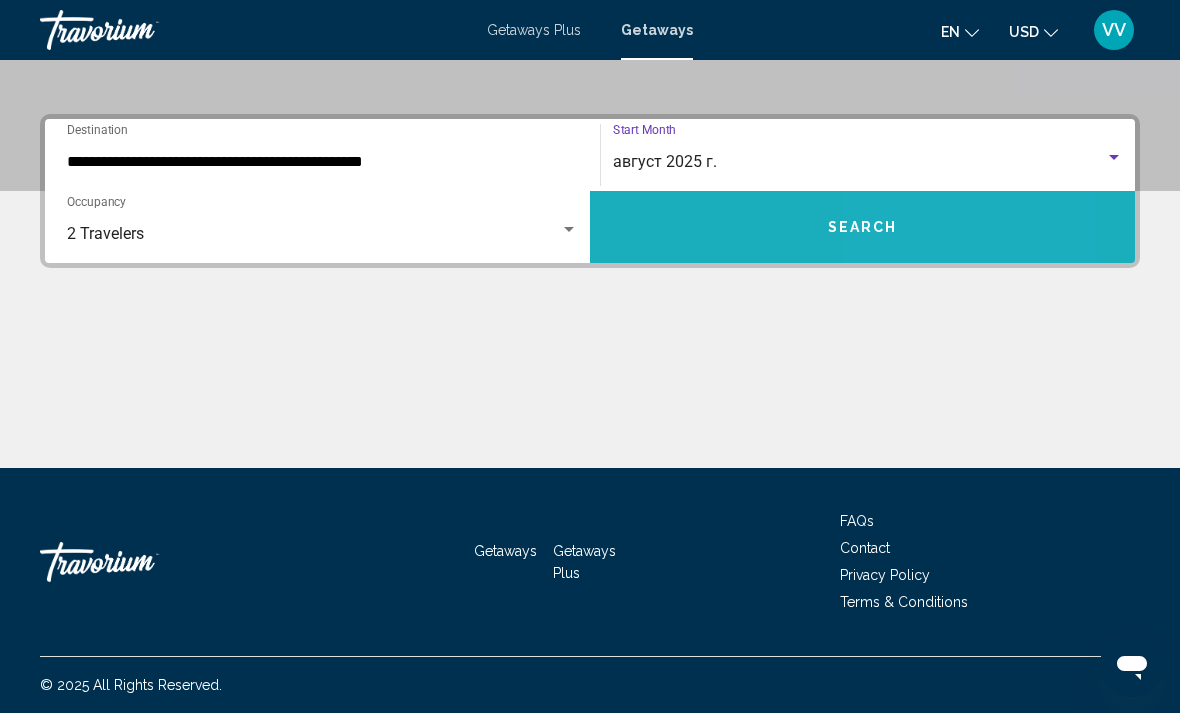 click on "Search" at bounding box center (863, 228) 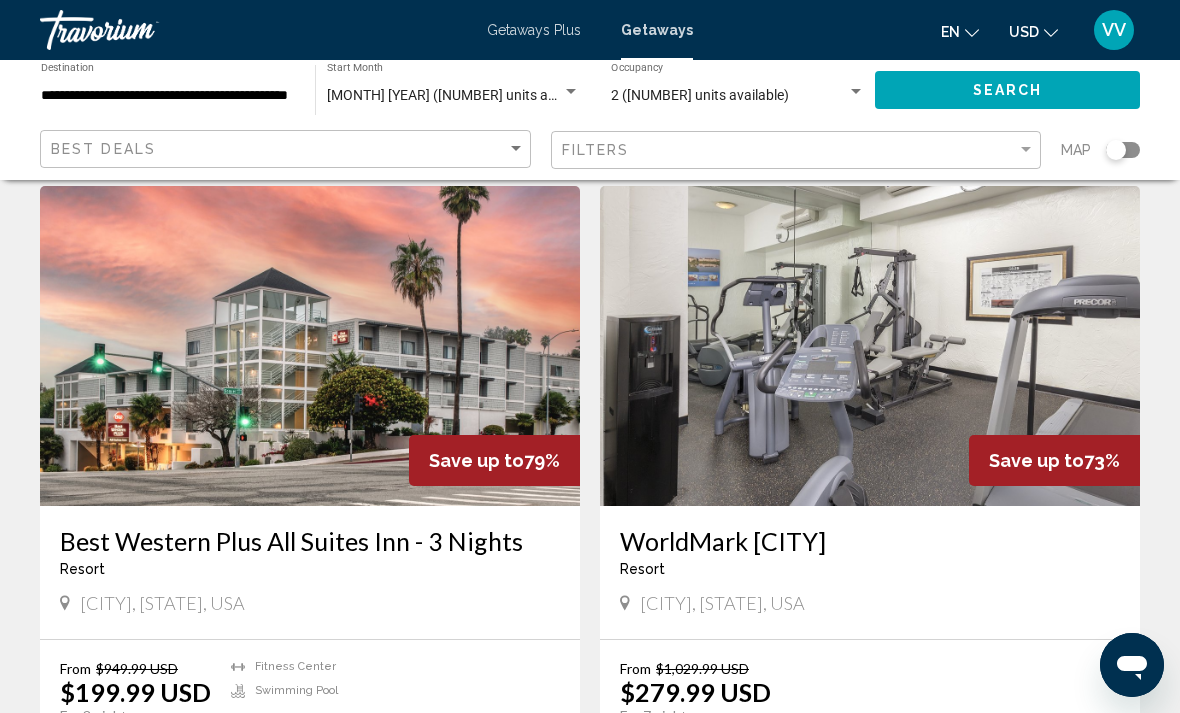 scroll, scrollTop: 3331, scrollLeft: 0, axis: vertical 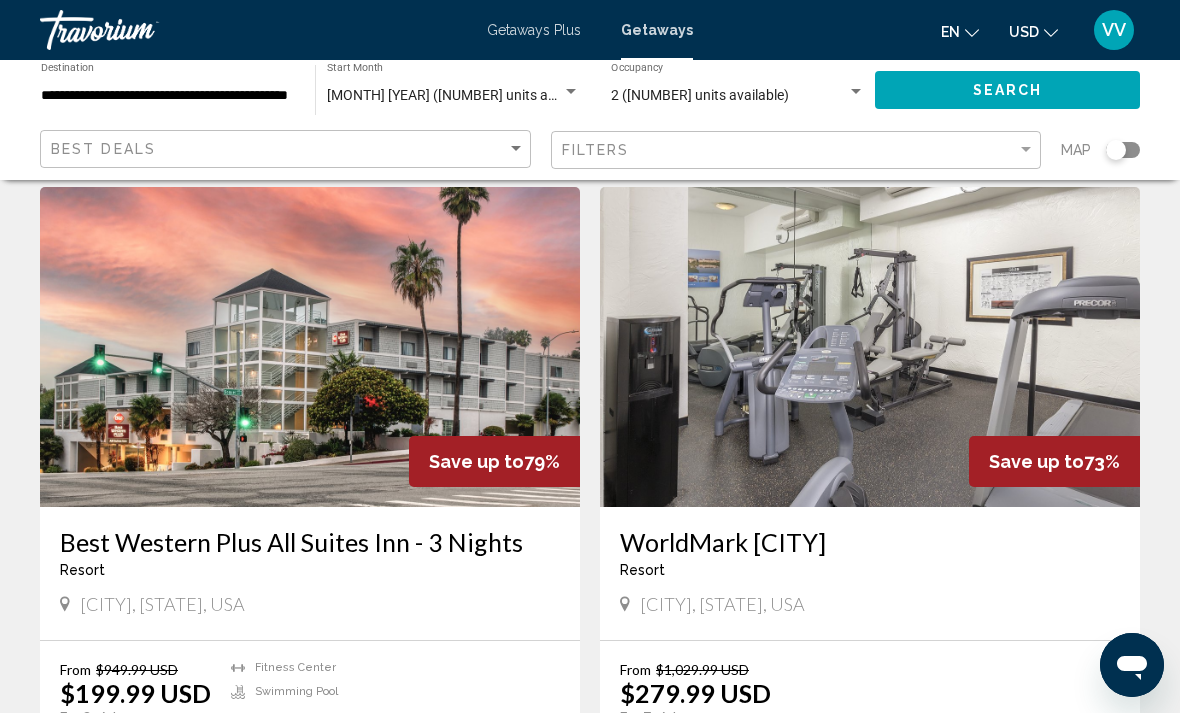click at bounding box center (310, 347) 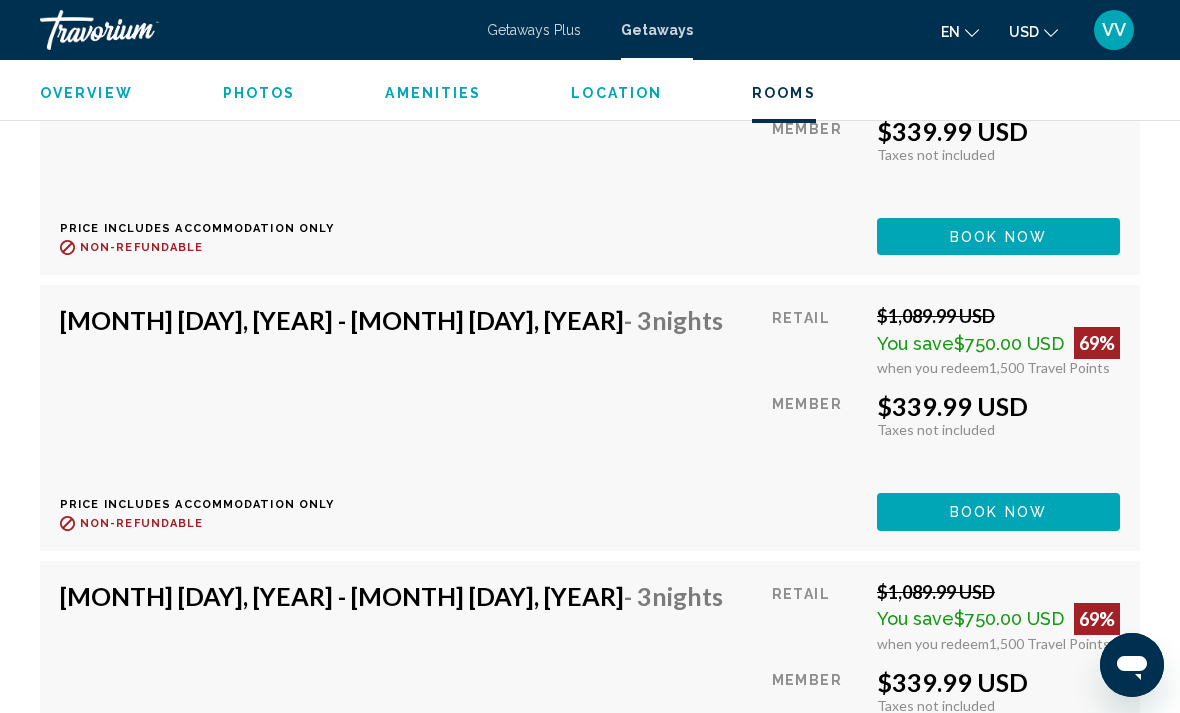 scroll, scrollTop: 3522, scrollLeft: 0, axis: vertical 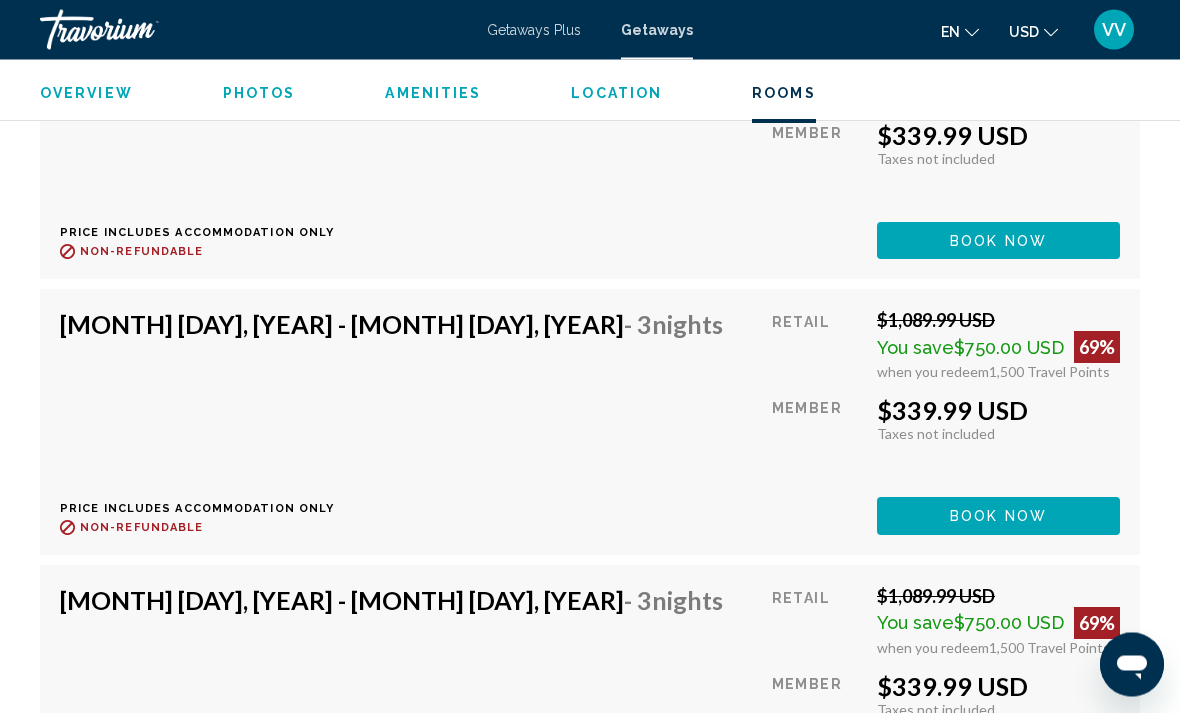 click on "[MONTH] [DAY], [YEAR] - [MONTH] [DAY], [YEAR] - 3 Nights Price includes accommodation only
Refundable until :
Non-refundable" at bounding box center (399, 422) 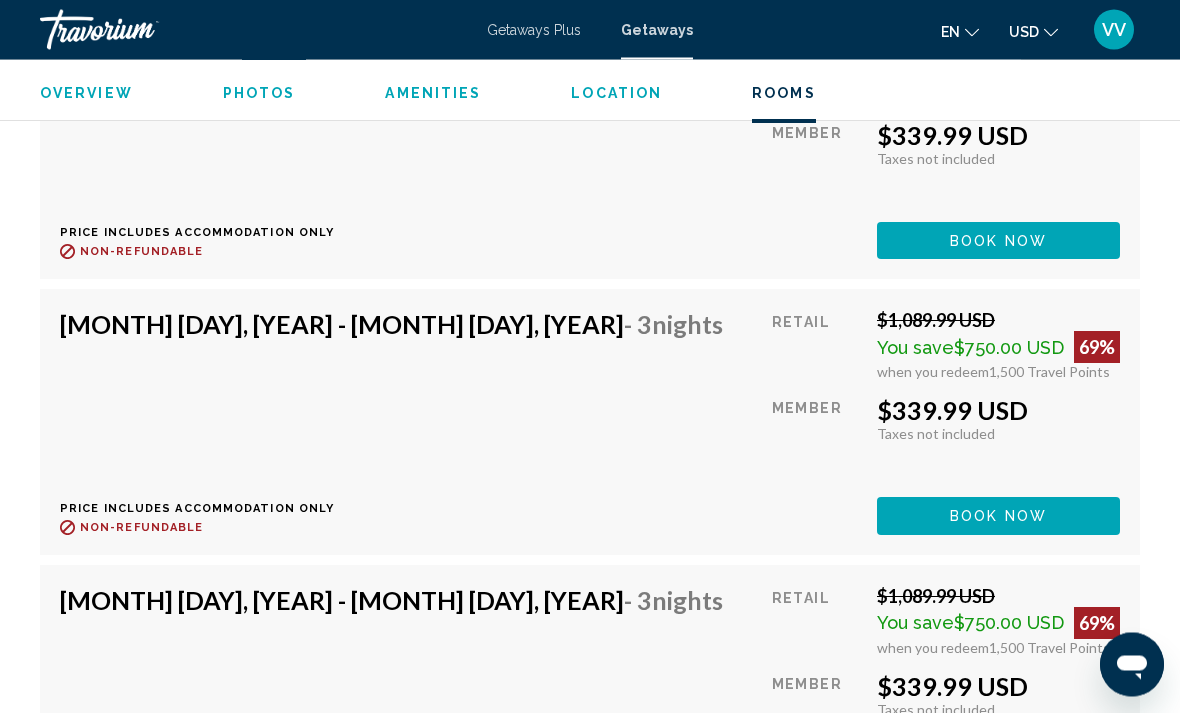 click on "Book now" at bounding box center (998, 242) 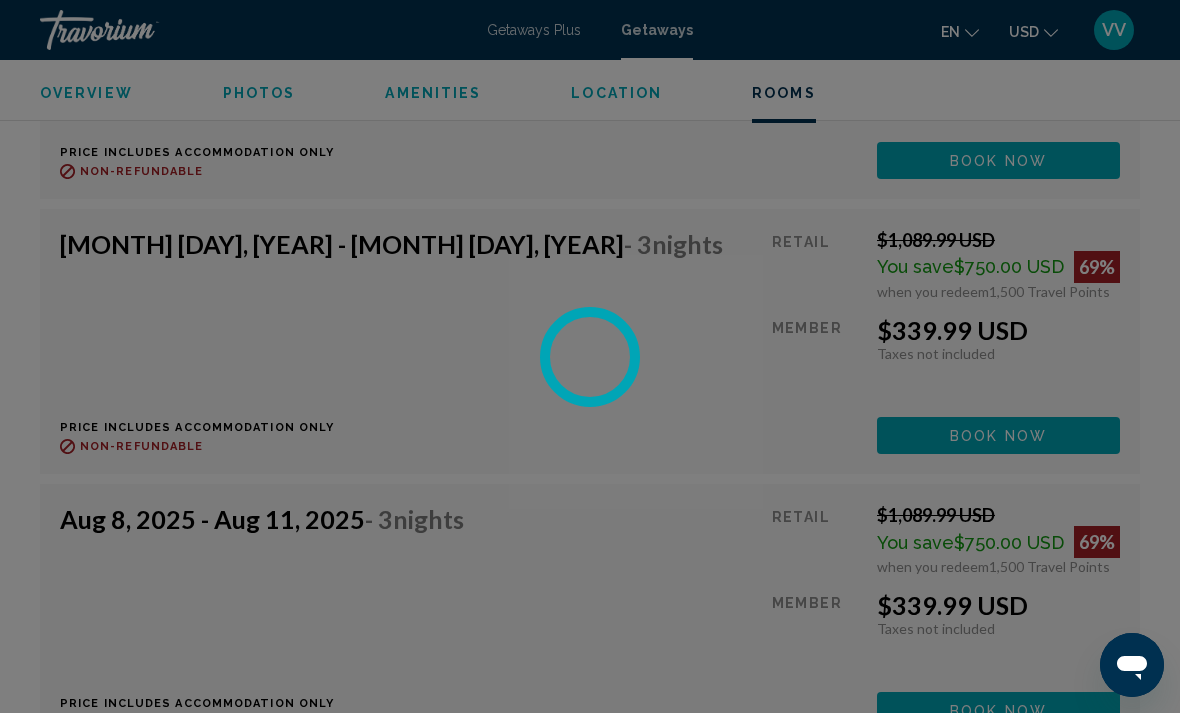 scroll, scrollTop: 4978, scrollLeft: 0, axis: vertical 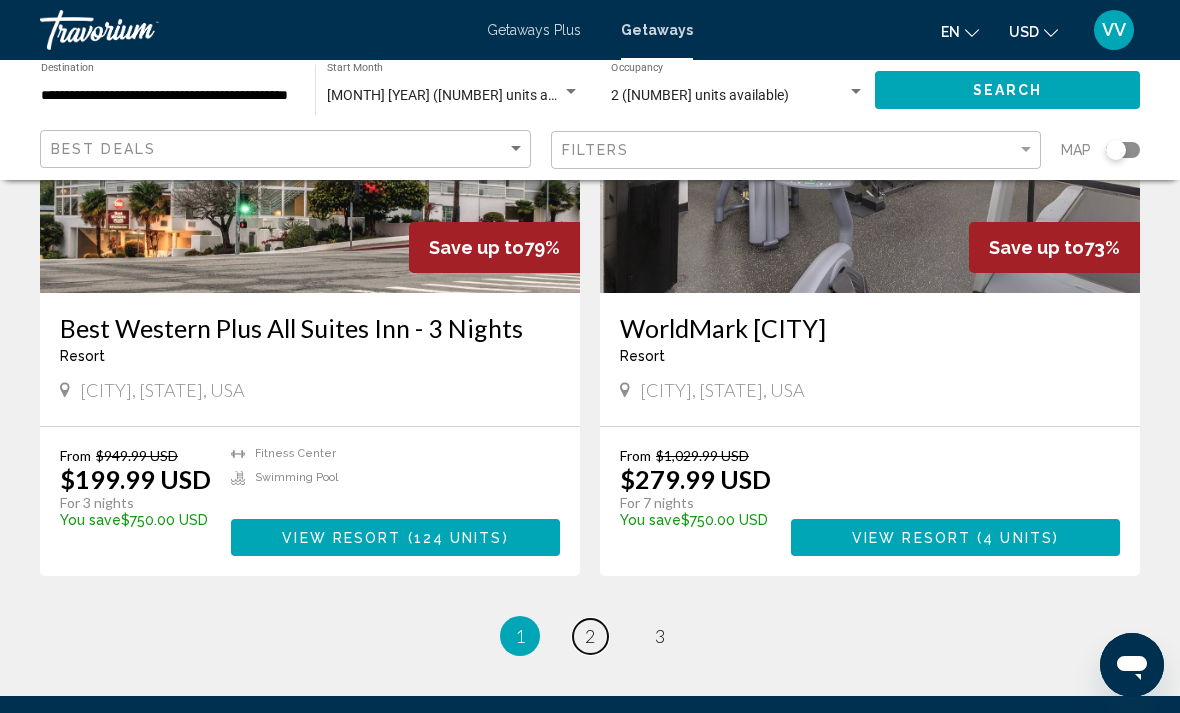 click on "page  2" at bounding box center [590, 636] 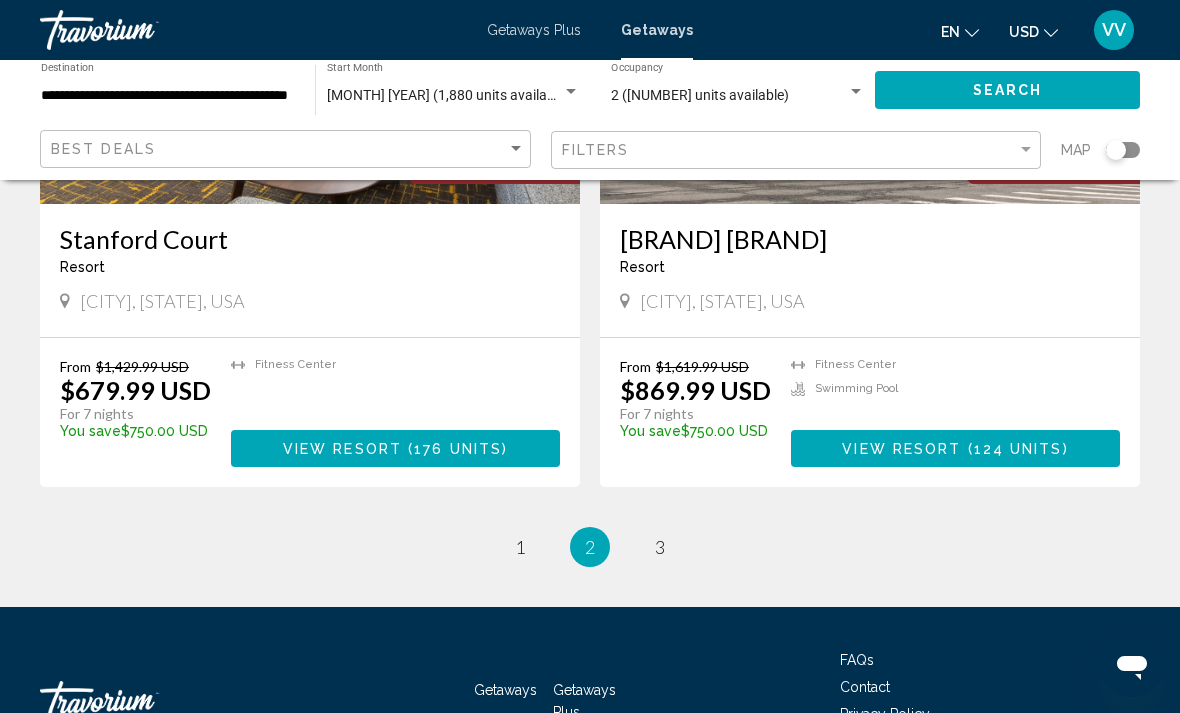 scroll, scrollTop: 3602, scrollLeft: 0, axis: vertical 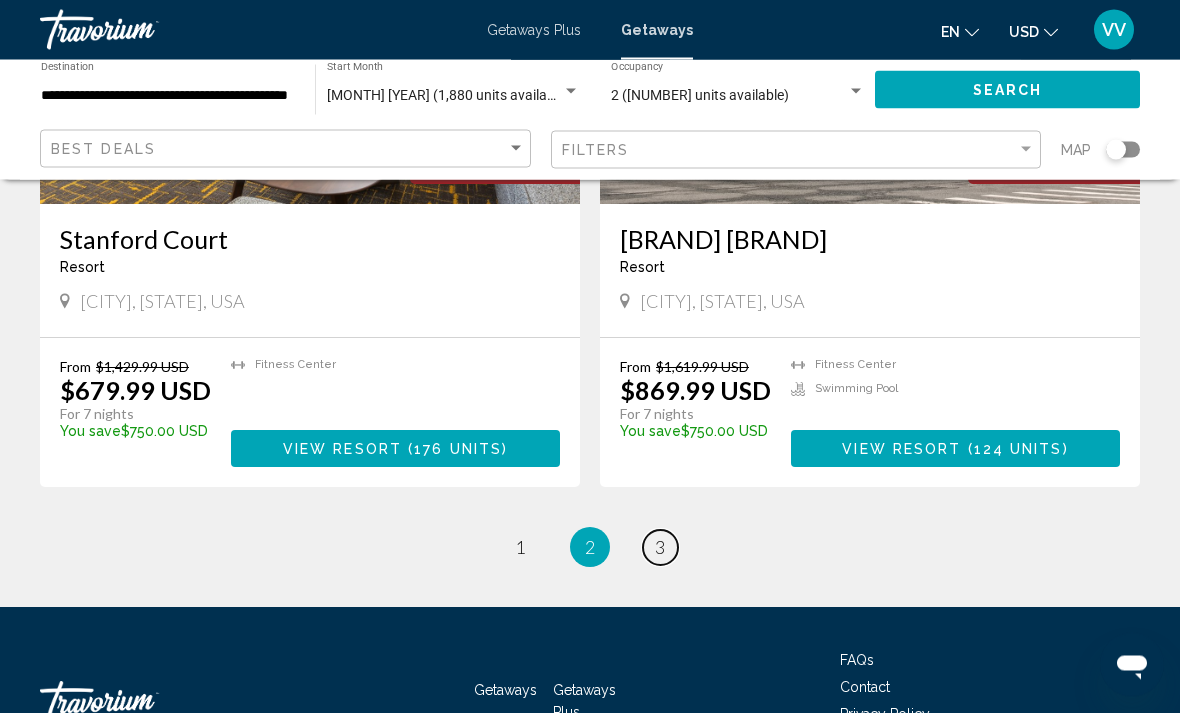 click on "page  3" at bounding box center [660, 548] 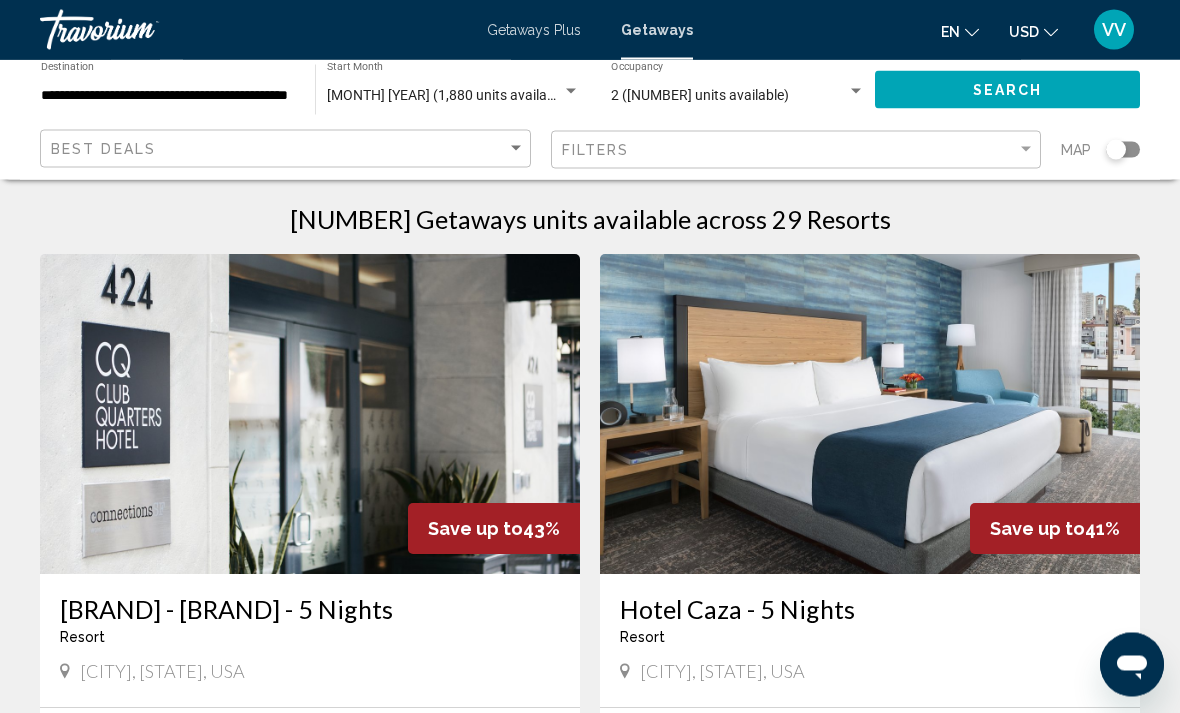 scroll, scrollTop: 0, scrollLeft: 0, axis: both 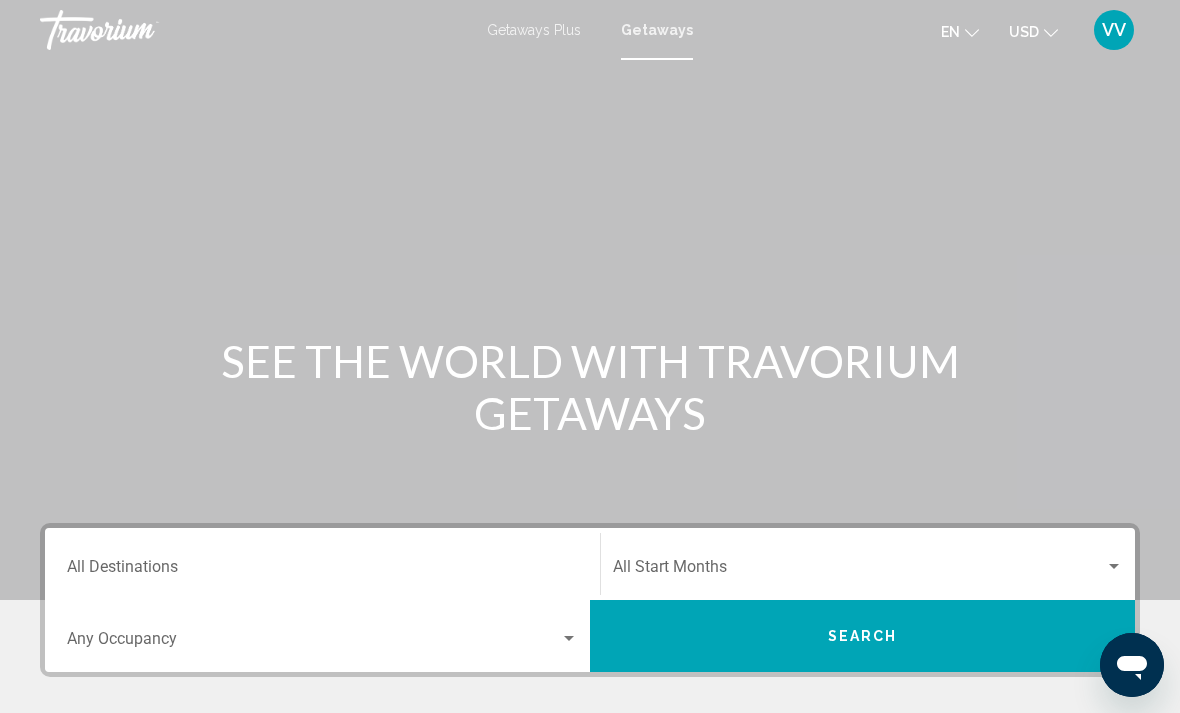 click on "Destination All Destinations" at bounding box center (322, 571) 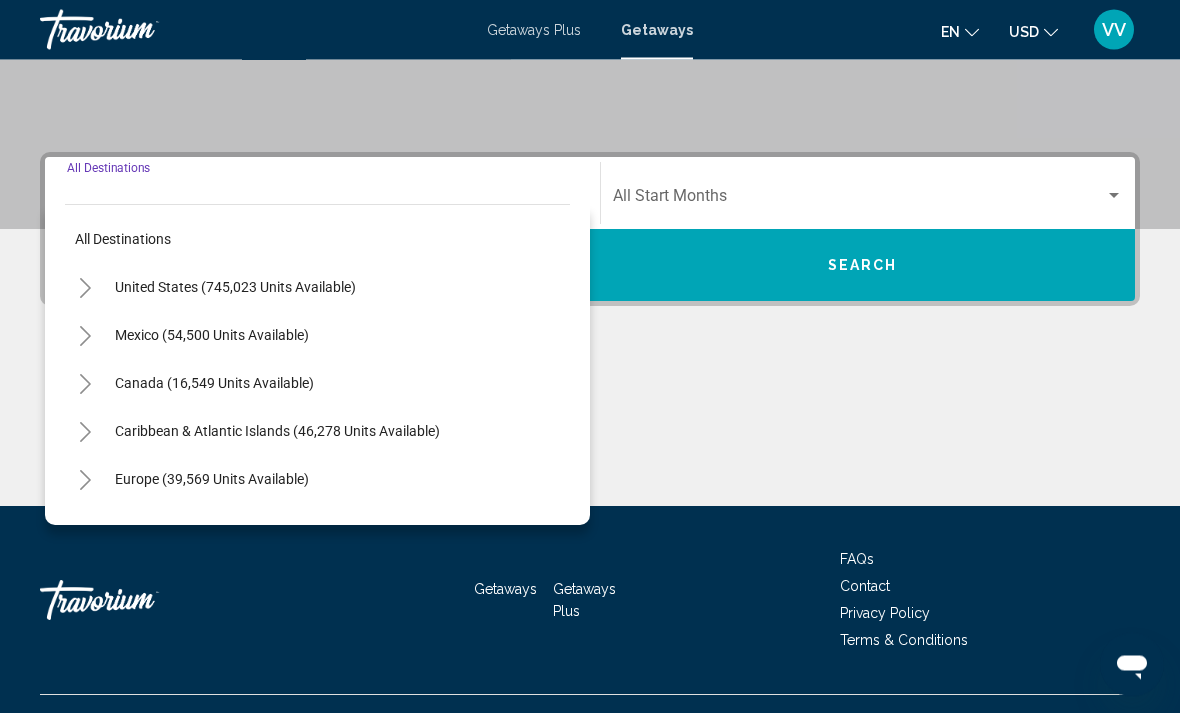 scroll, scrollTop: 409, scrollLeft: 0, axis: vertical 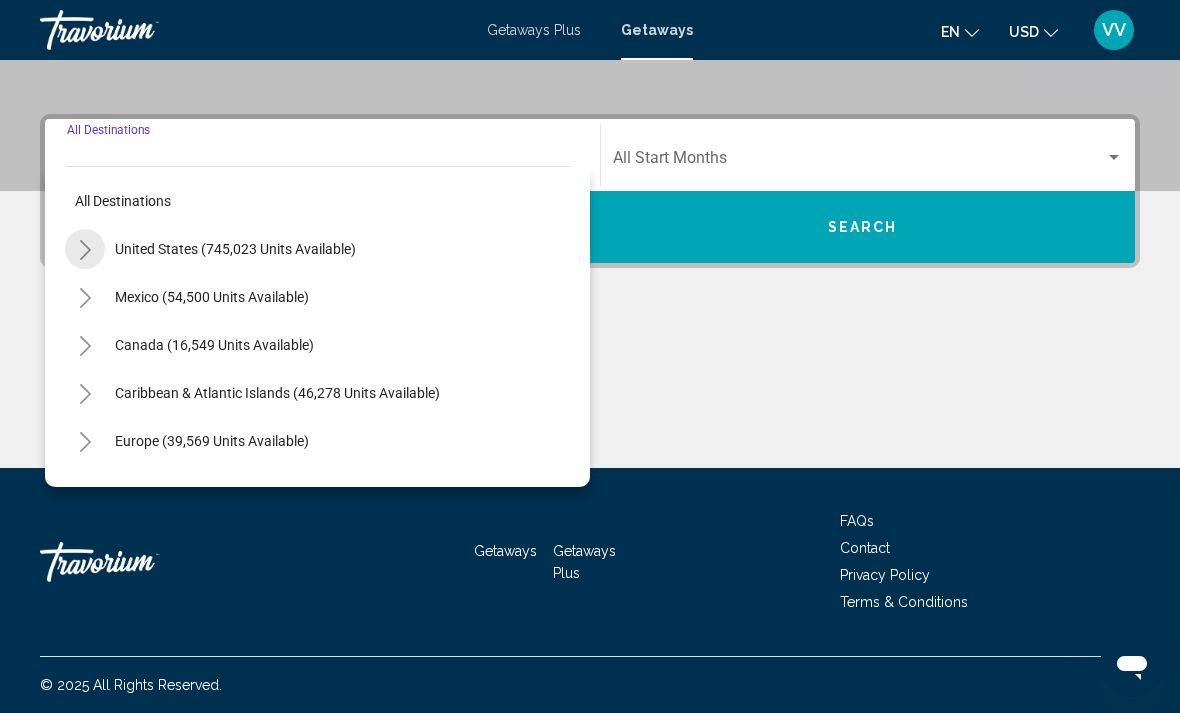 click 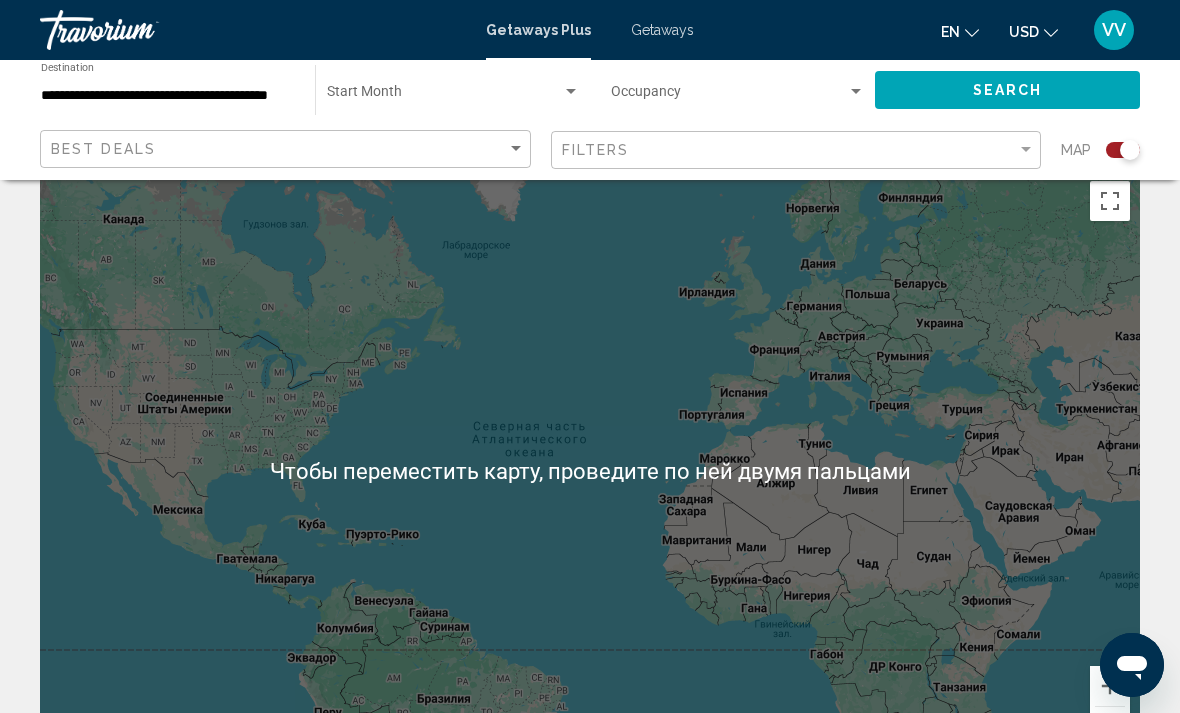 scroll, scrollTop: 0, scrollLeft: 0, axis: both 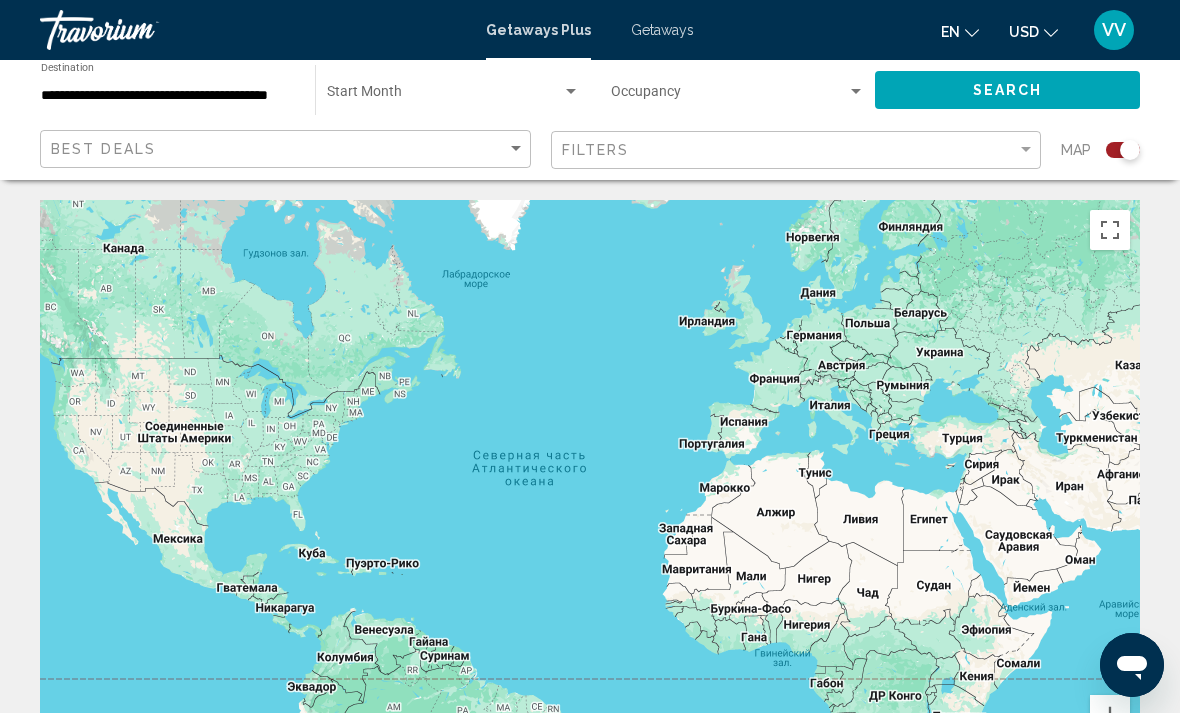 click on "Getaways" at bounding box center [662, 30] 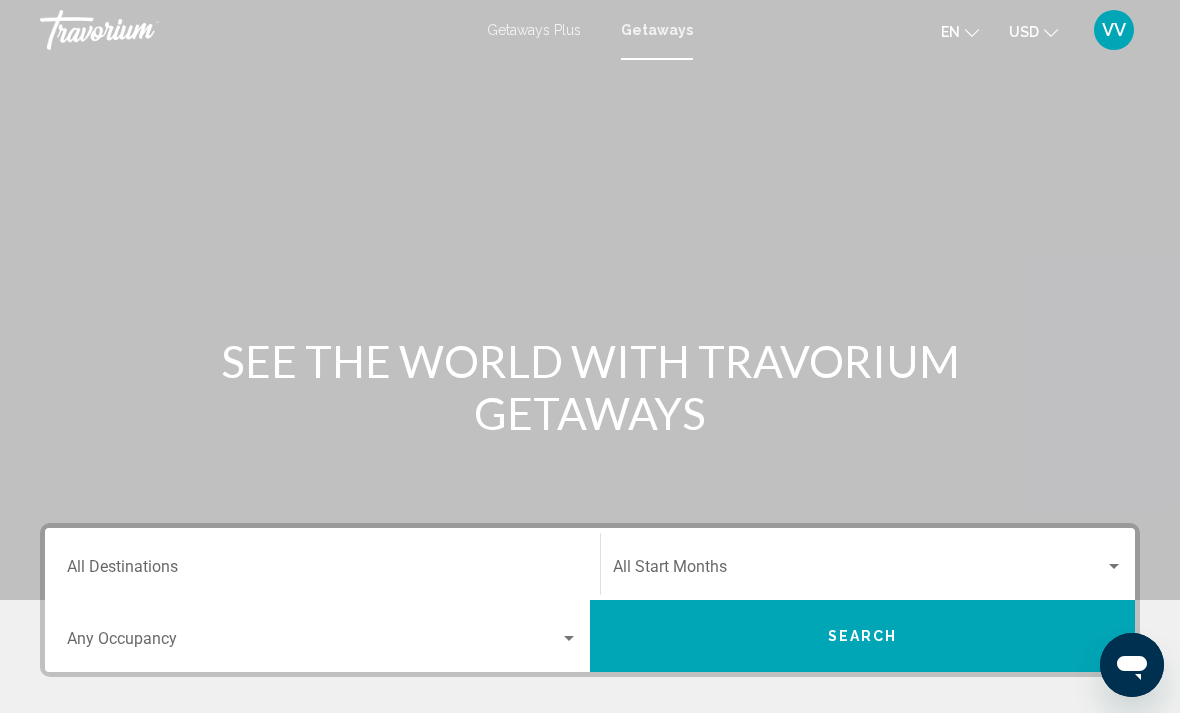 click on "Destination All Destinations" at bounding box center [322, 571] 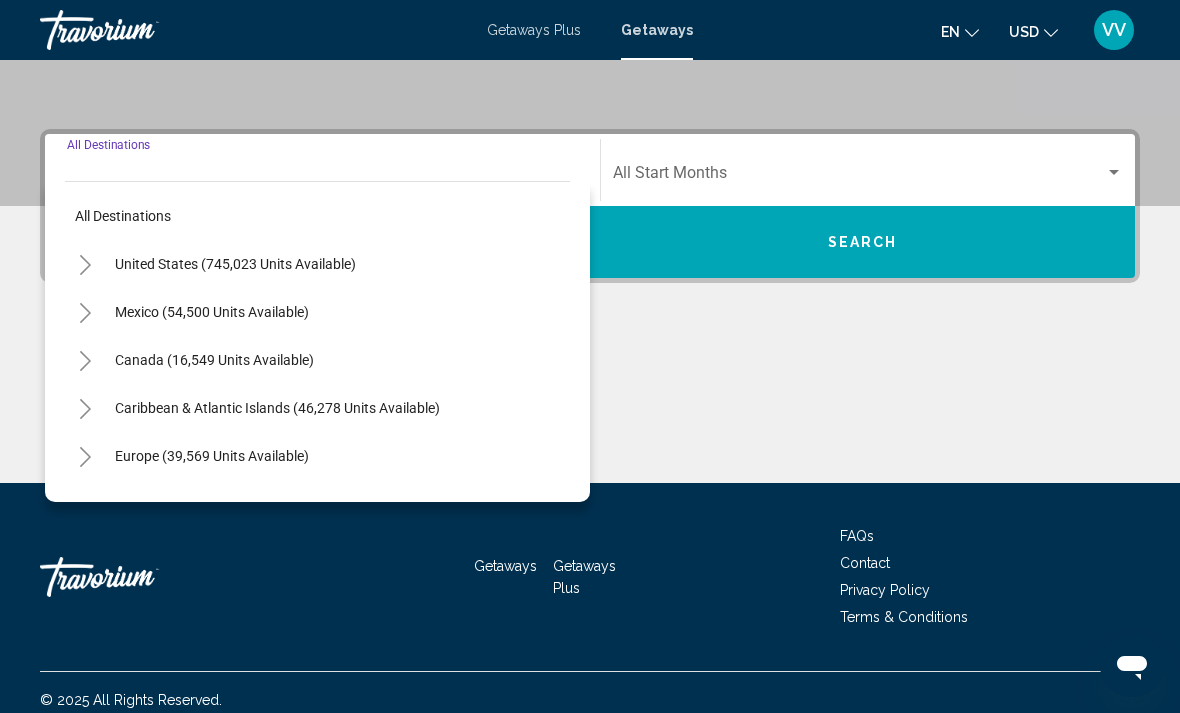 scroll, scrollTop: 409, scrollLeft: 0, axis: vertical 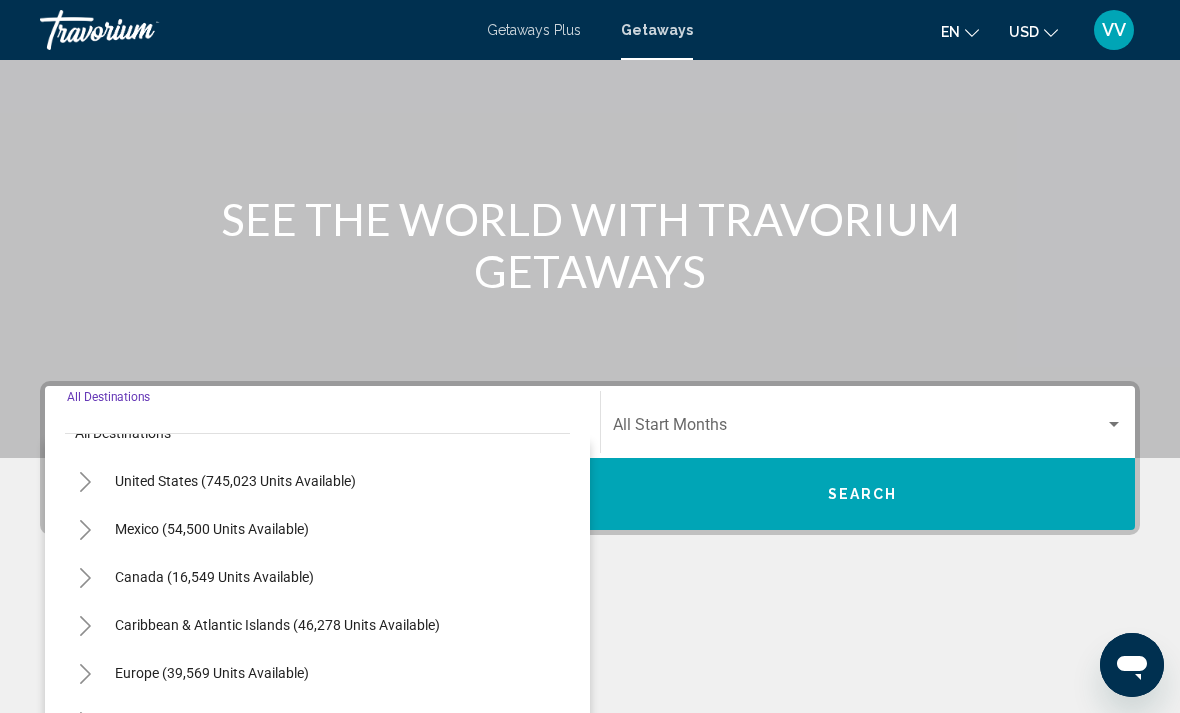click 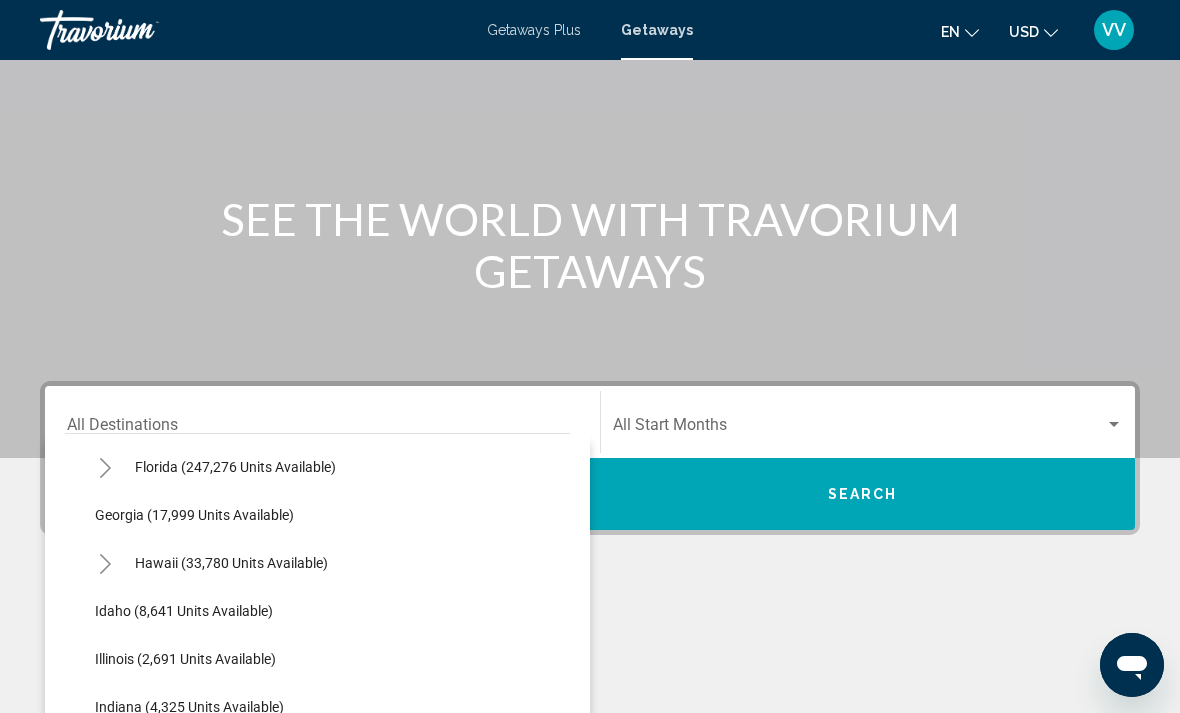 scroll, scrollTop: 338, scrollLeft: 0, axis: vertical 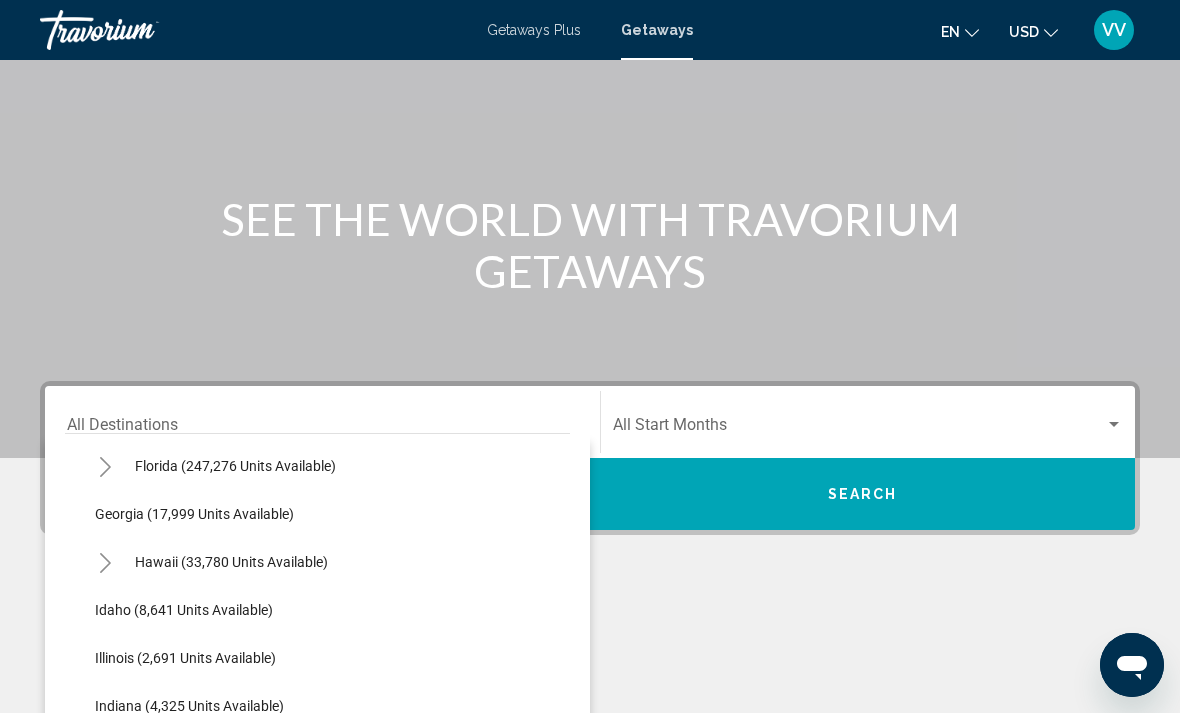 click on "Hawaii (33,780 units available)" 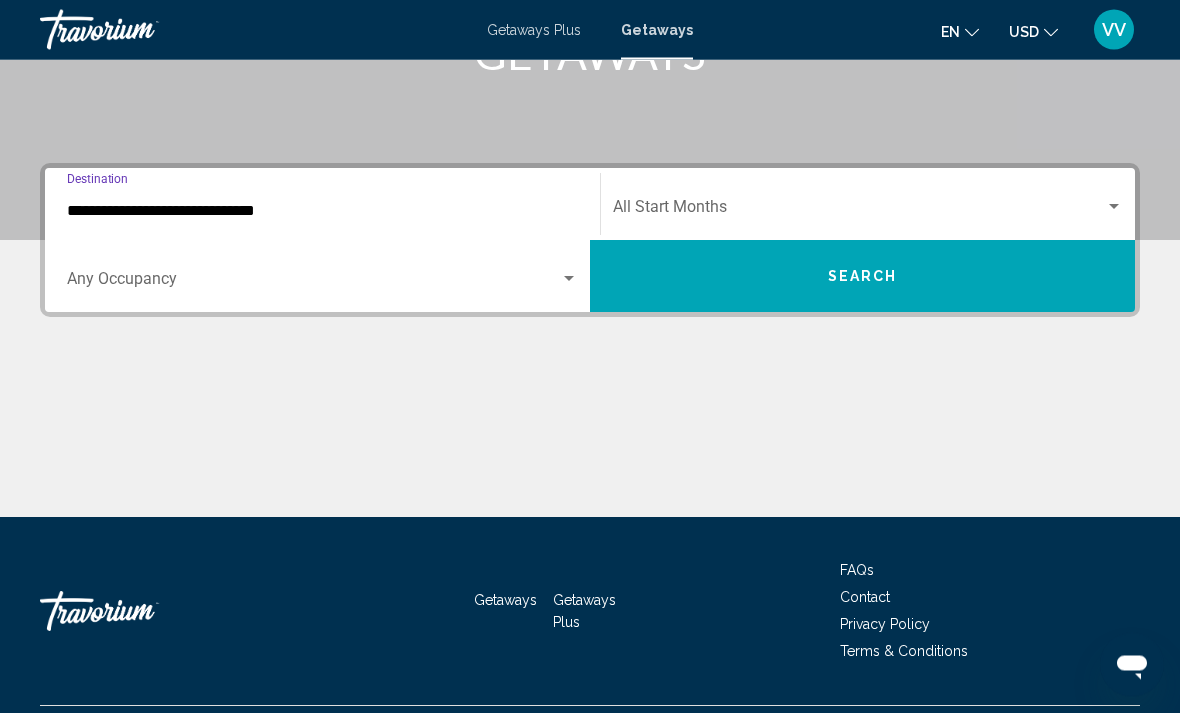 scroll, scrollTop: 409, scrollLeft: 0, axis: vertical 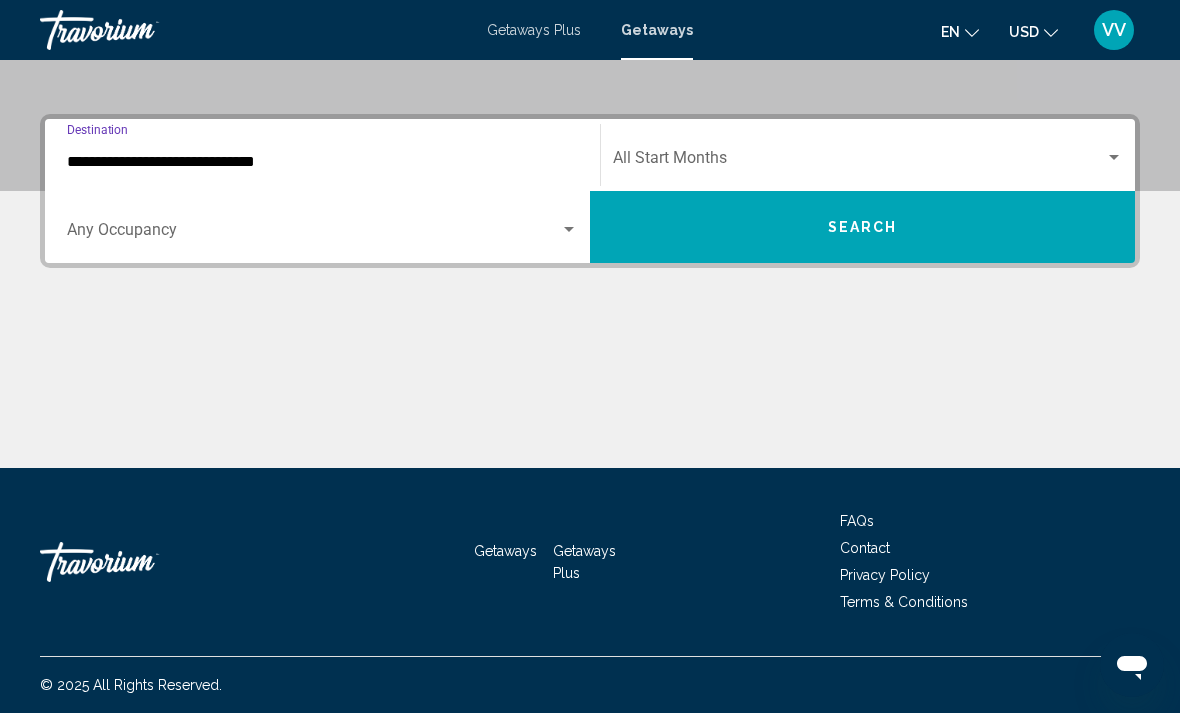 click at bounding box center (313, 234) 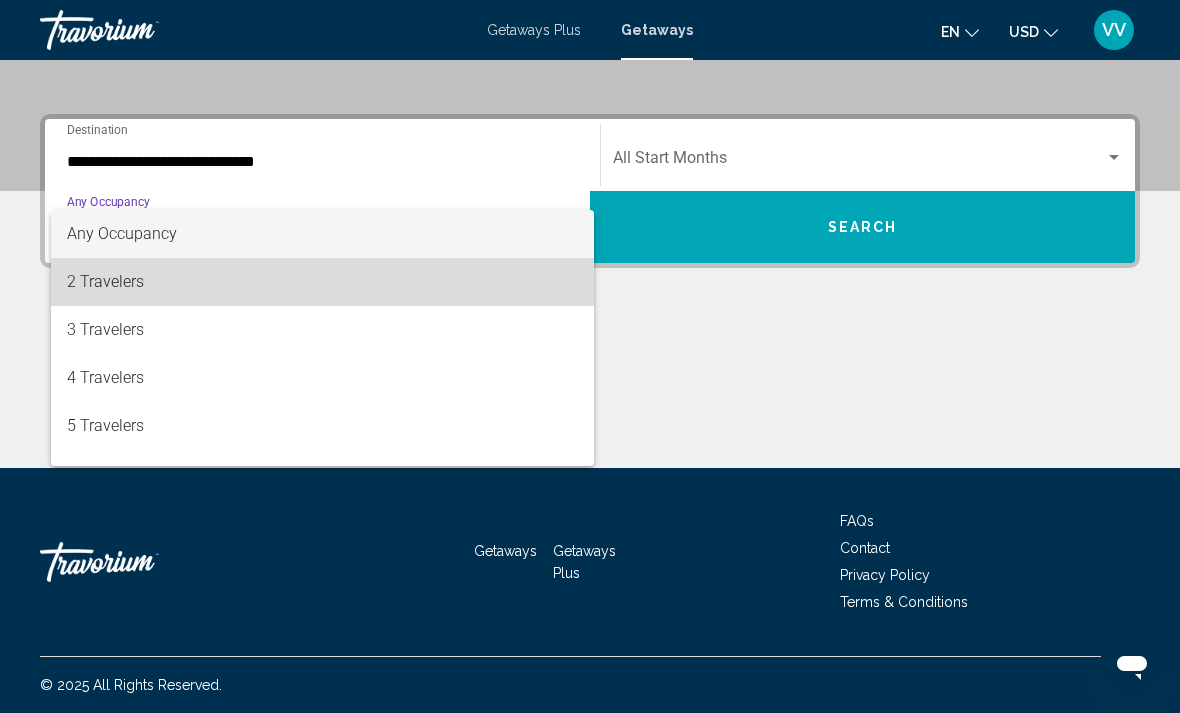 click on "2 Travelers" at bounding box center (322, 282) 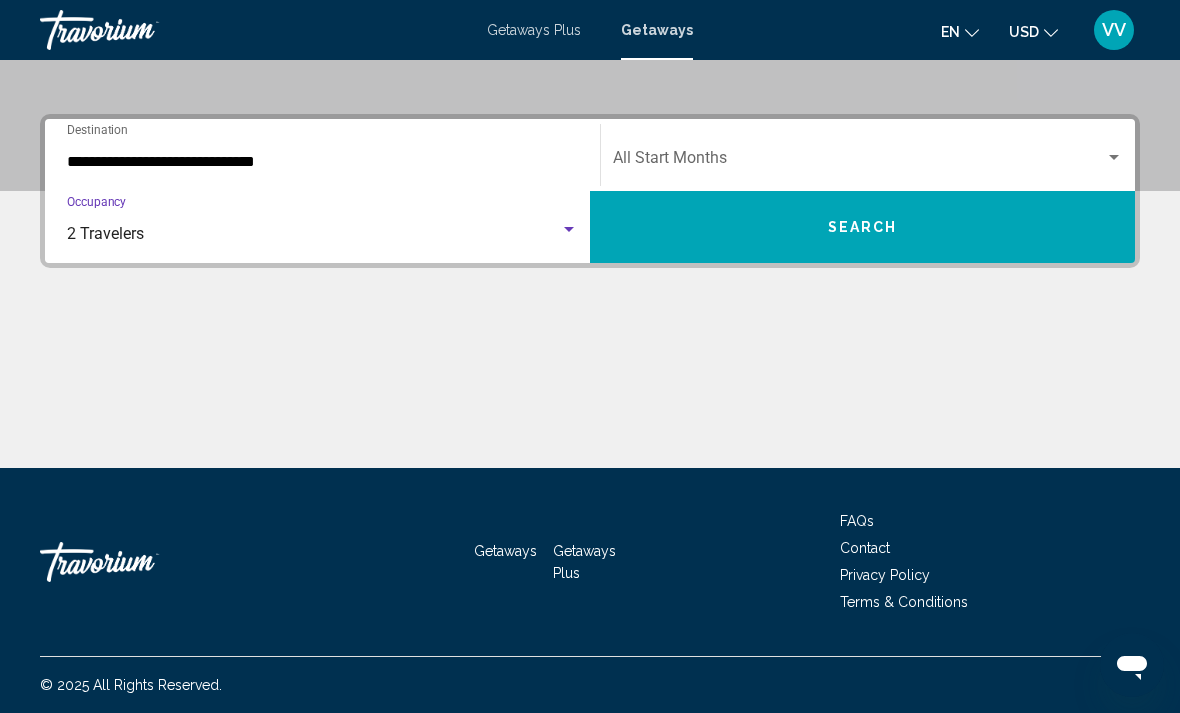 click on "Start Month All Start Months" 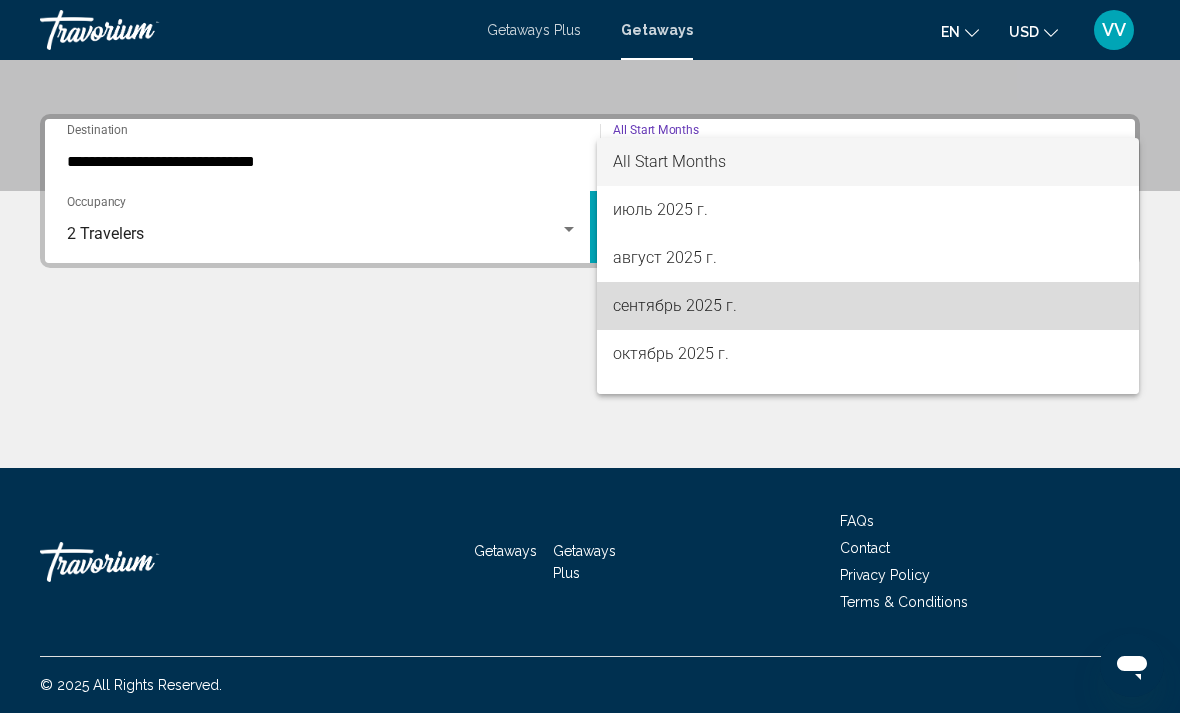 click on "сентябрь 2025 г." at bounding box center (868, 306) 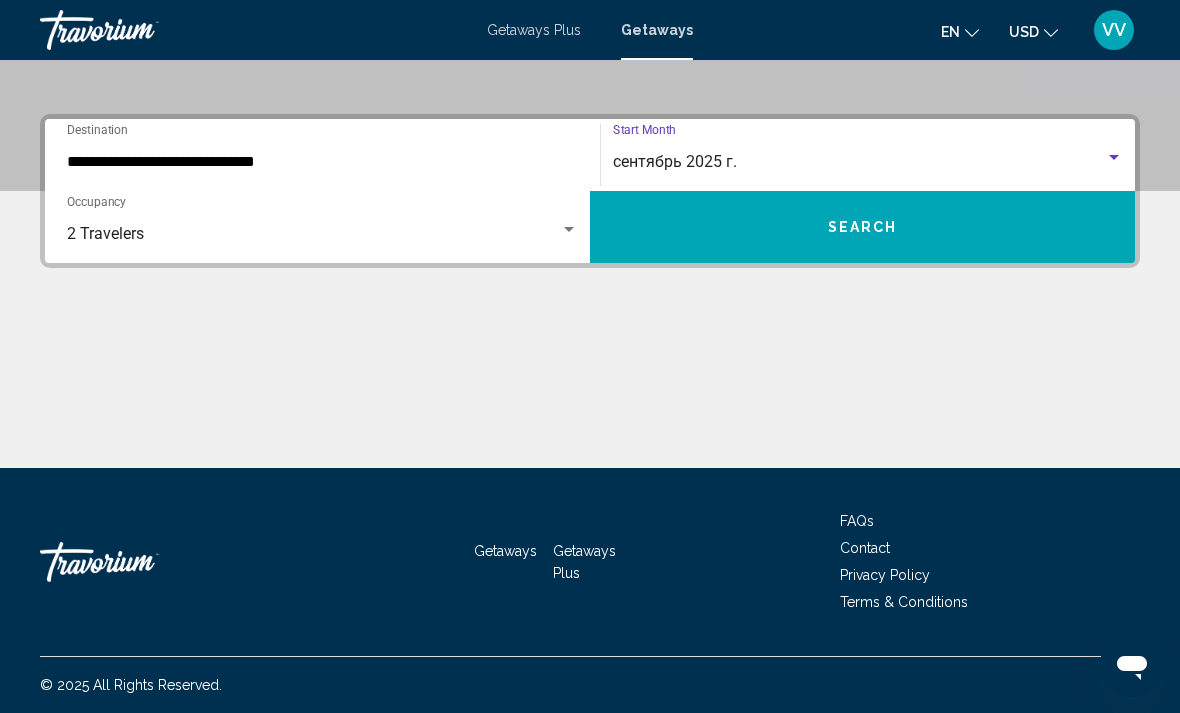 click on "Search" at bounding box center (862, 227) 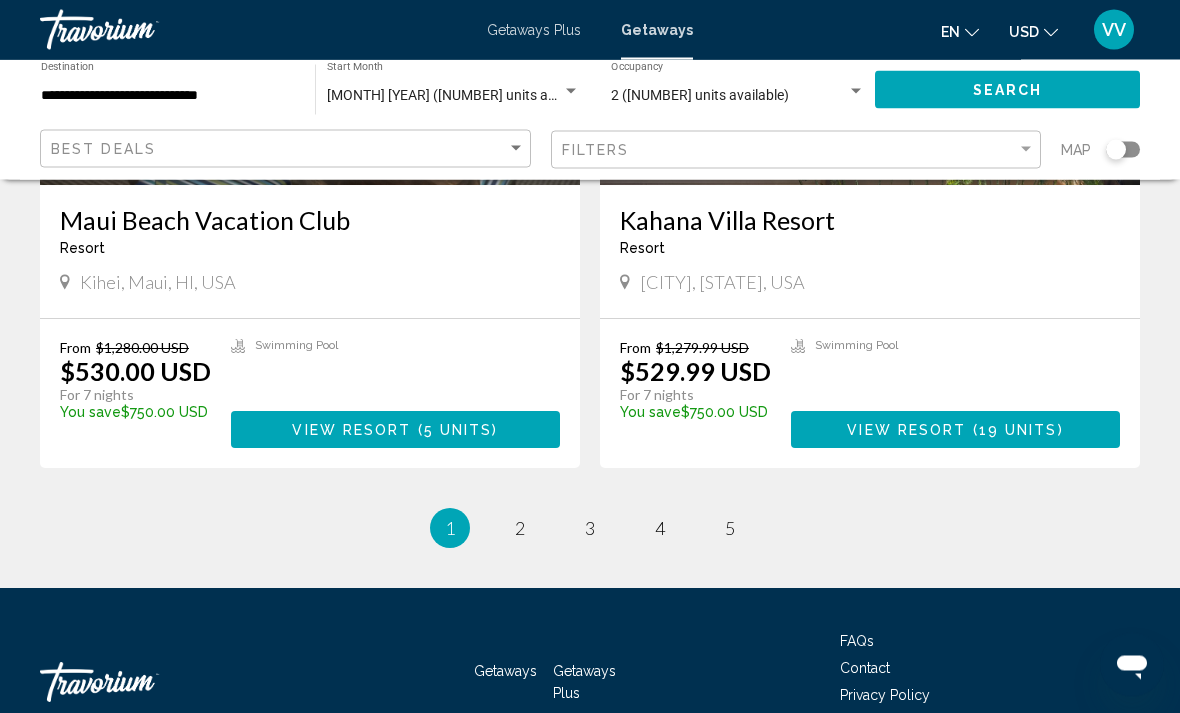 scroll, scrollTop: 3710, scrollLeft: 0, axis: vertical 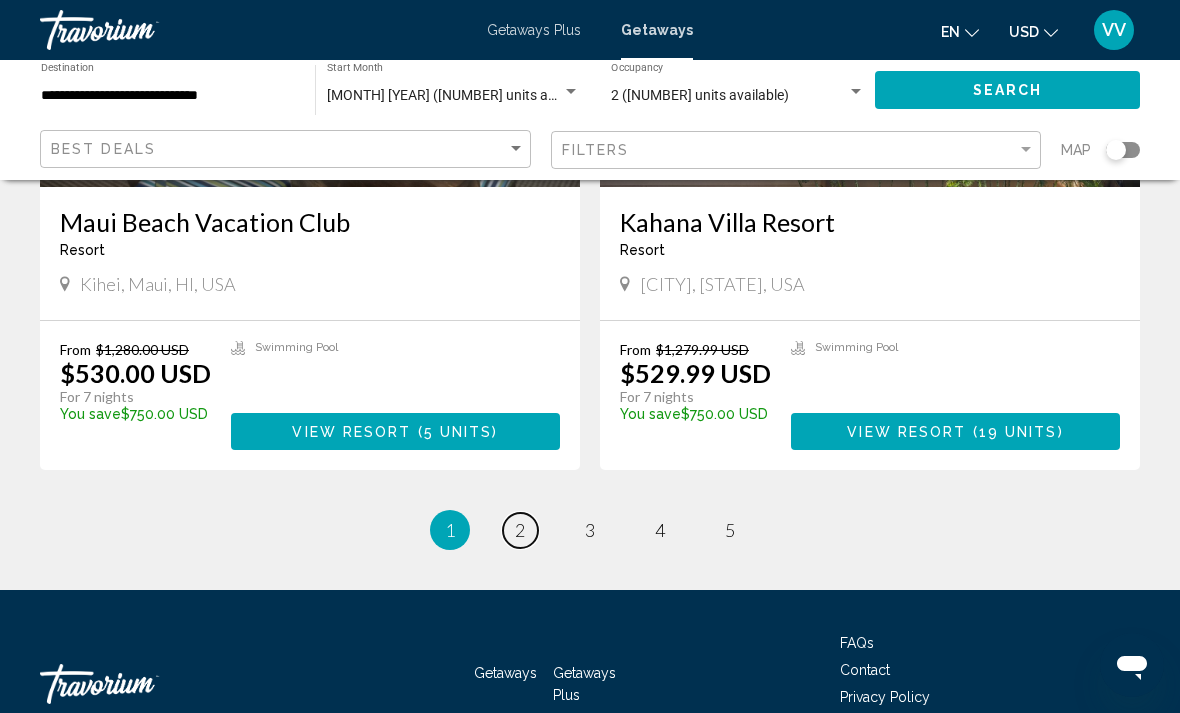 click on "page  2" at bounding box center (520, 530) 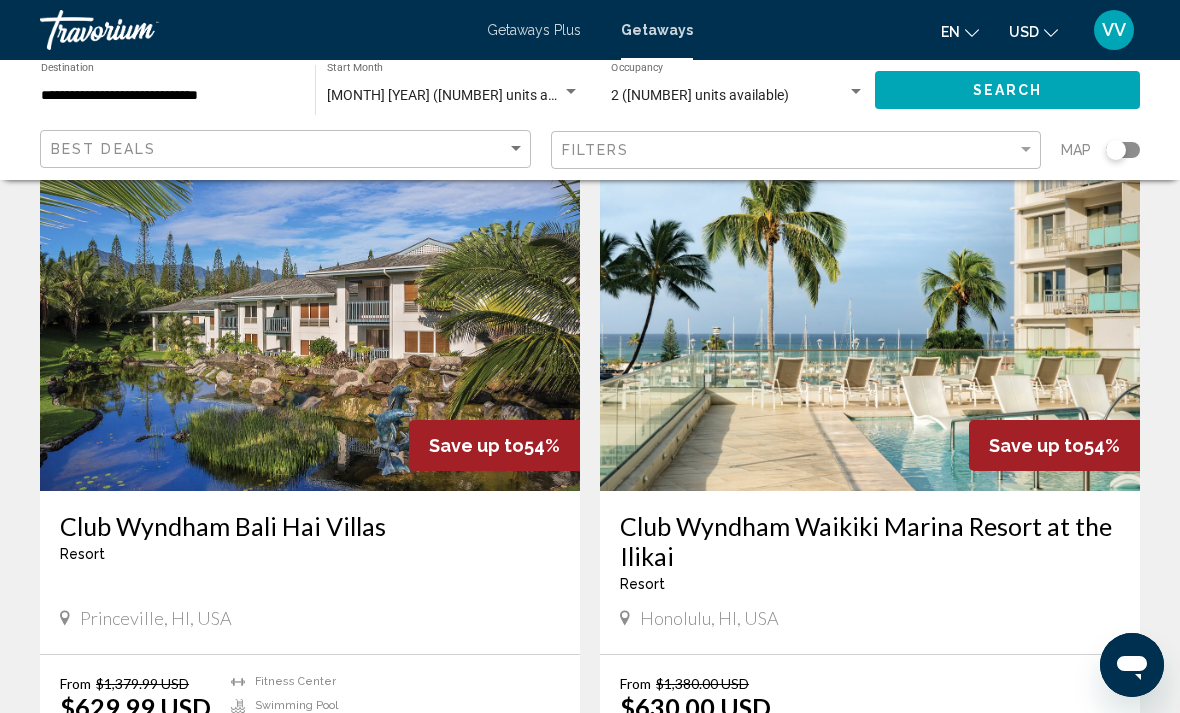 scroll, scrollTop: 1385, scrollLeft: 0, axis: vertical 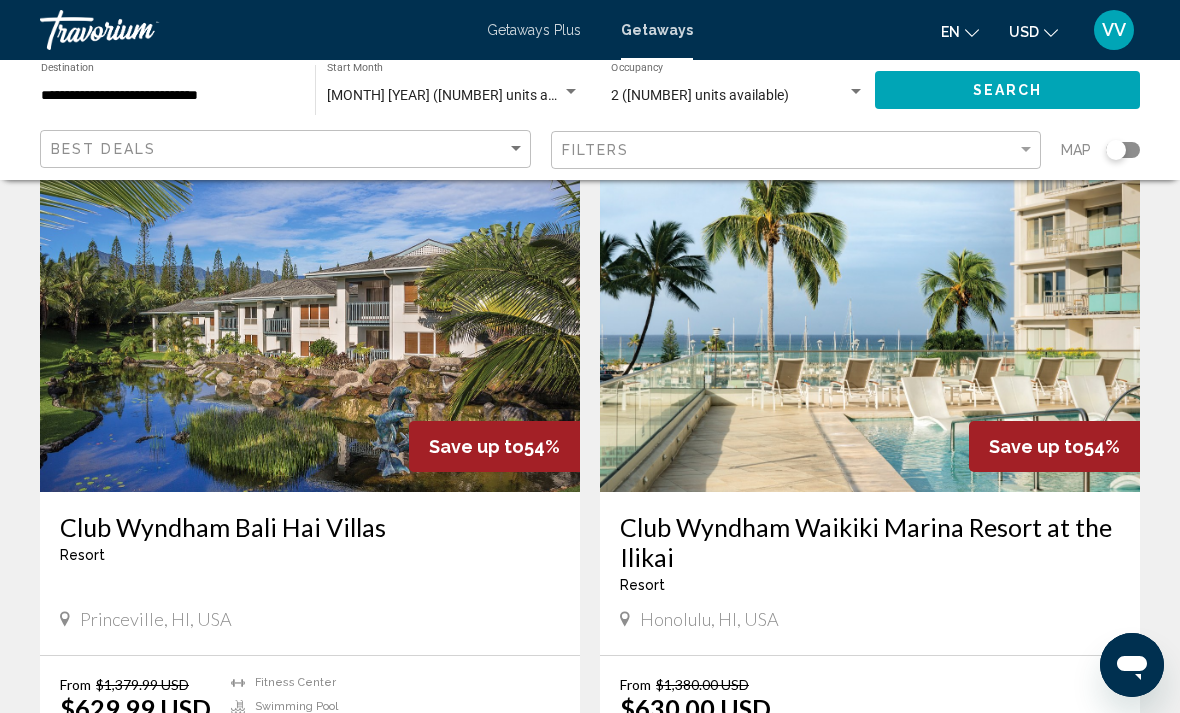click at bounding box center (870, 332) 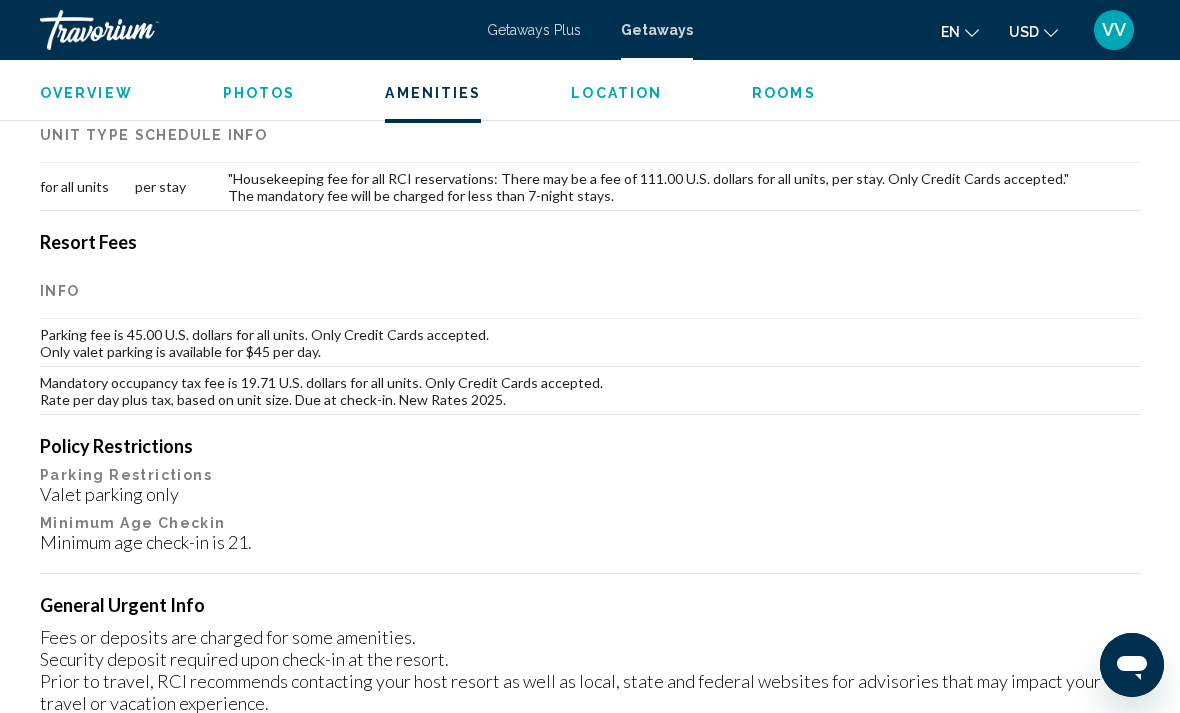 scroll, scrollTop: 2086, scrollLeft: 0, axis: vertical 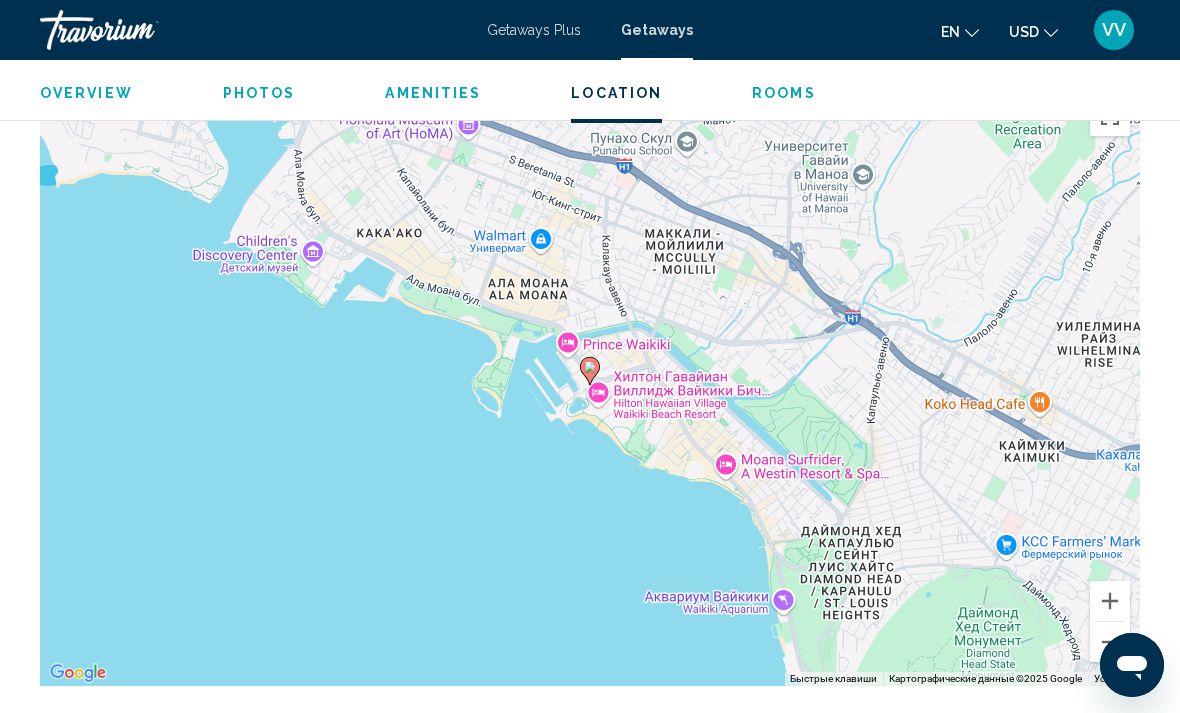 click at bounding box center [1110, 642] 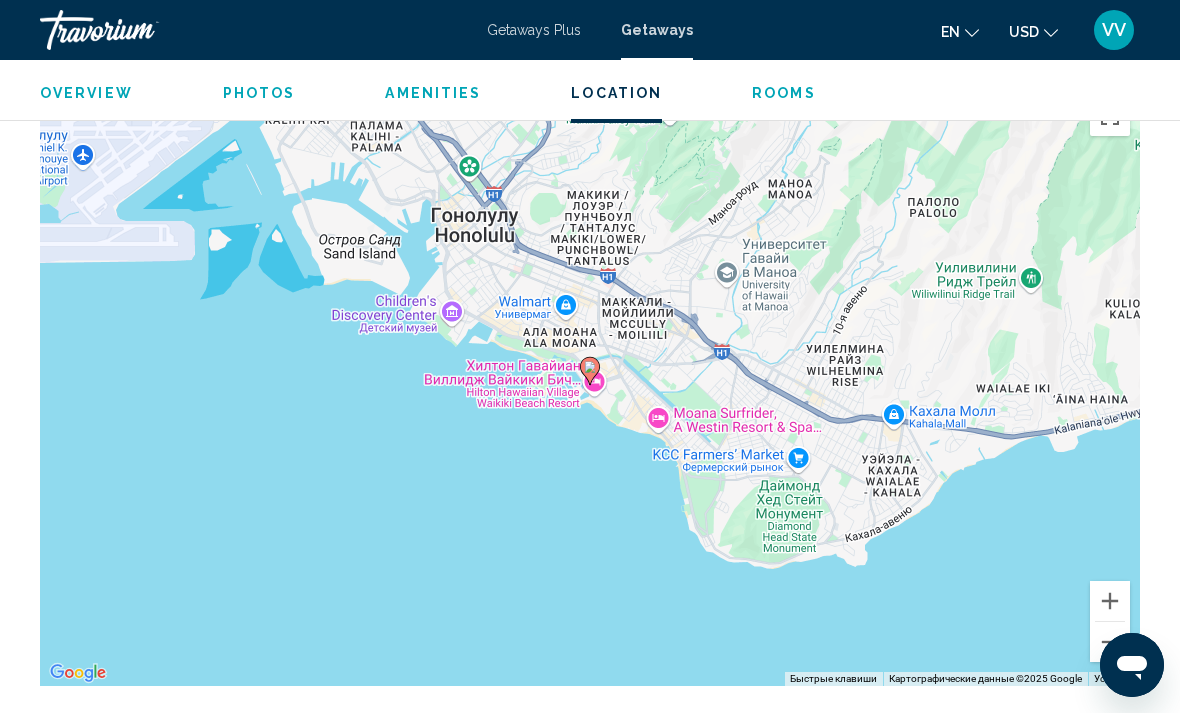 click at bounding box center (1110, 642) 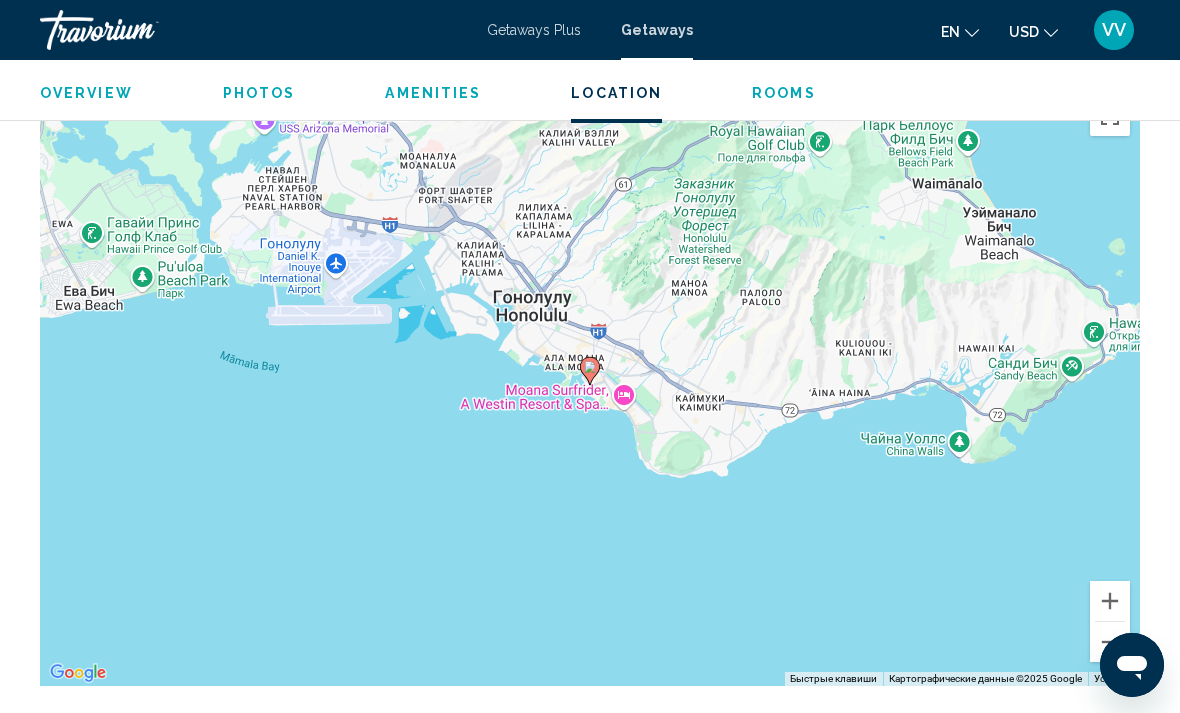click at bounding box center (1110, 642) 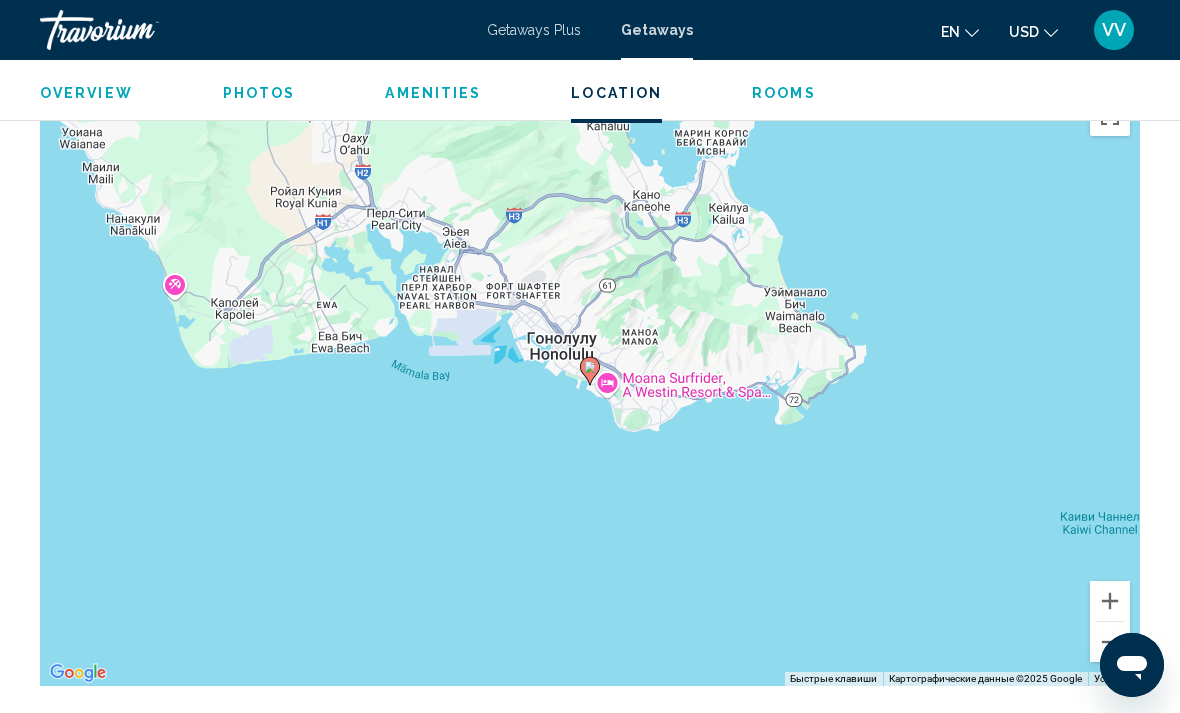 click at bounding box center [1110, 642] 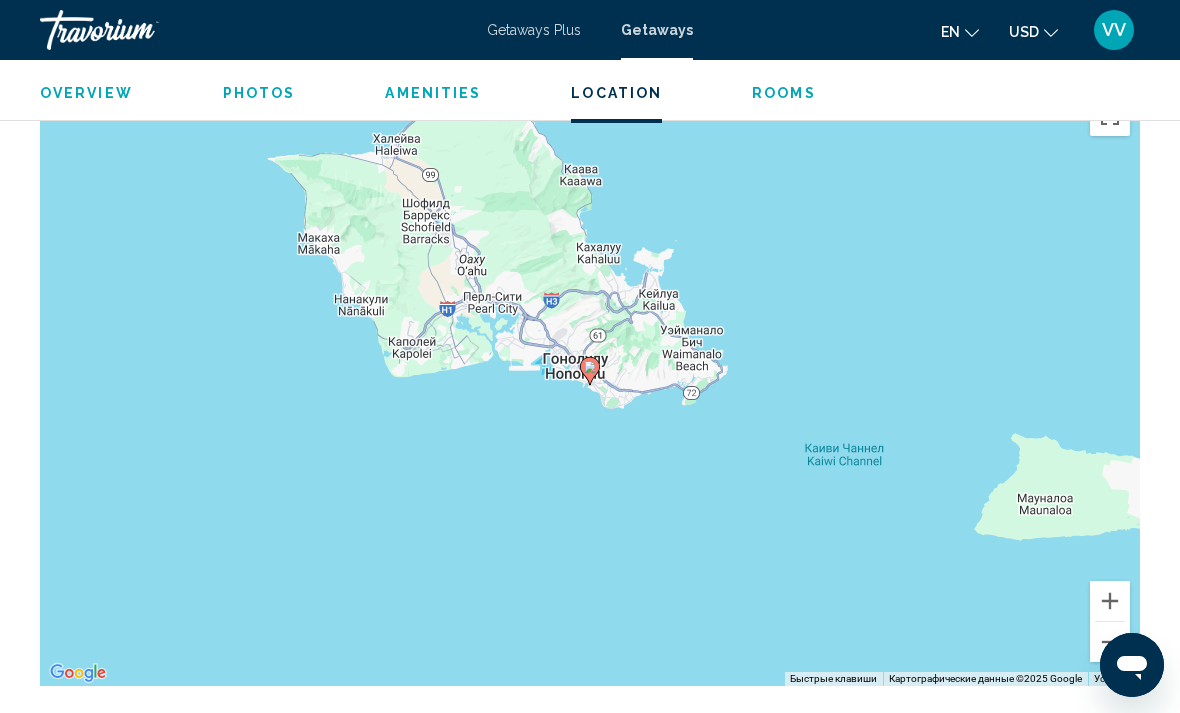 click at bounding box center (1110, 642) 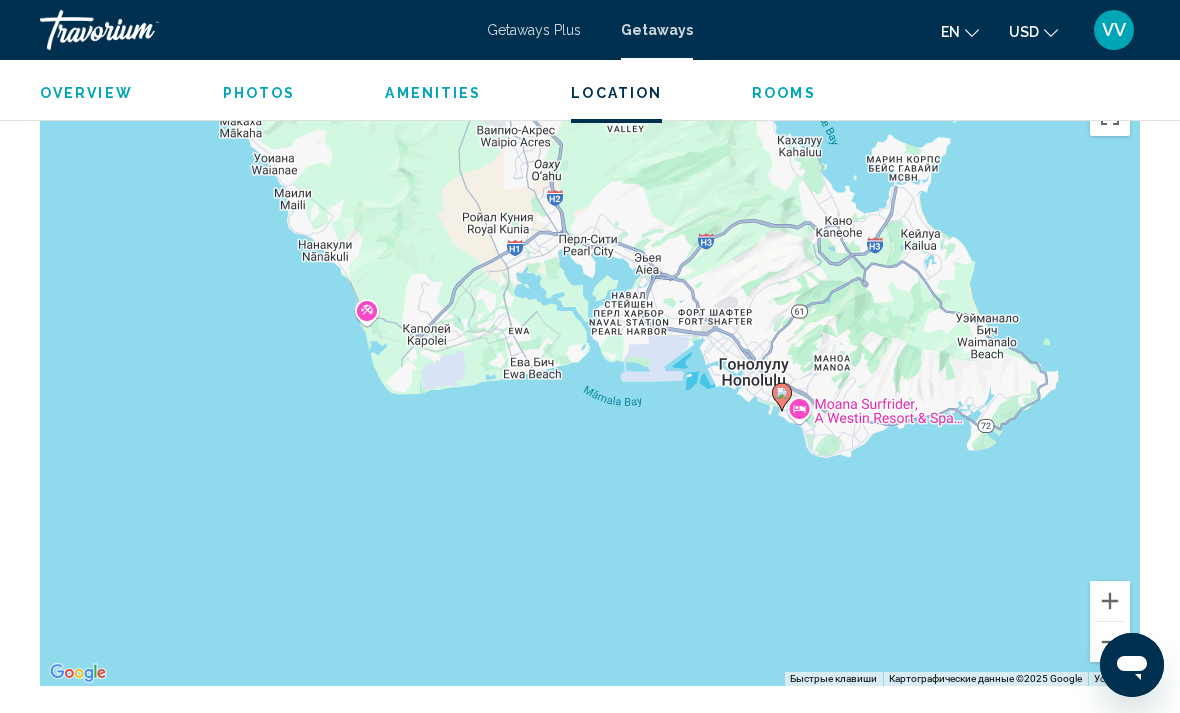 scroll, scrollTop: 3041, scrollLeft: 0, axis: vertical 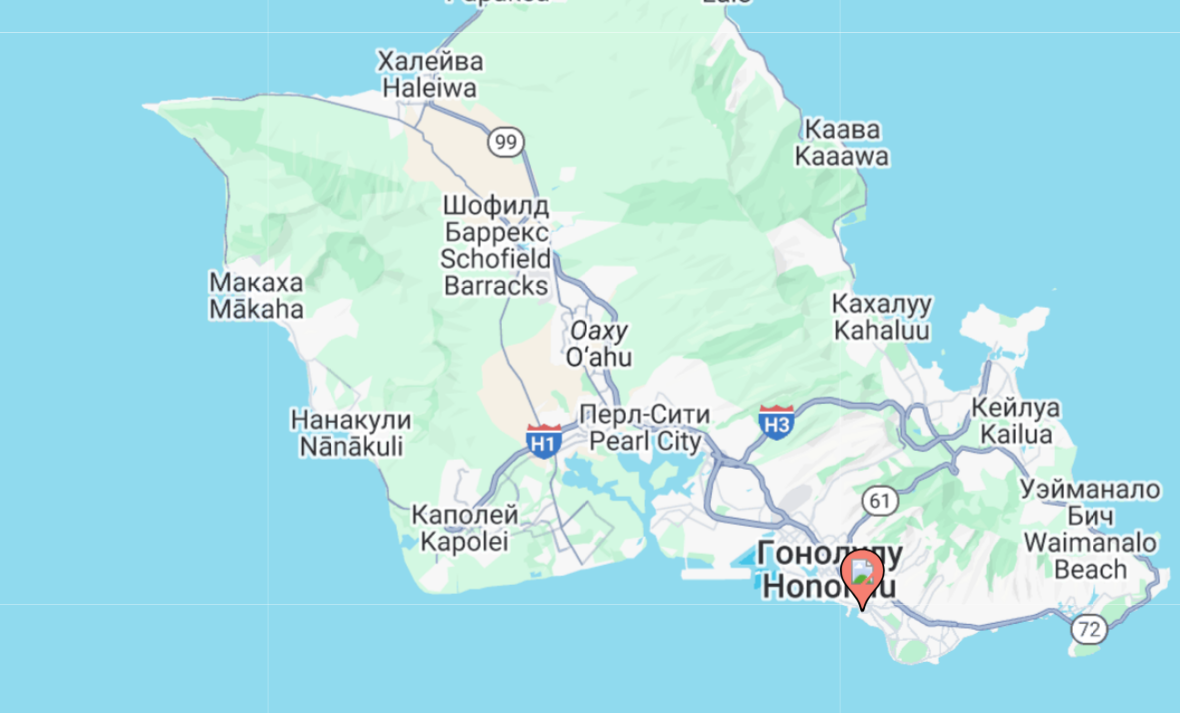 click on "Чтобы активировать перетаскивание с помощью клавиатуры, нажмите Alt + Ввод. После этого перемещайте маркер, используя клавиши со стрелками. Чтобы завершить перетаскивание, нажмите клавишу Ввод. Чтобы отменить действие, нажмите клавишу Esc." at bounding box center (590, 364) 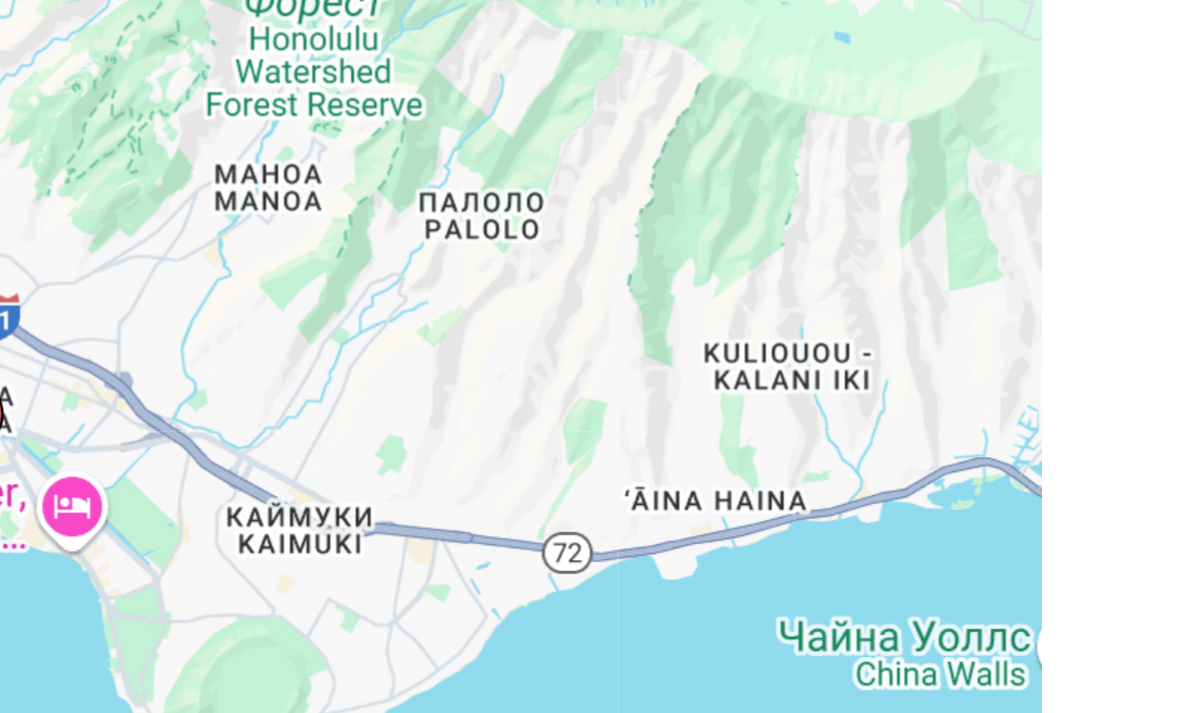 scroll, scrollTop: 3041, scrollLeft: 0, axis: vertical 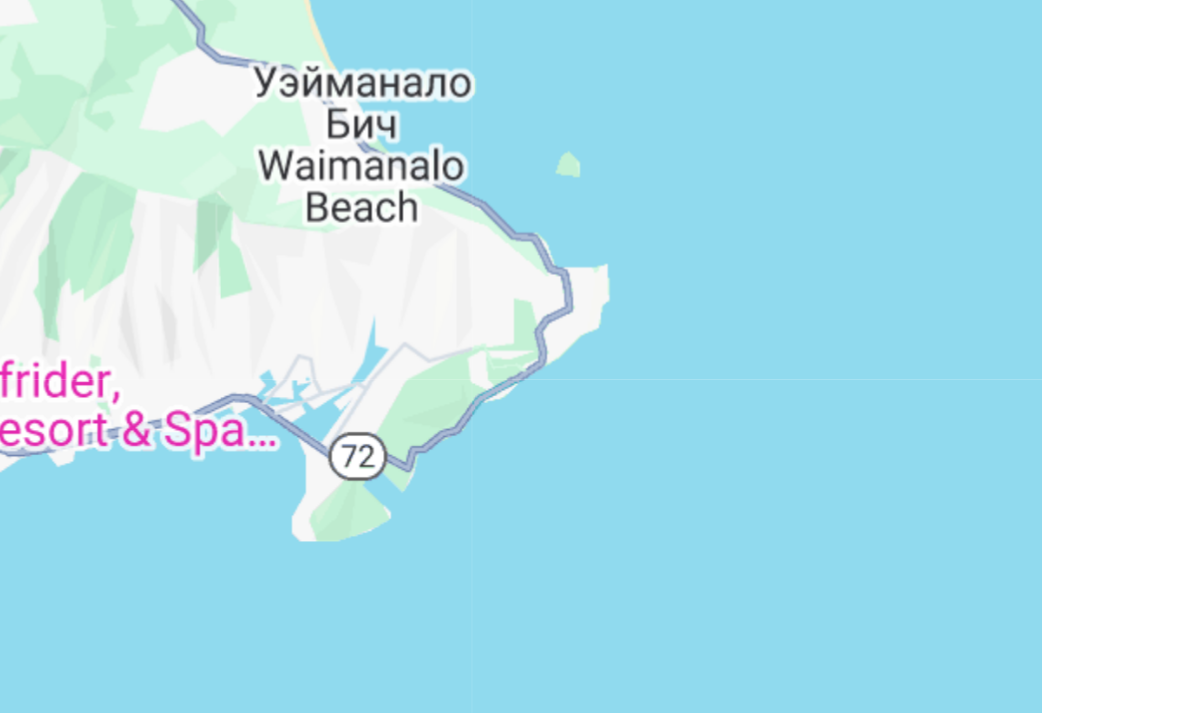 click on "Чтобы активировать перетаскивание с помощью клавиатуры, нажмите Alt + Ввод. После этого перемещайте маркер, используя клавиши со стрелками. Чтобы завершить перетаскивание, нажмите клавишу Ввод. Чтобы отменить действие, нажмите клавишу Esc." at bounding box center [590, 364] 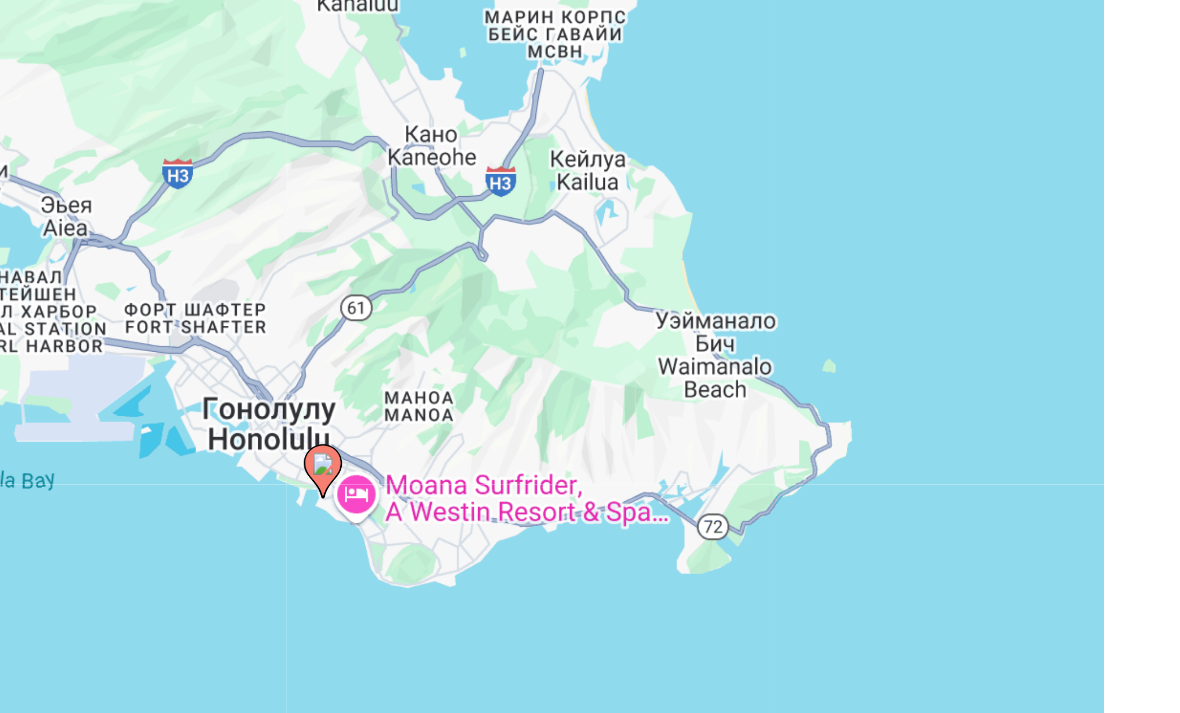 scroll, scrollTop: 3041, scrollLeft: 0, axis: vertical 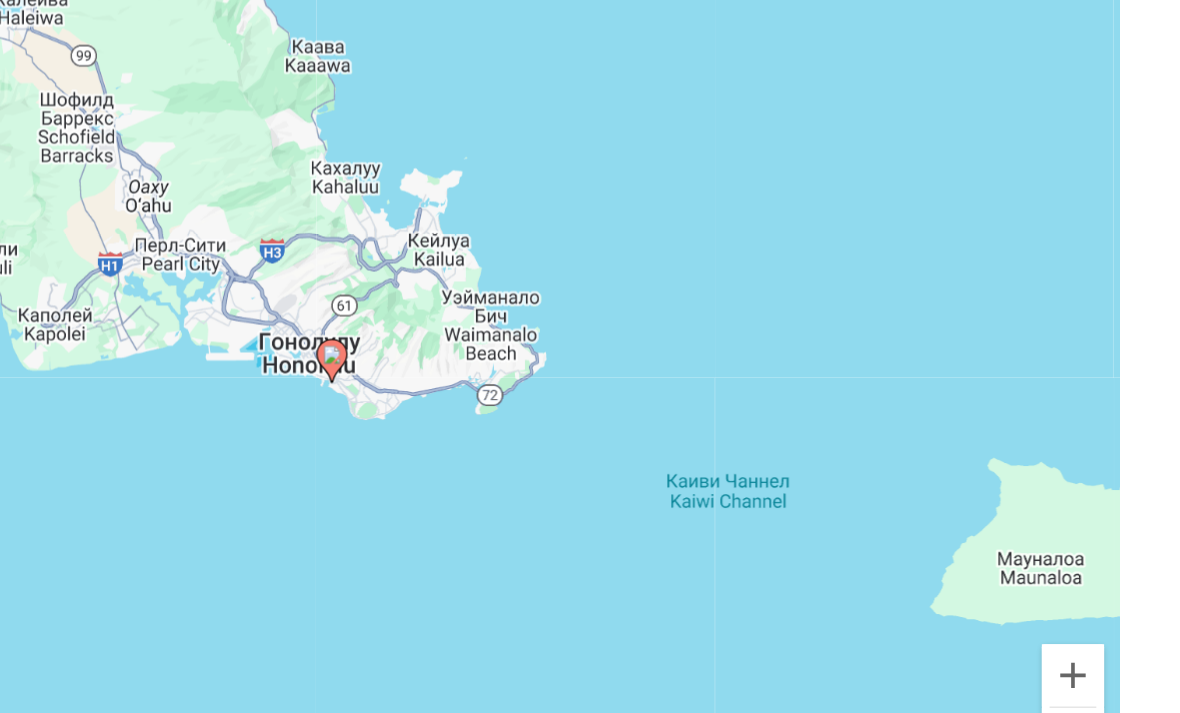 click at bounding box center [1110, 579] 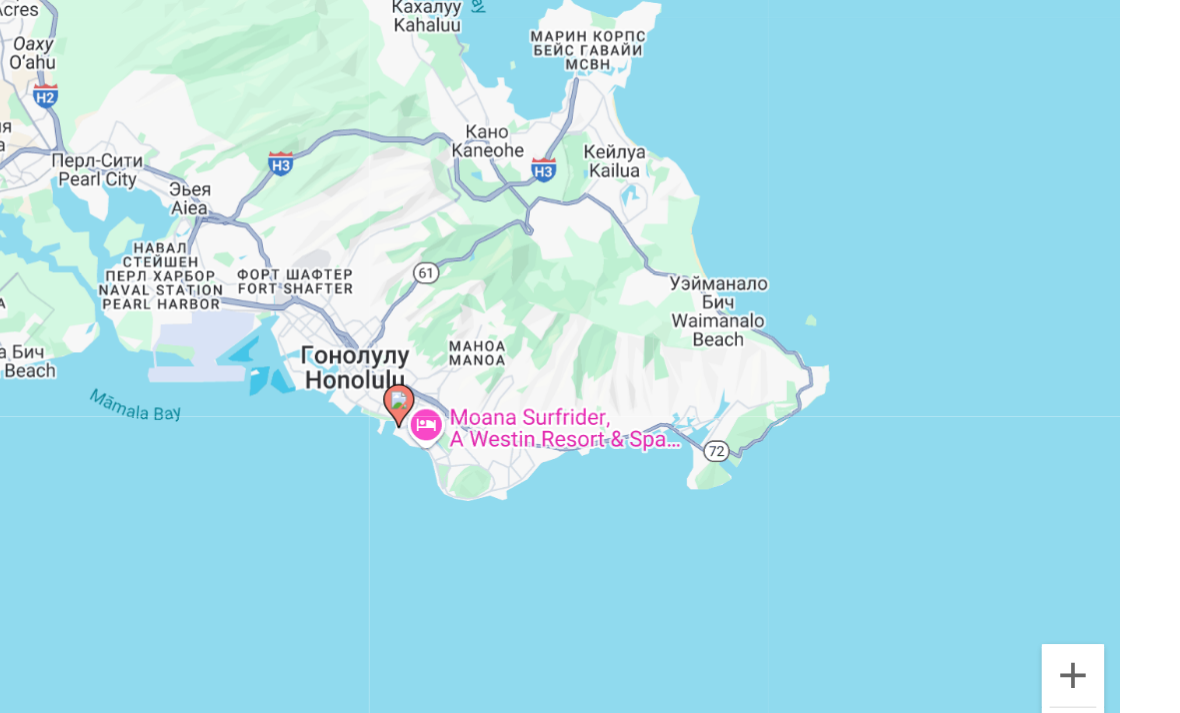 click at bounding box center [1110, 579] 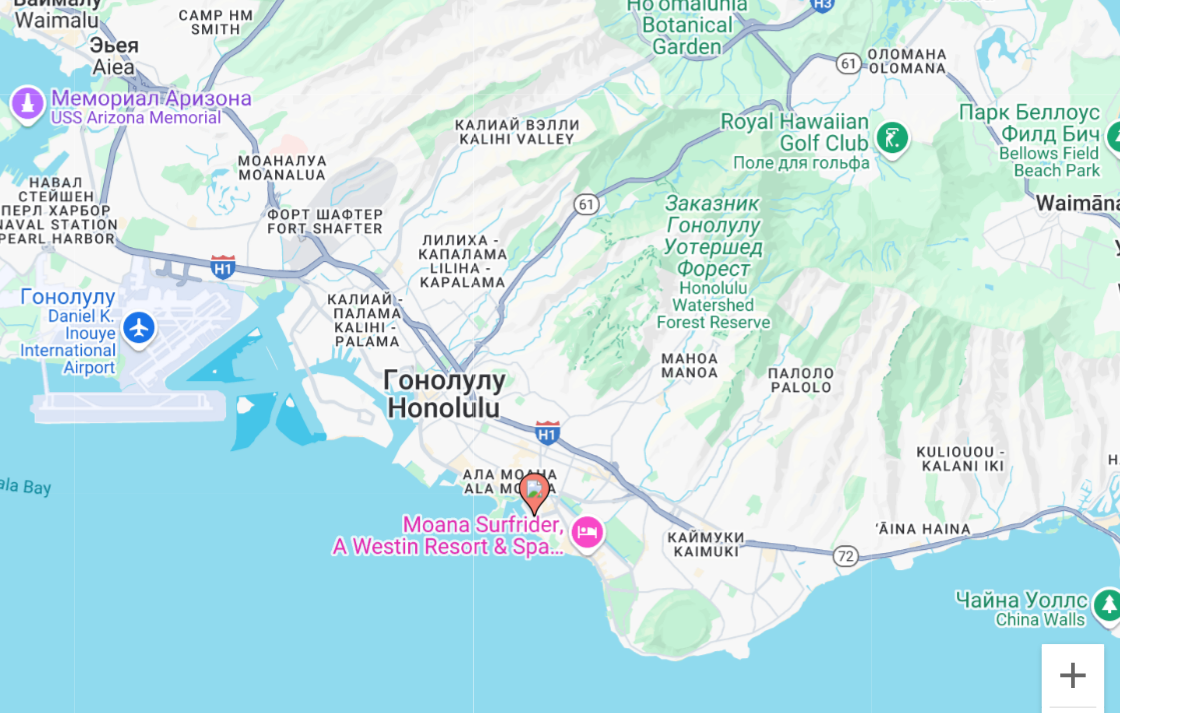 click at bounding box center (1110, 579) 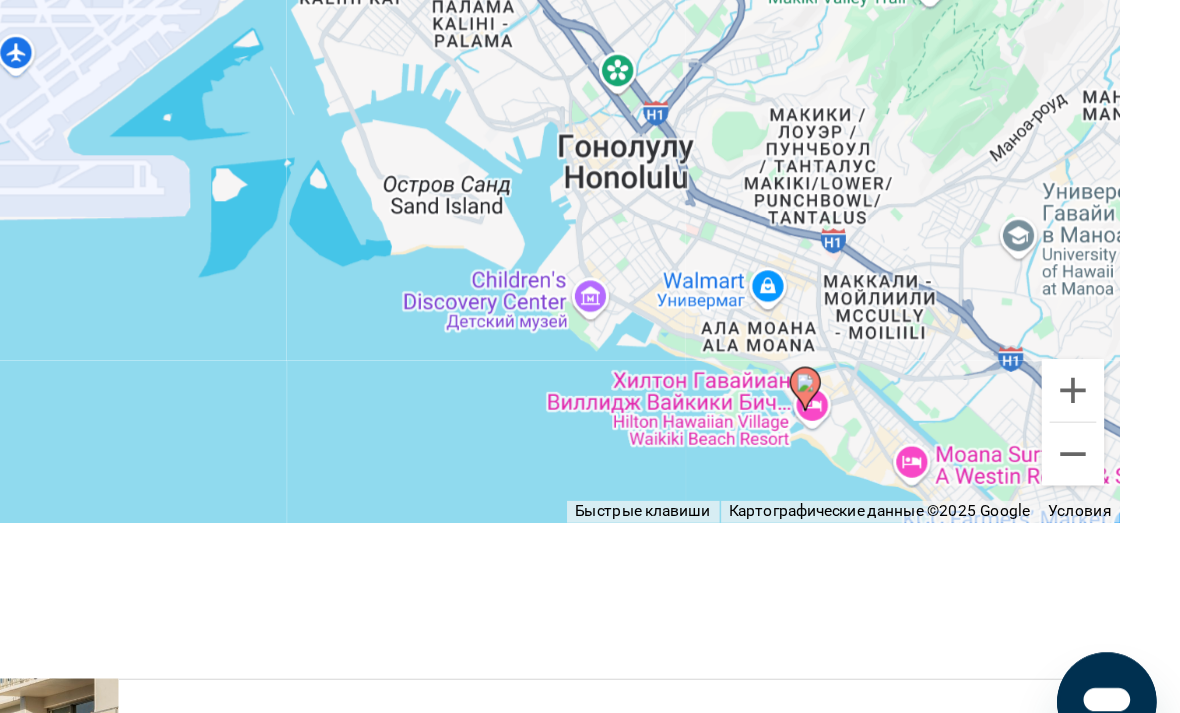 scroll, scrollTop: 3157, scrollLeft: 0, axis: vertical 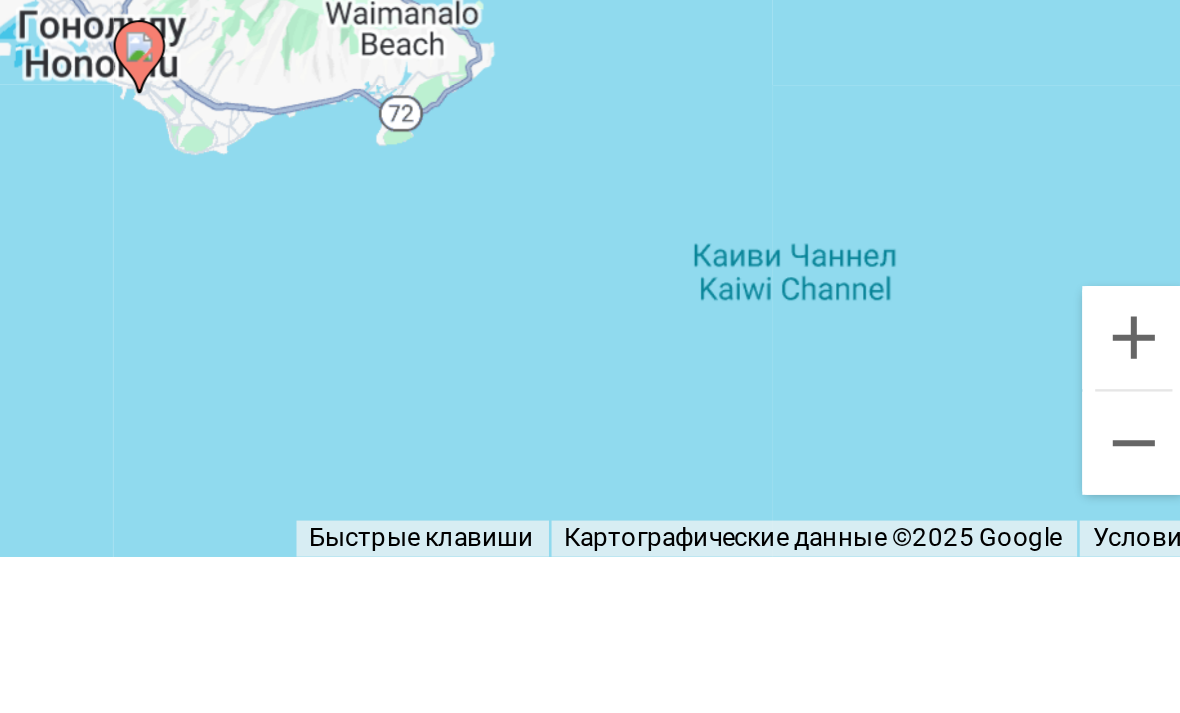 click on "This resort in Waikiki has hosted United States Presidents, celebrities, and international guests, offering studio units with private lanais. It provides various amenities, such as a sparkling swimming pool, an on-site restaurant with international cuisine, and complimentary internet access. Valet parking is available for a fee. During your stay, there are several activities to enjoy, such as live Hawaiian music in the courtyard, fireworks on the beach every Friday night, and daily torch-lighting ceremonies. Bell service is available through a third-party company for a fee. Read more
Photos Amenities No Amenities available. Housekeeping Fees Unit Type Schedule Info for all units per stay "Housekeeping fee for all RCI reservations: There may be a fee of 111.00 U.S. dollars for all units, per stay. Only Credit Cards accepted." Resort Fees Info Policy Restrictions" at bounding box center [590, 325] 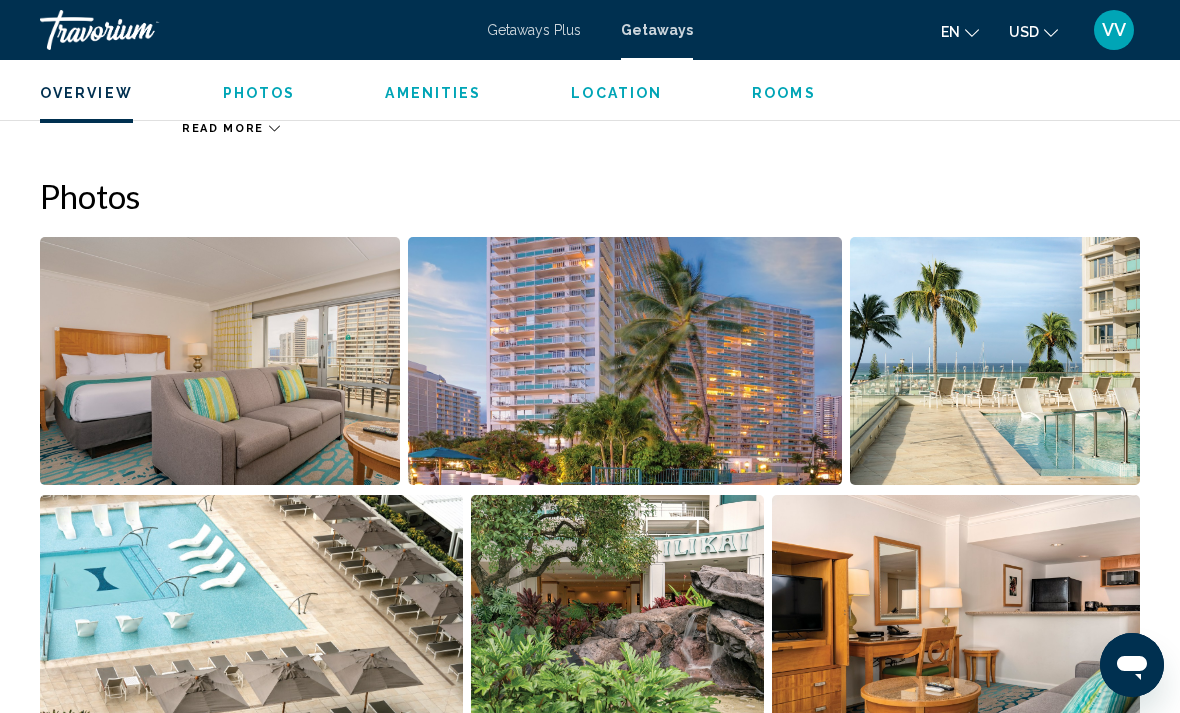 scroll, scrollTop: 1228, scrollLeft: 0, axis: vertical 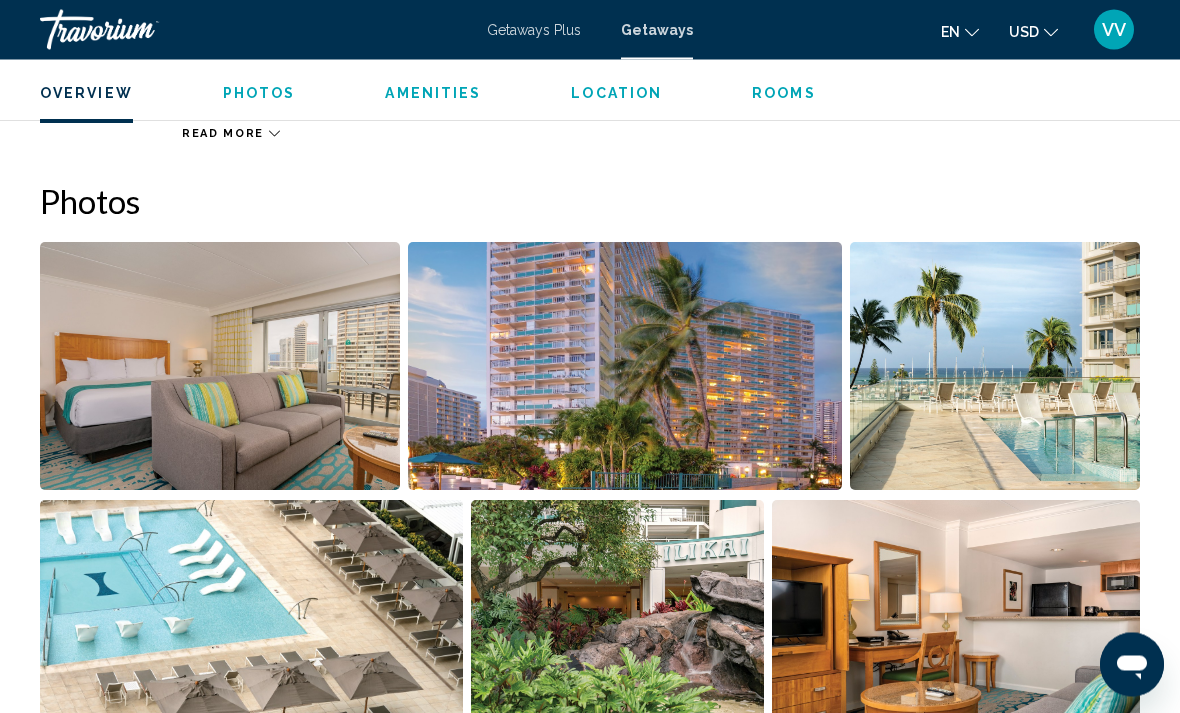 click at bounding box center (995, 367) 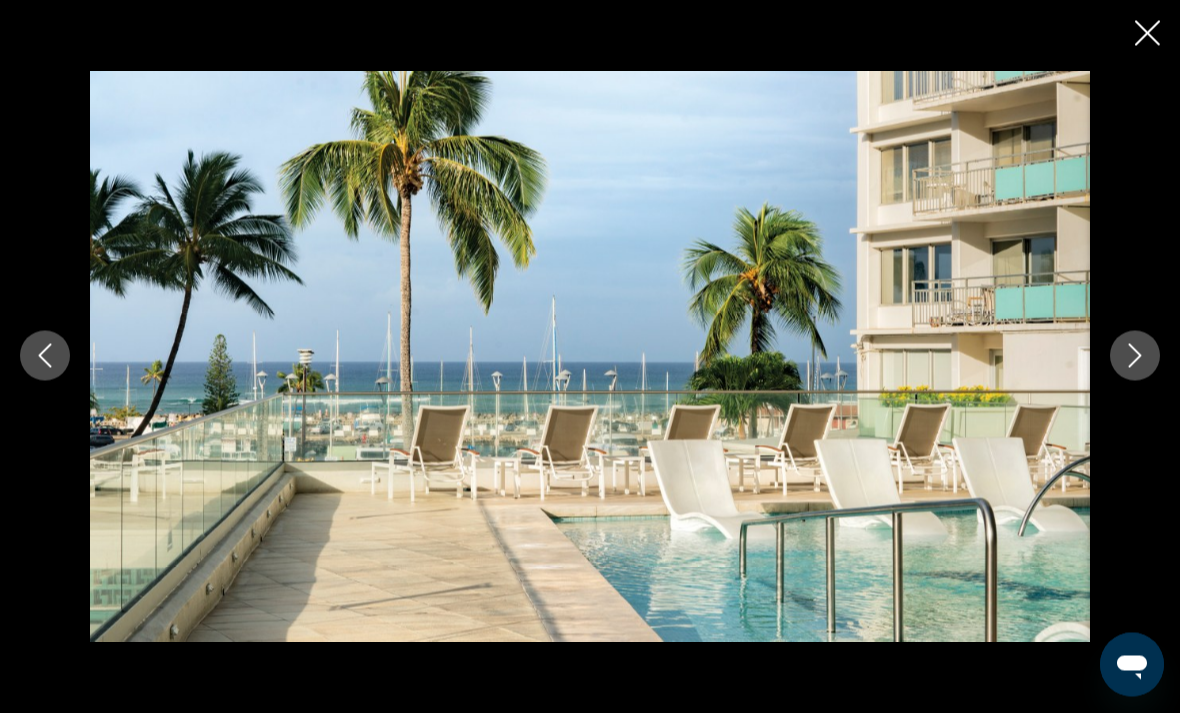 scroll, scrollTop: 1229, scrollLeft: 0, axis: vertical 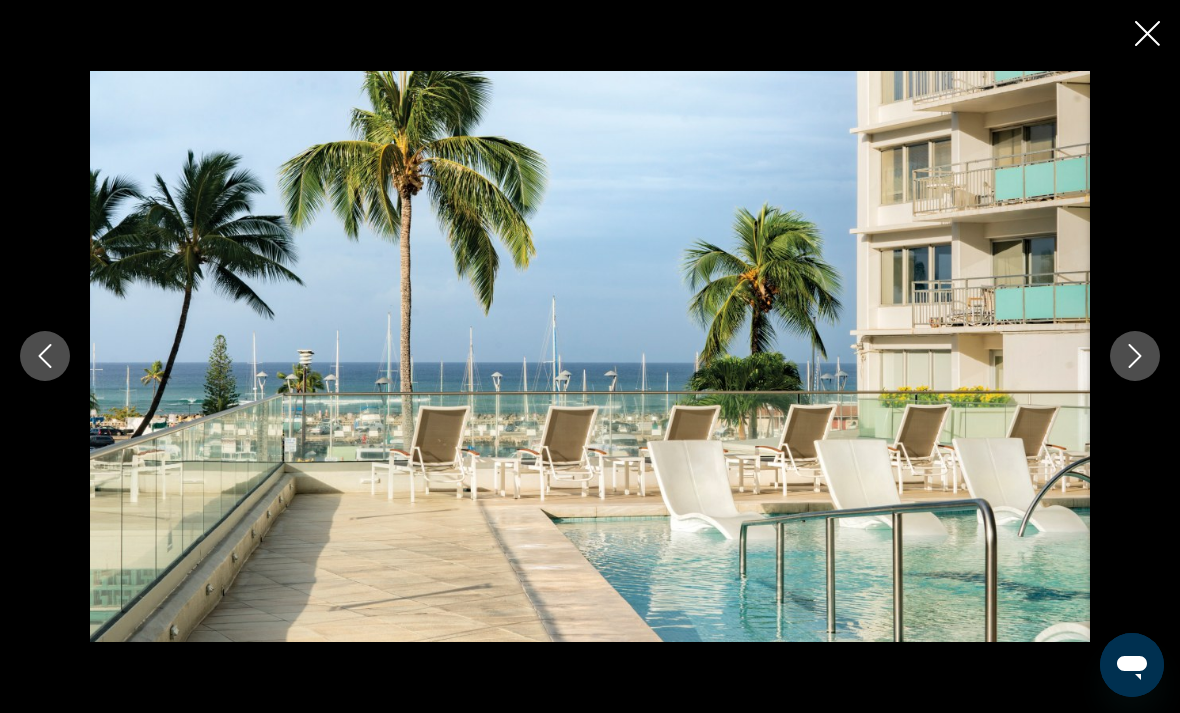 click 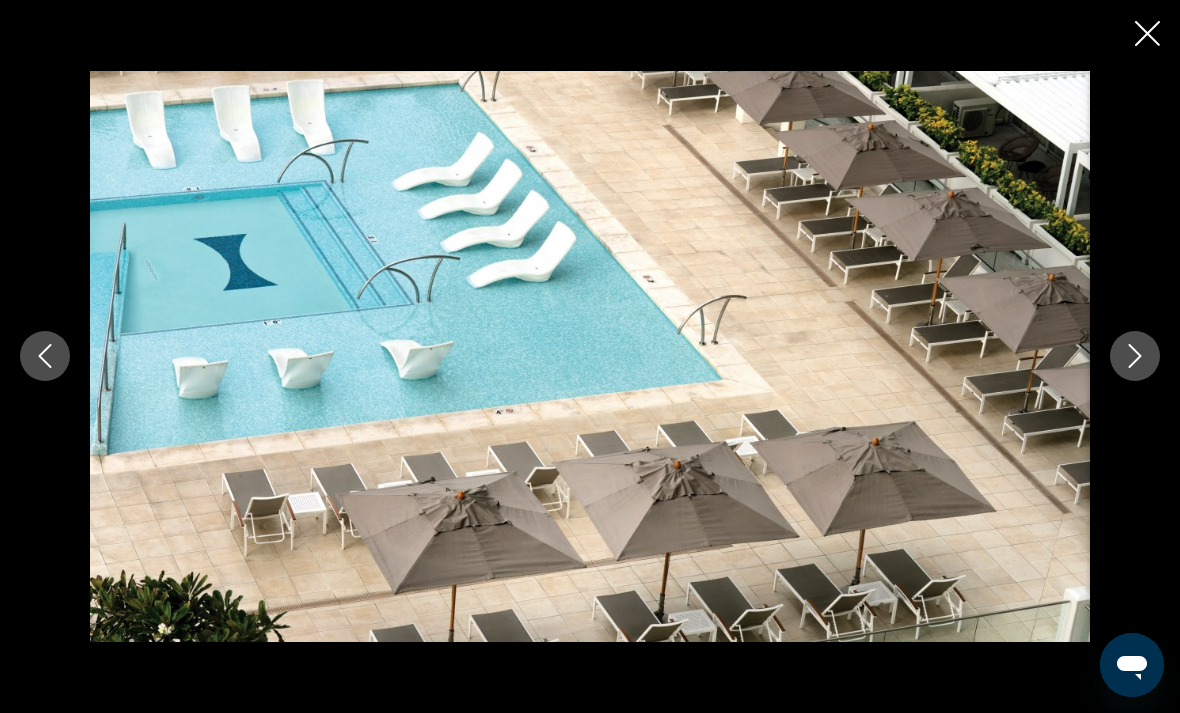 click 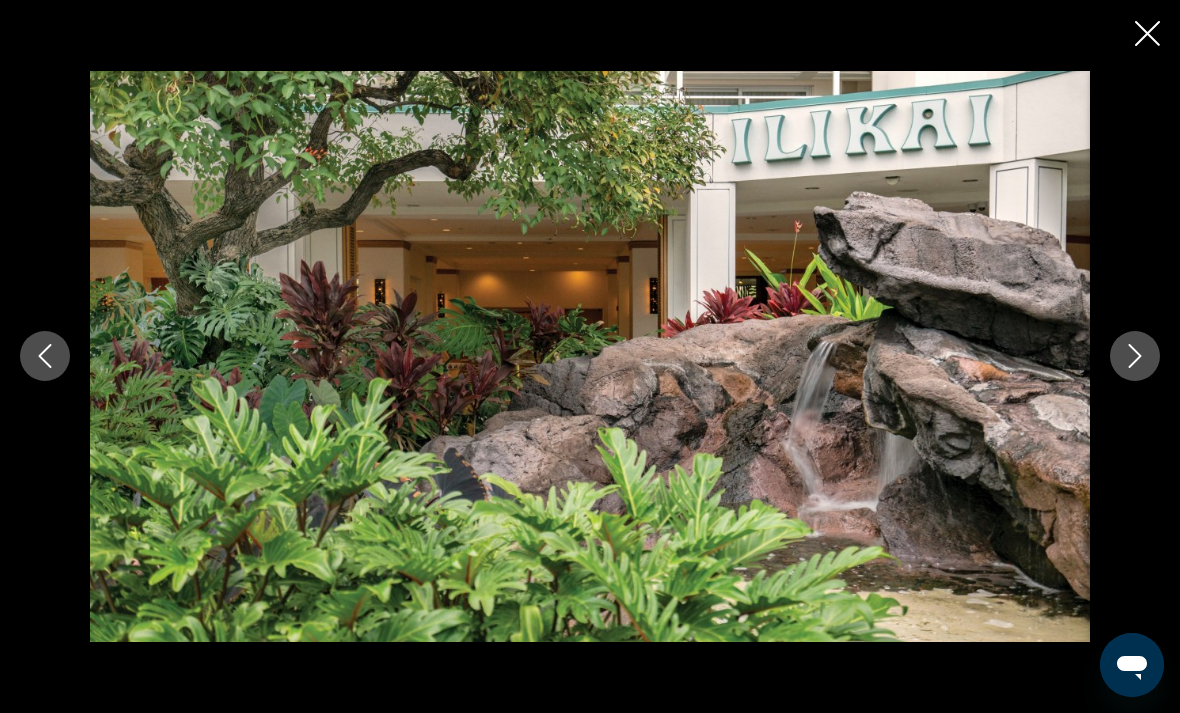 click 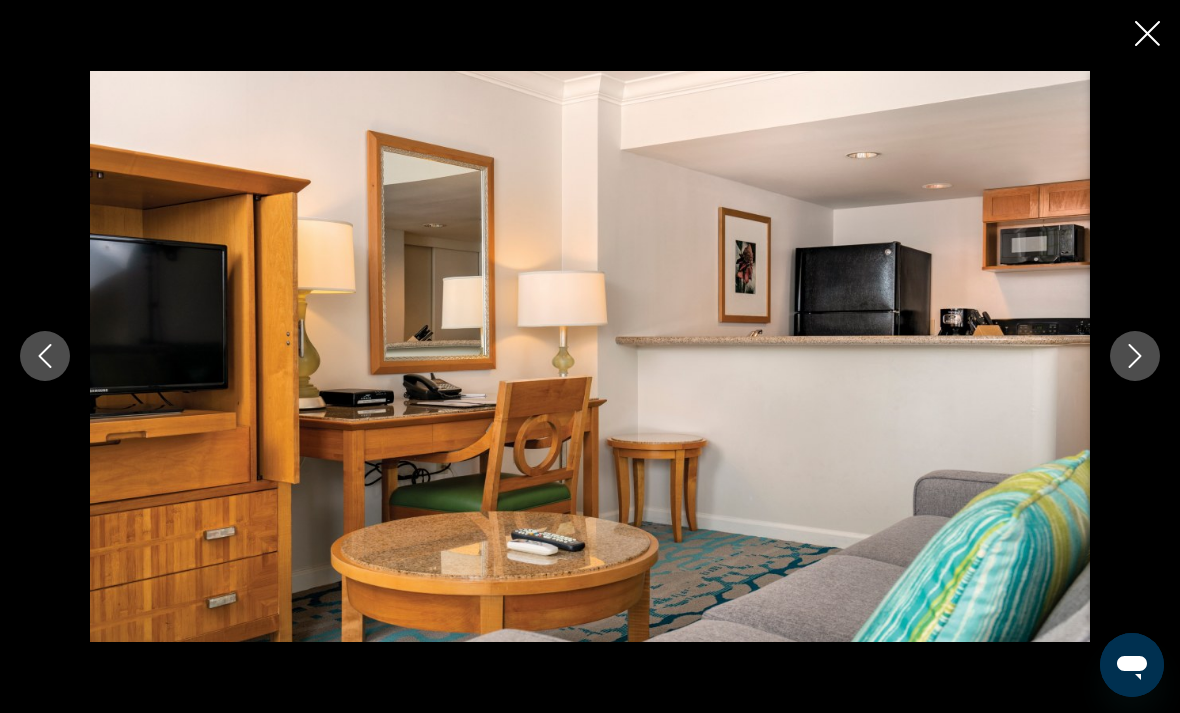 click 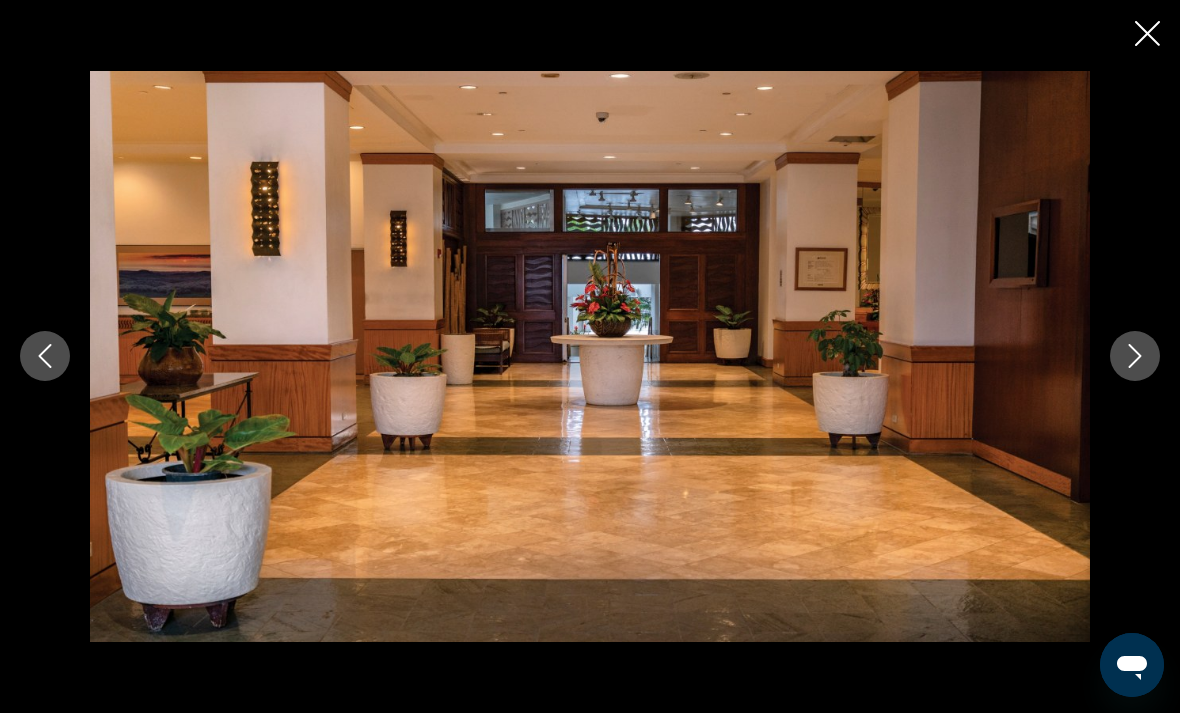 click 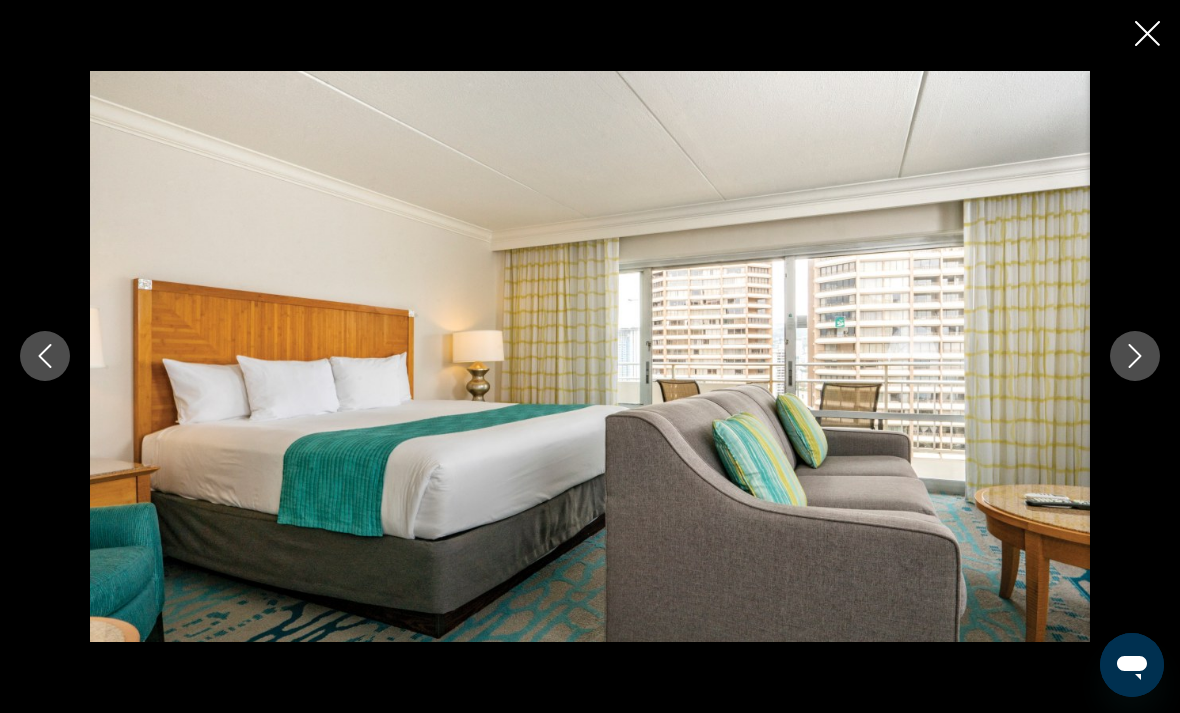 click 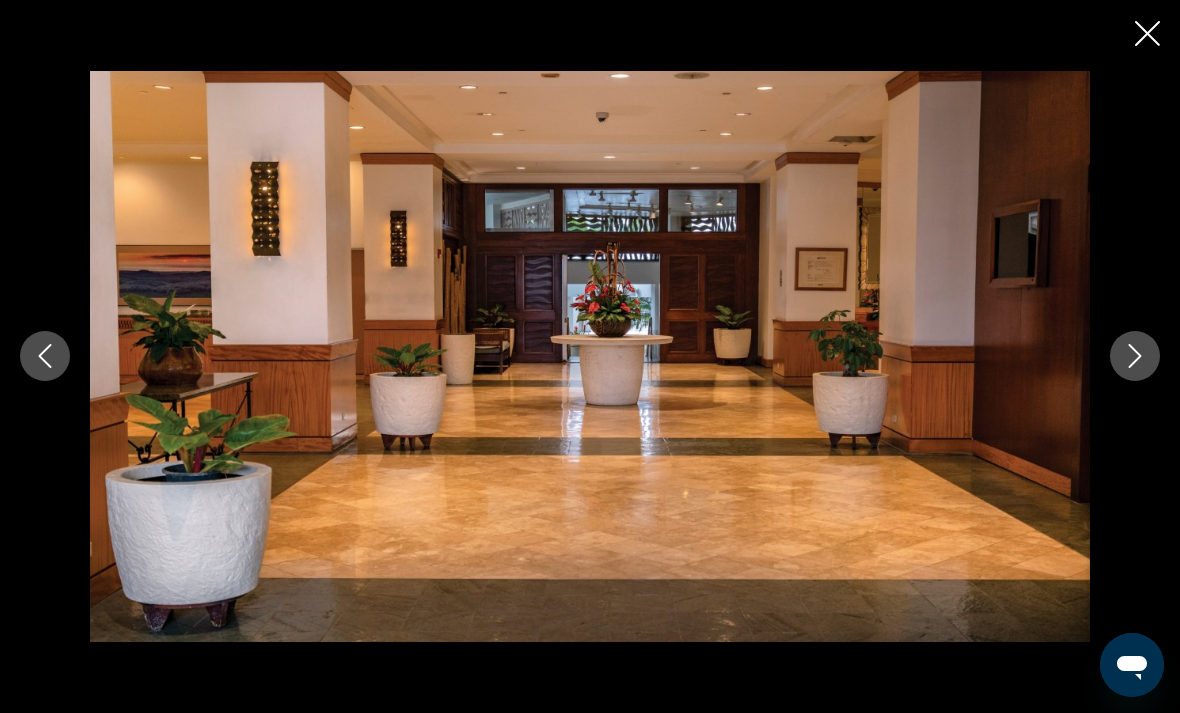 click 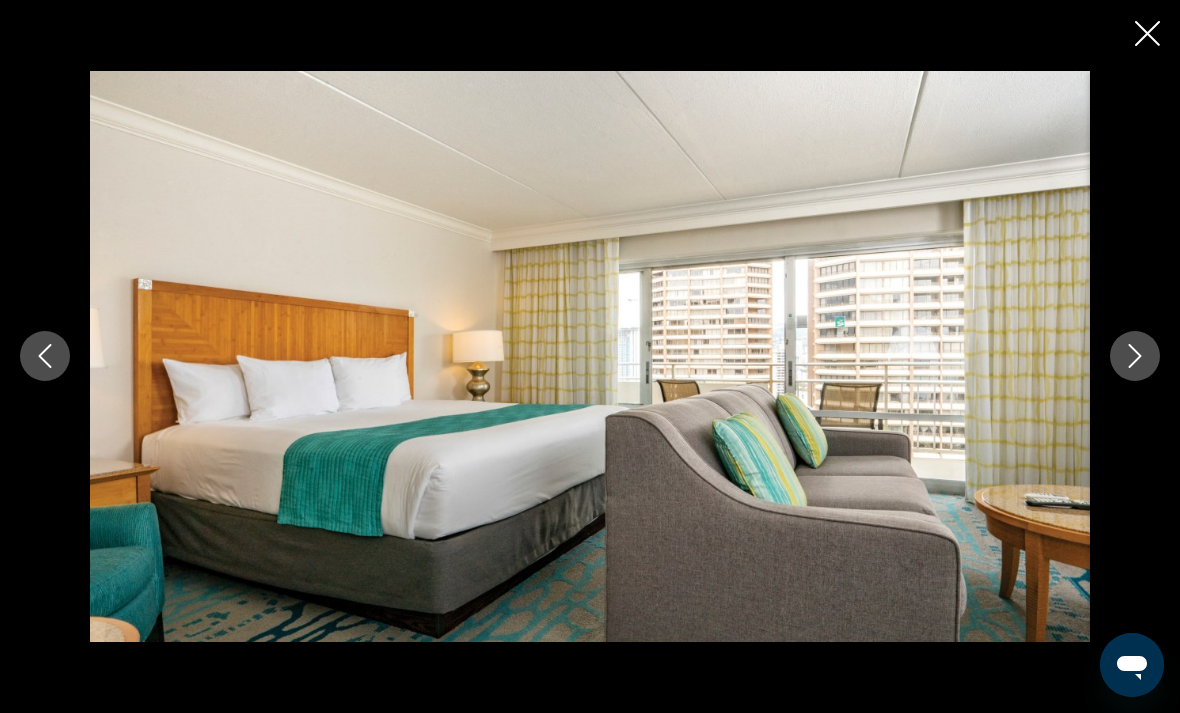 click at bounding box center (1135, 356) 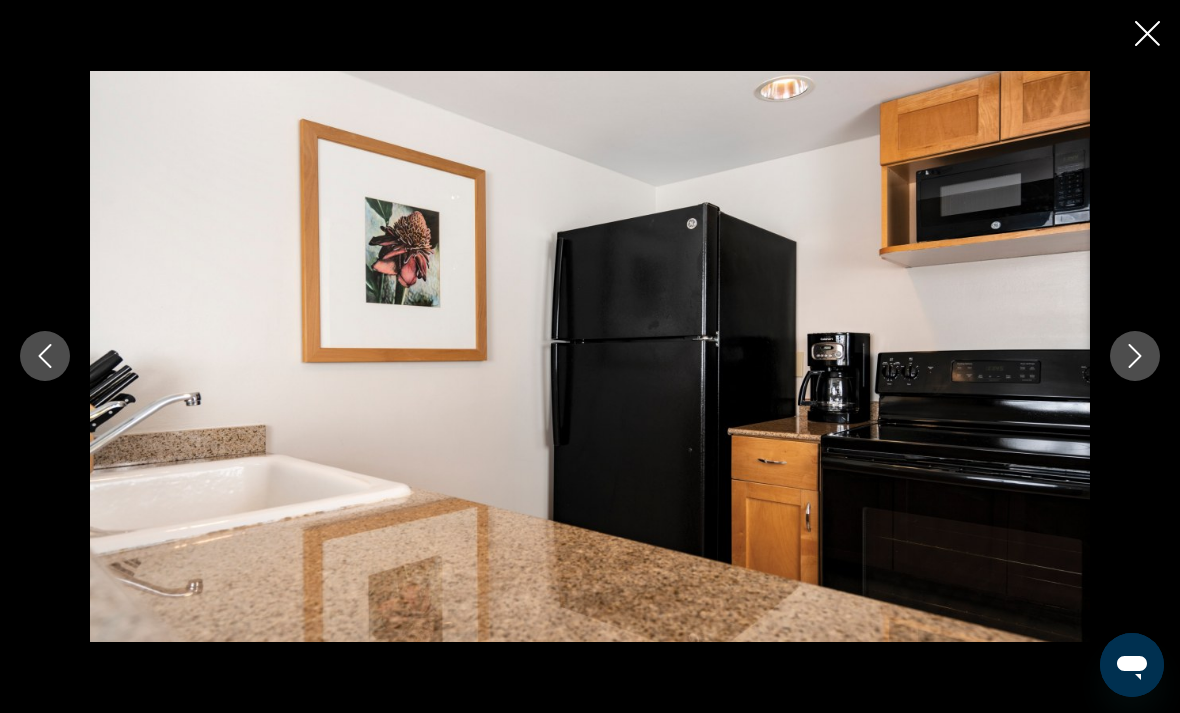 click 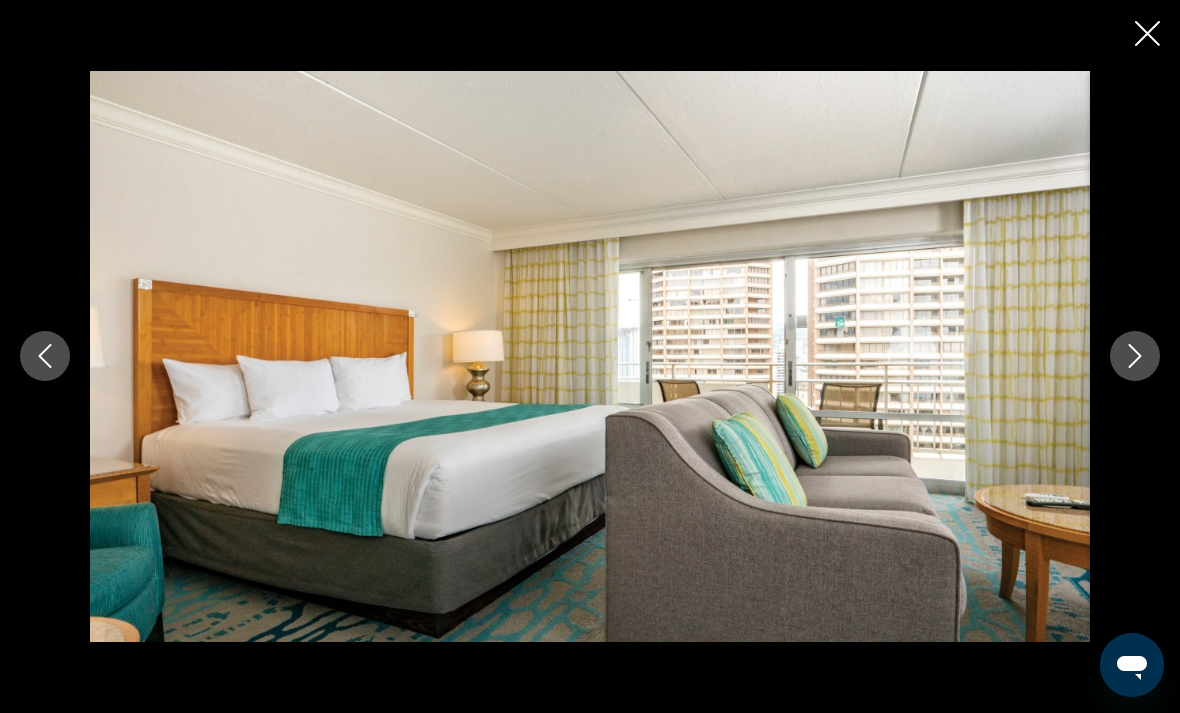 click at bounding box center (1135, 356) 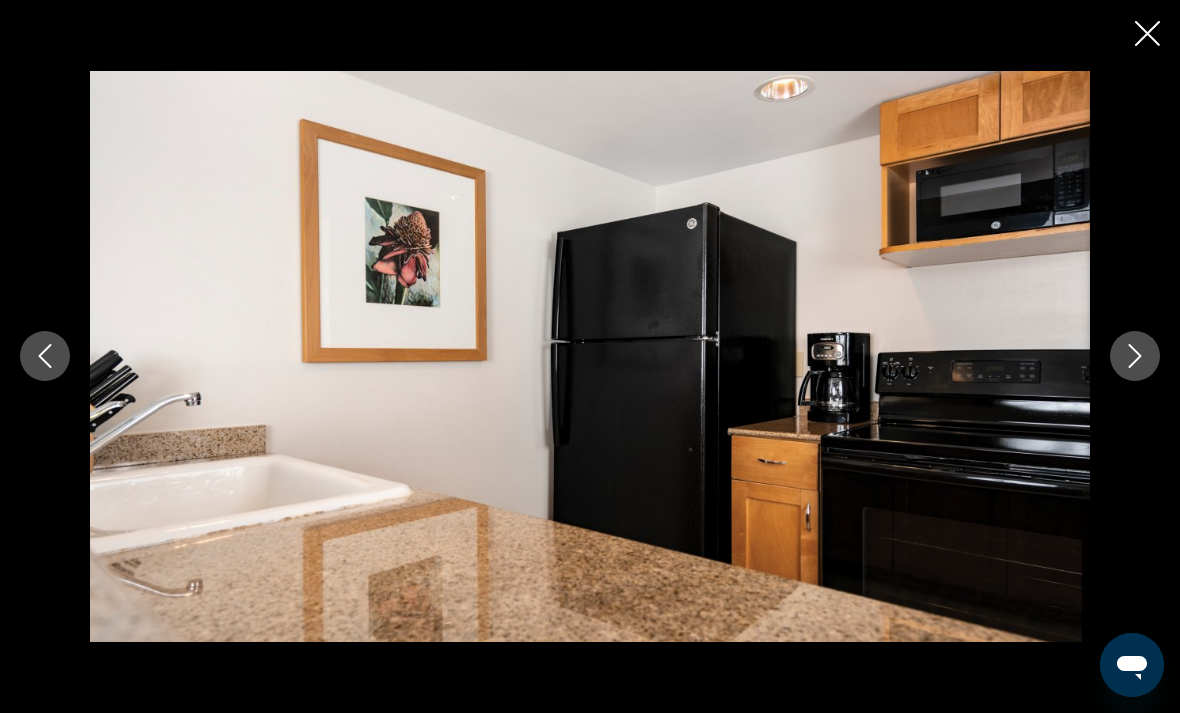 click 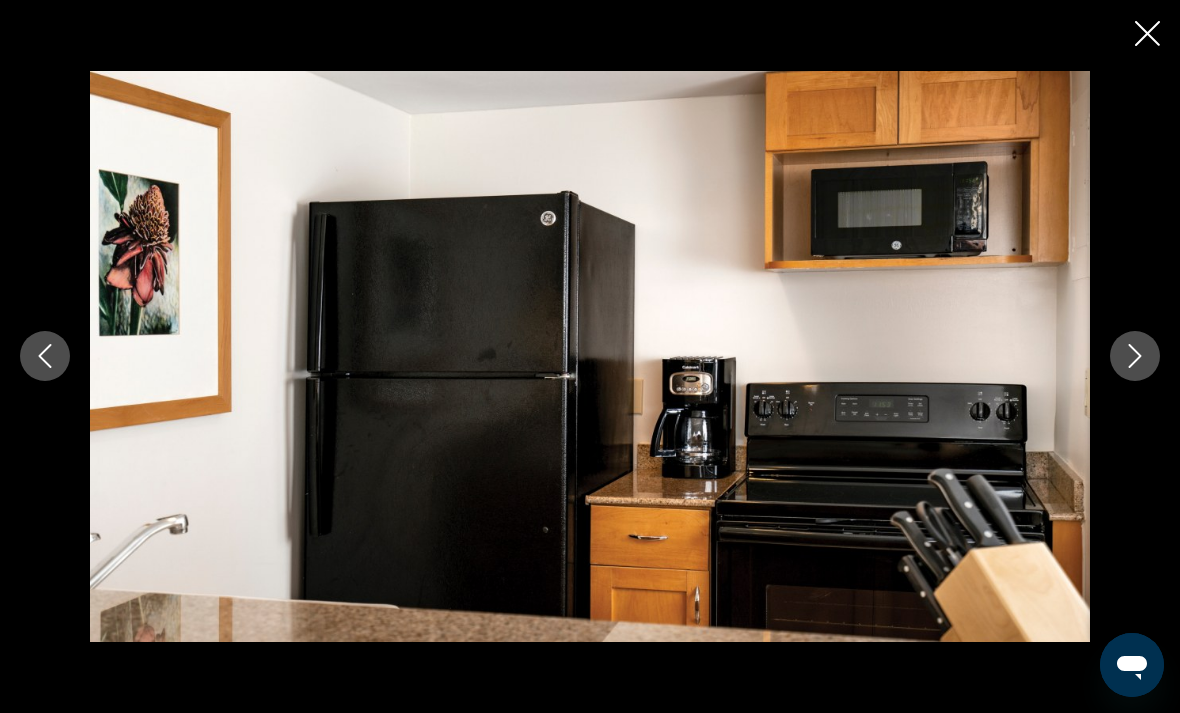 click at bounding box center (1135, 356) 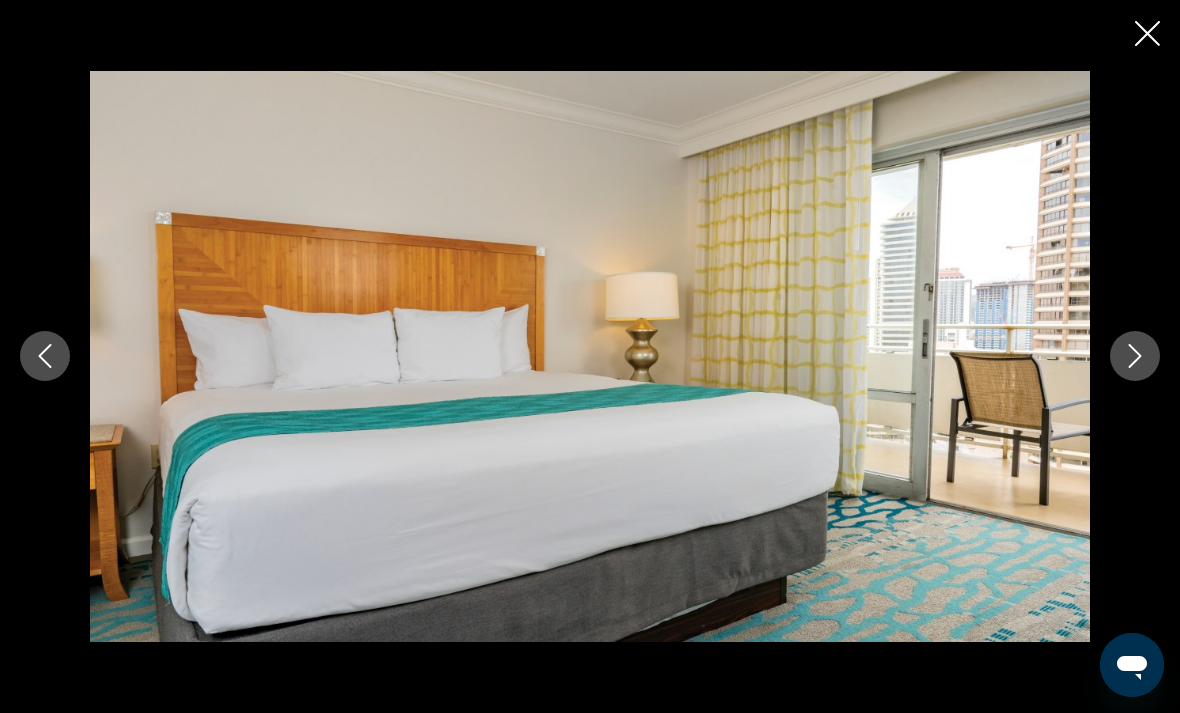 click at bounding box center [1135, 356] 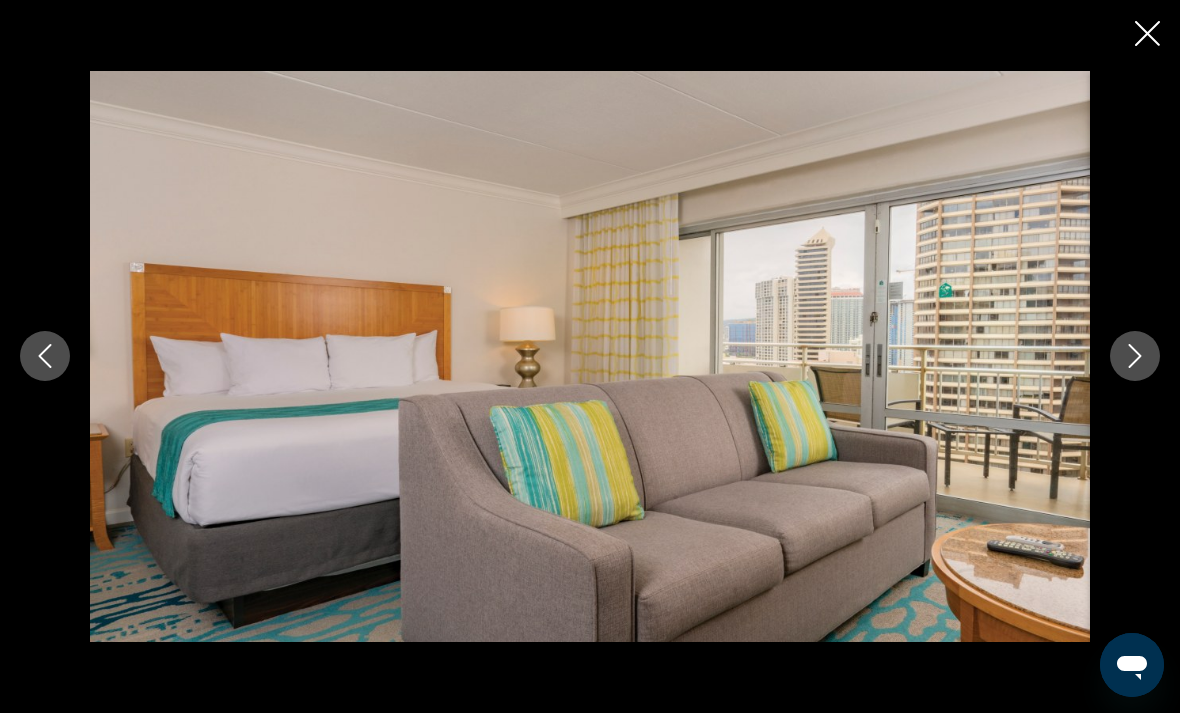 click 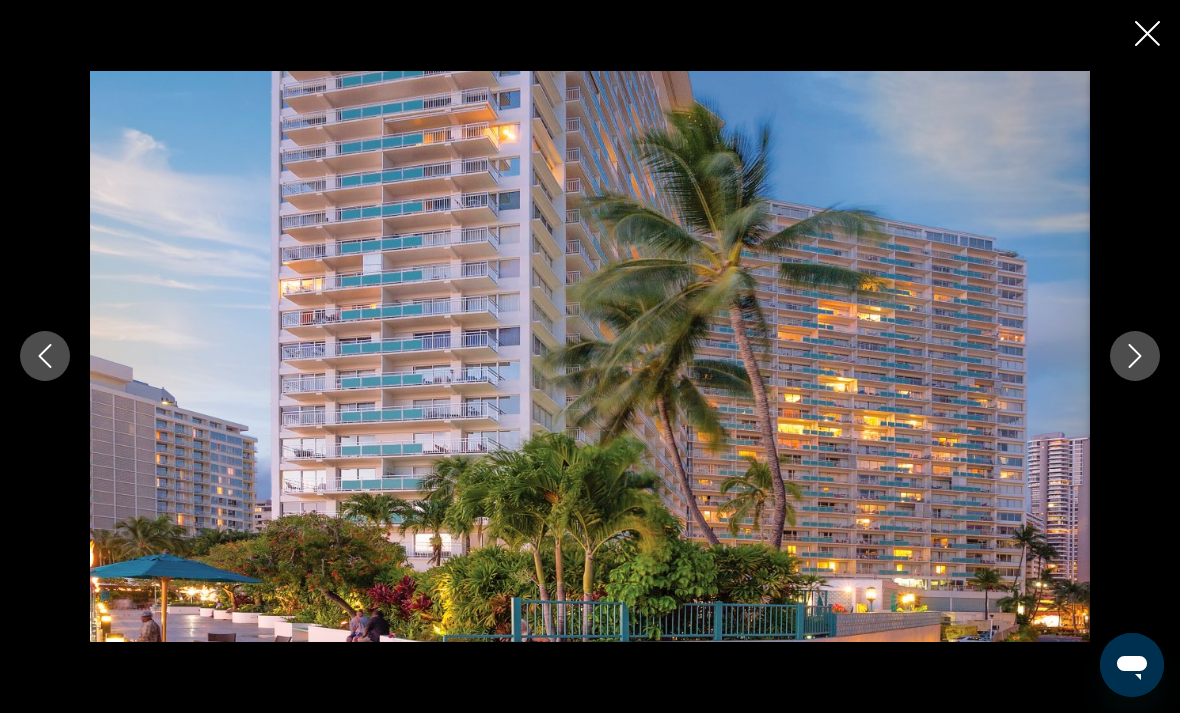 click 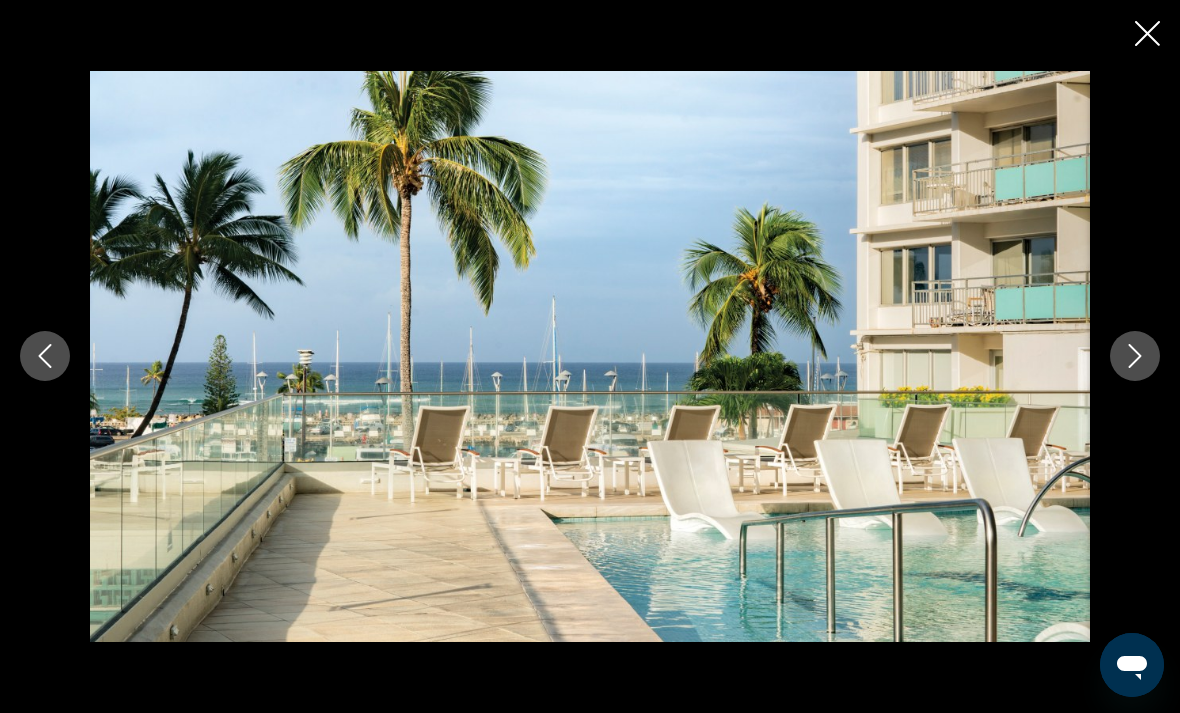 click 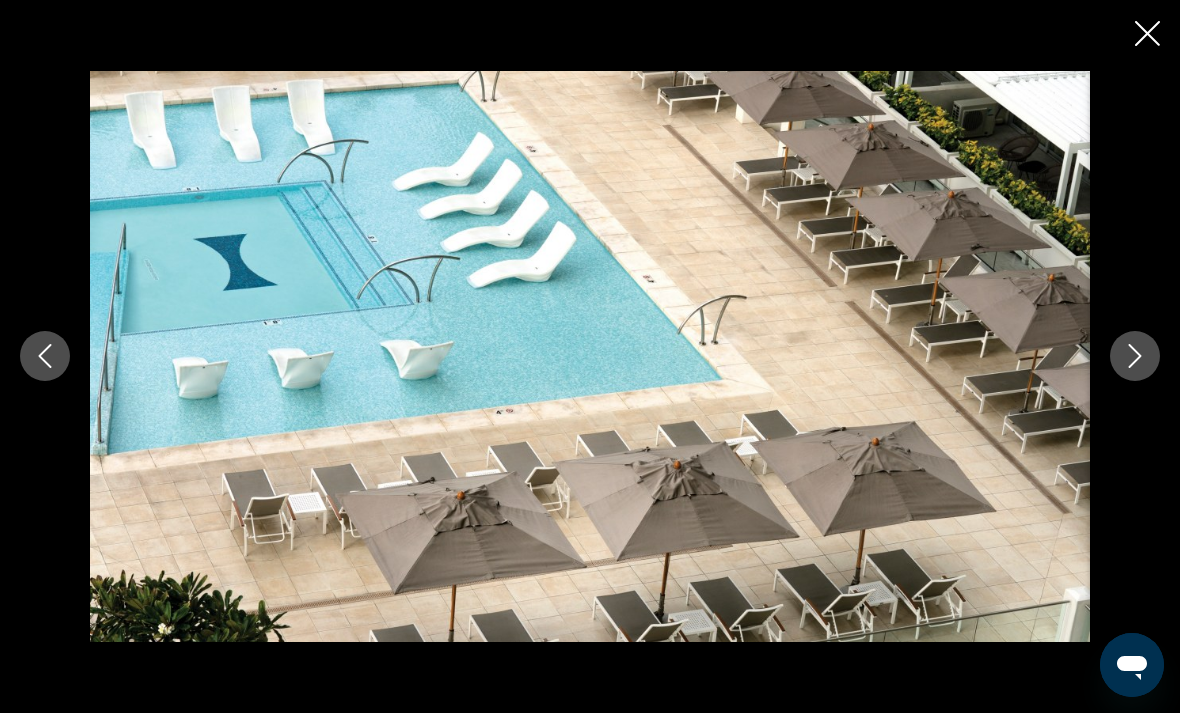 click 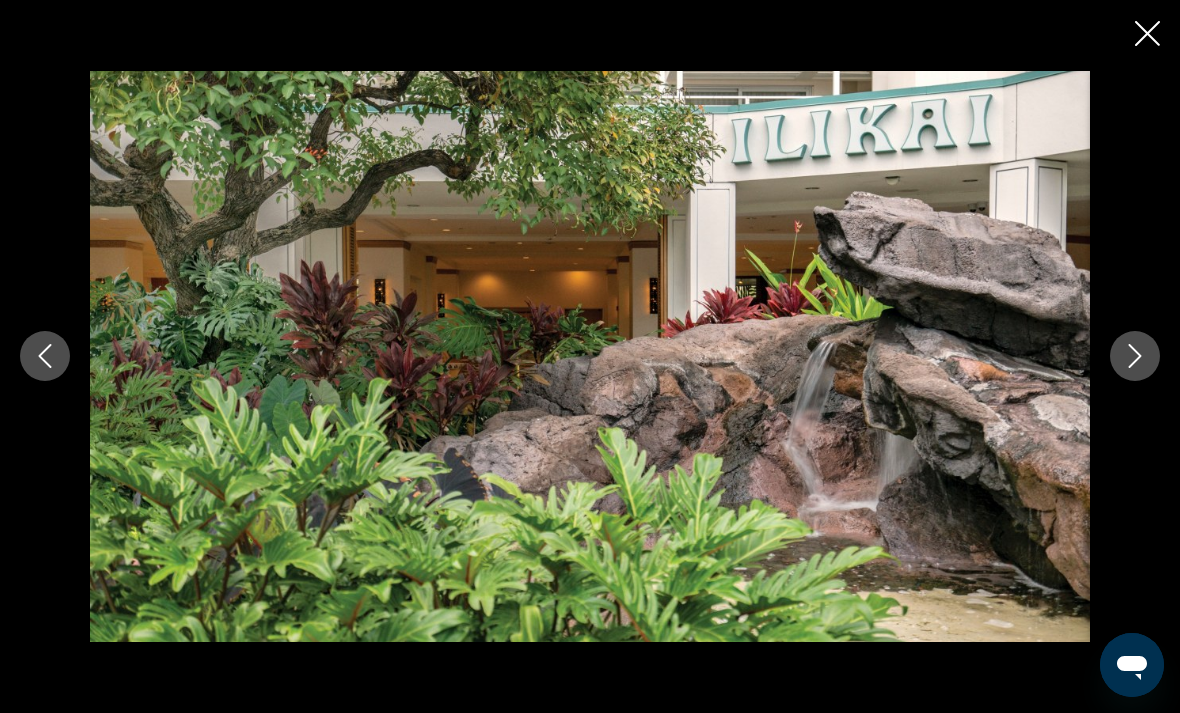 click 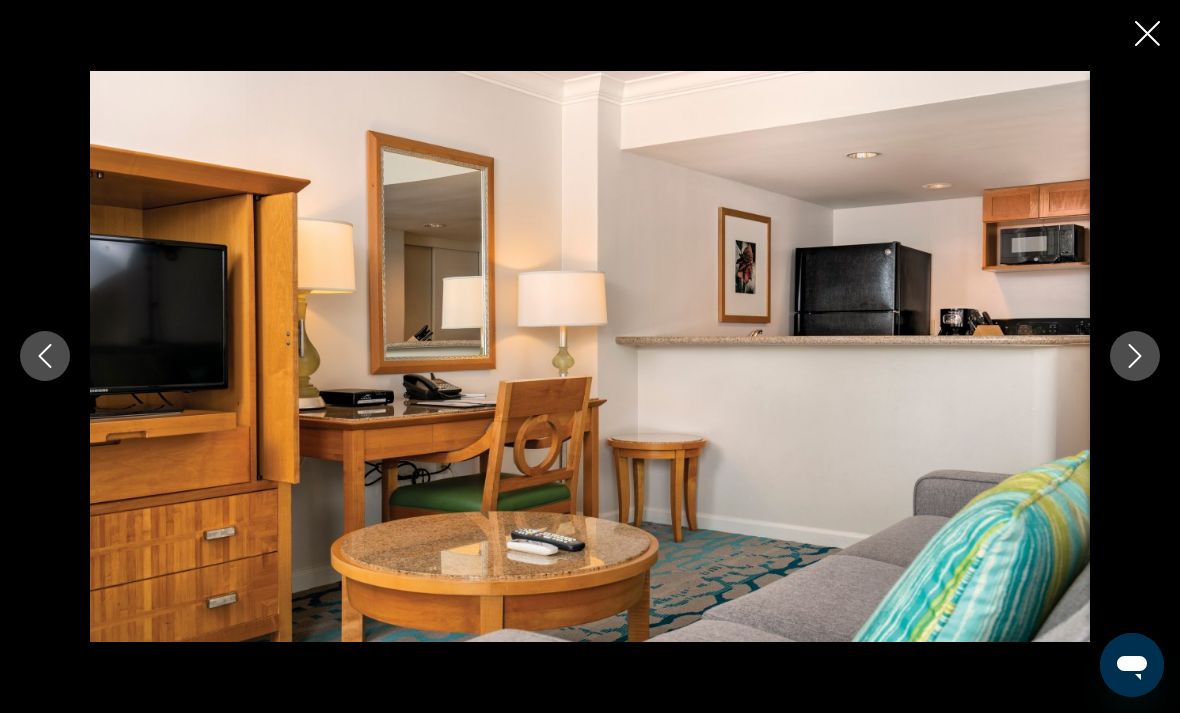 click 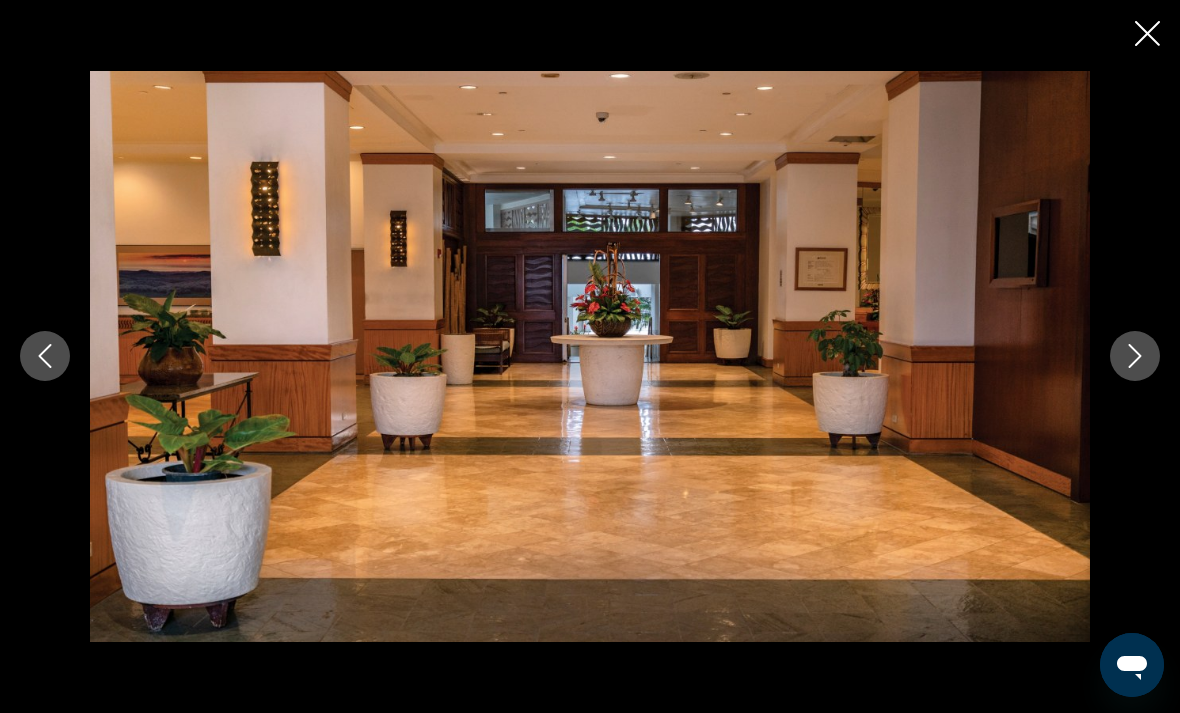 click 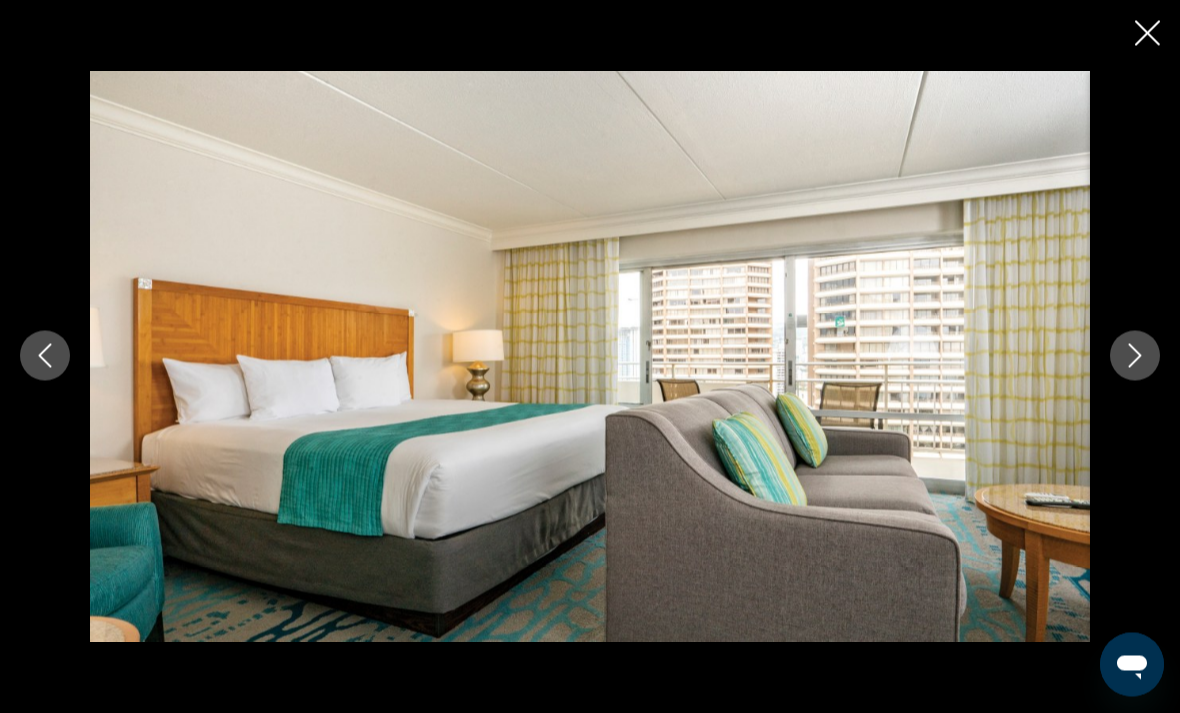 click at bounding box center (45, 356) 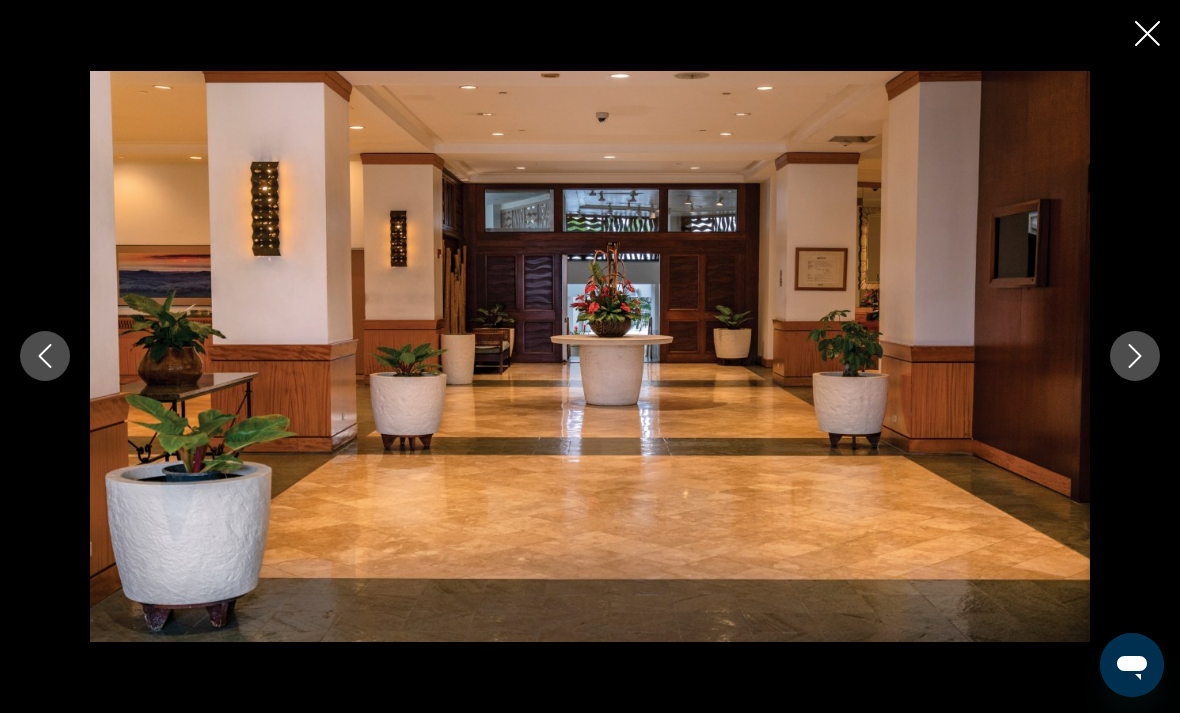 scroll, scrollTop: 4181, scrollLeft: 0, axis: vertical 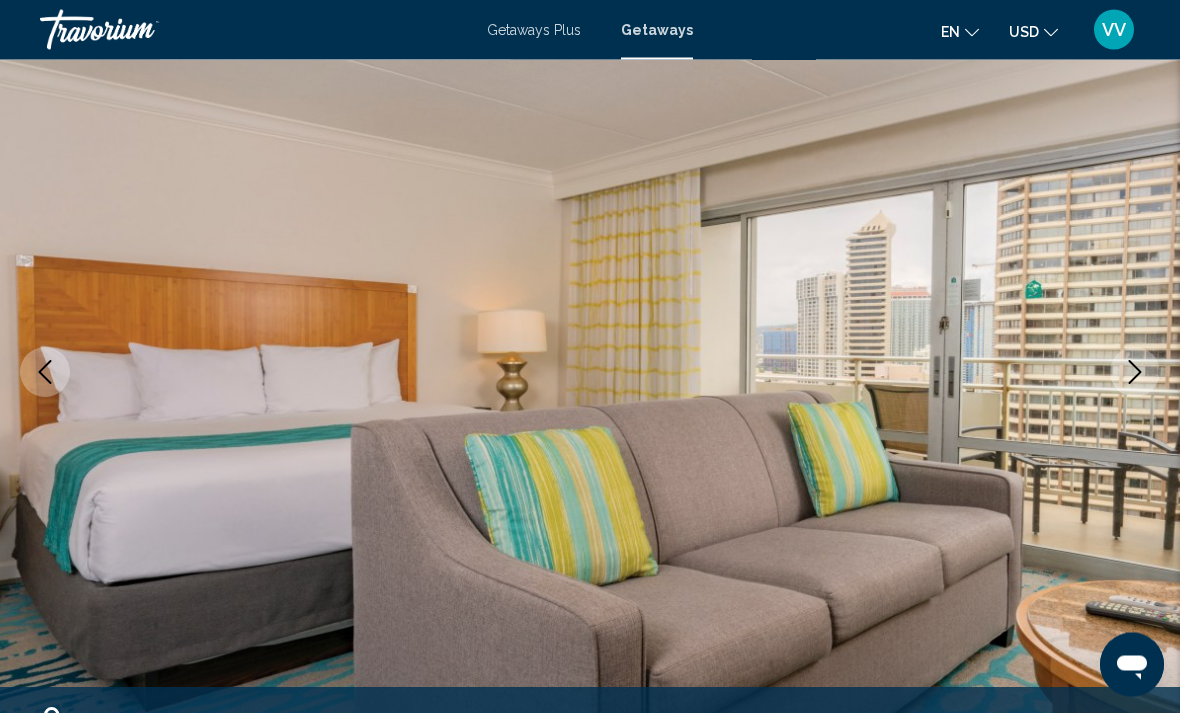 click at bounding box center [590, 373] 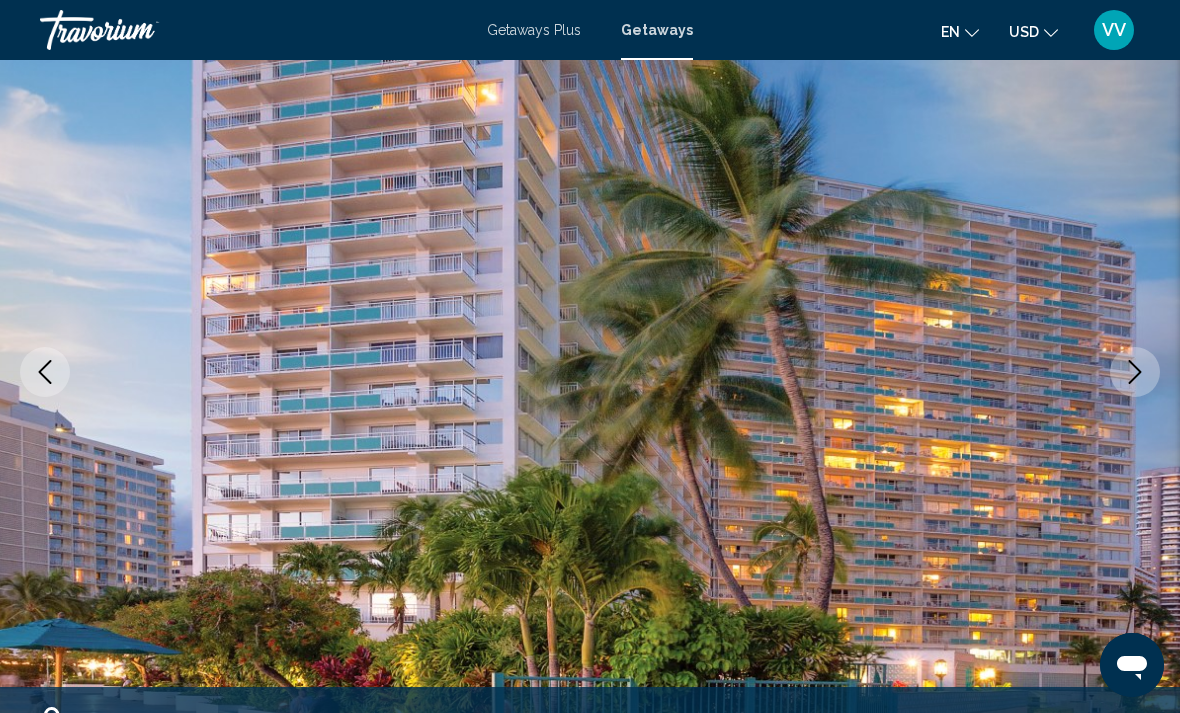 click 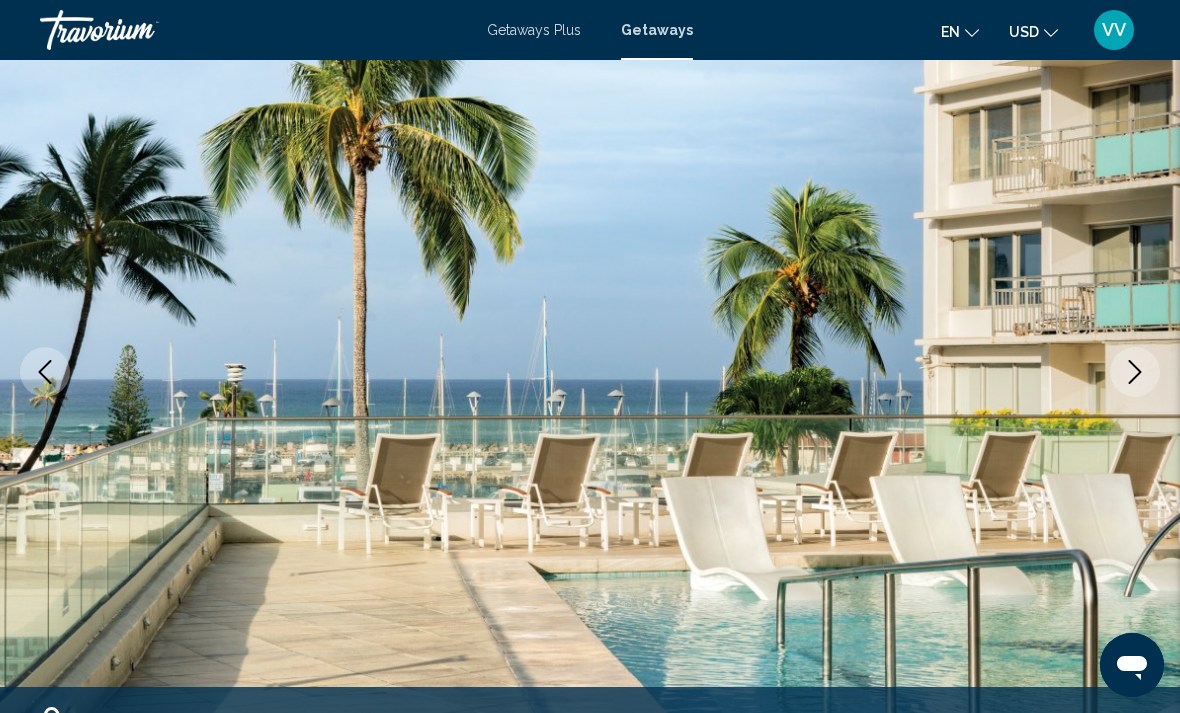 click 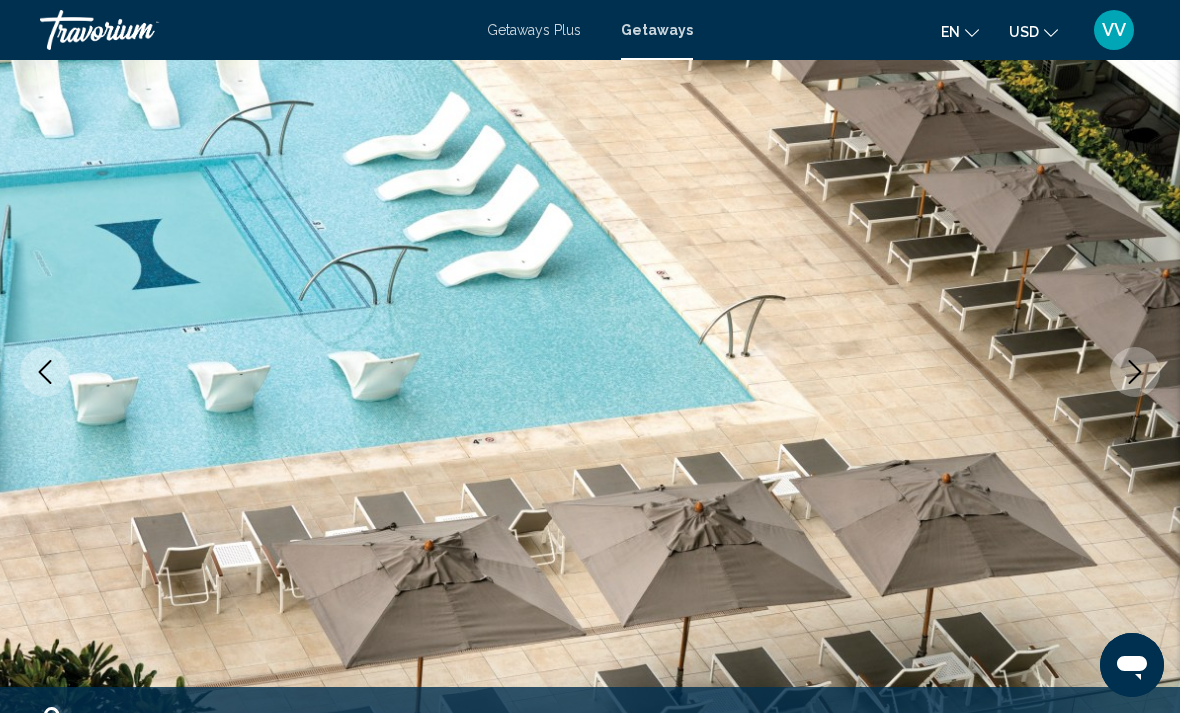 click 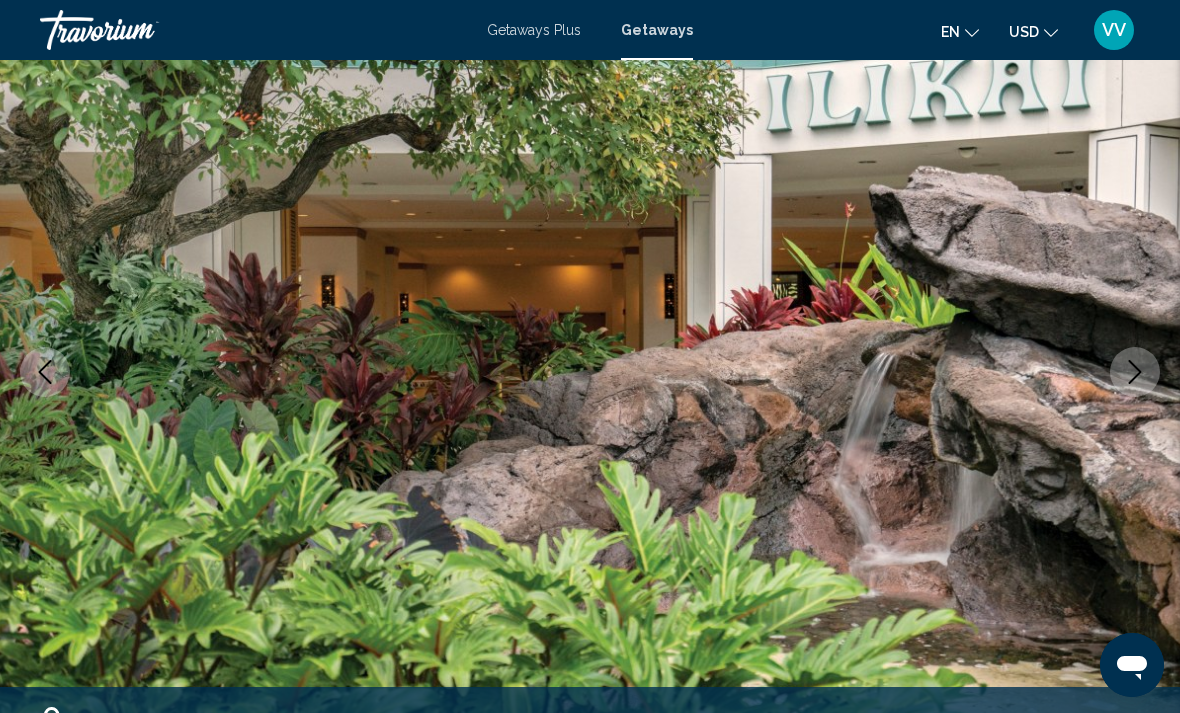 click 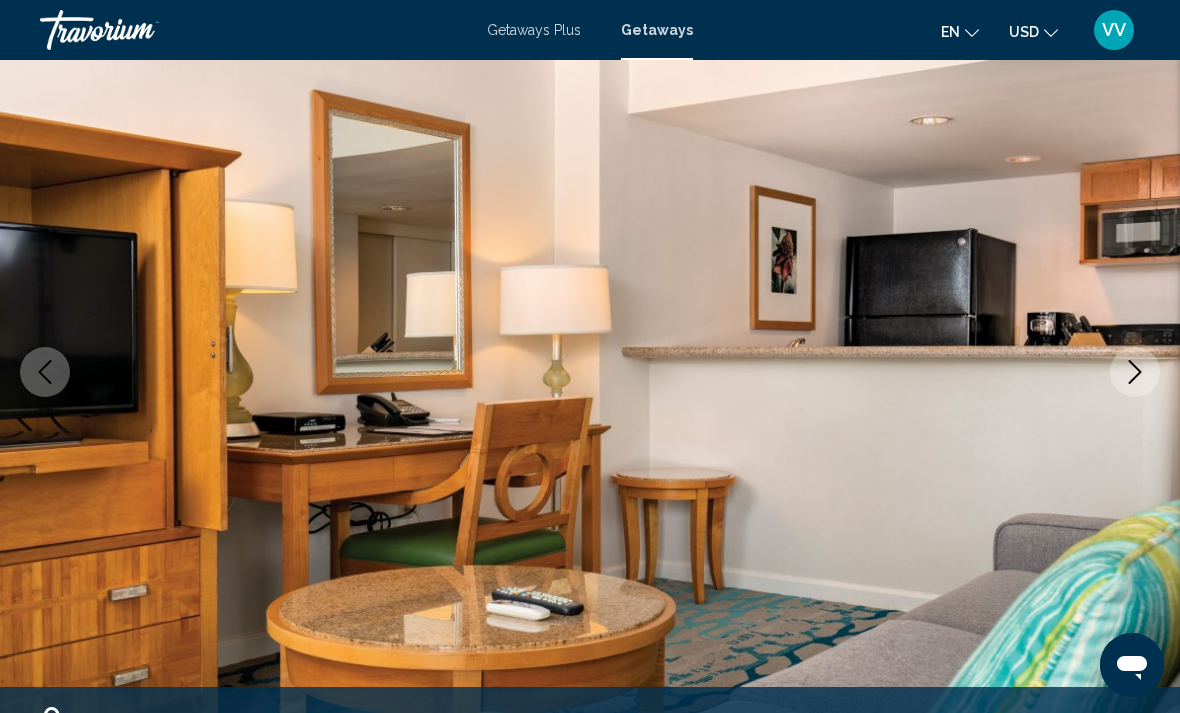click 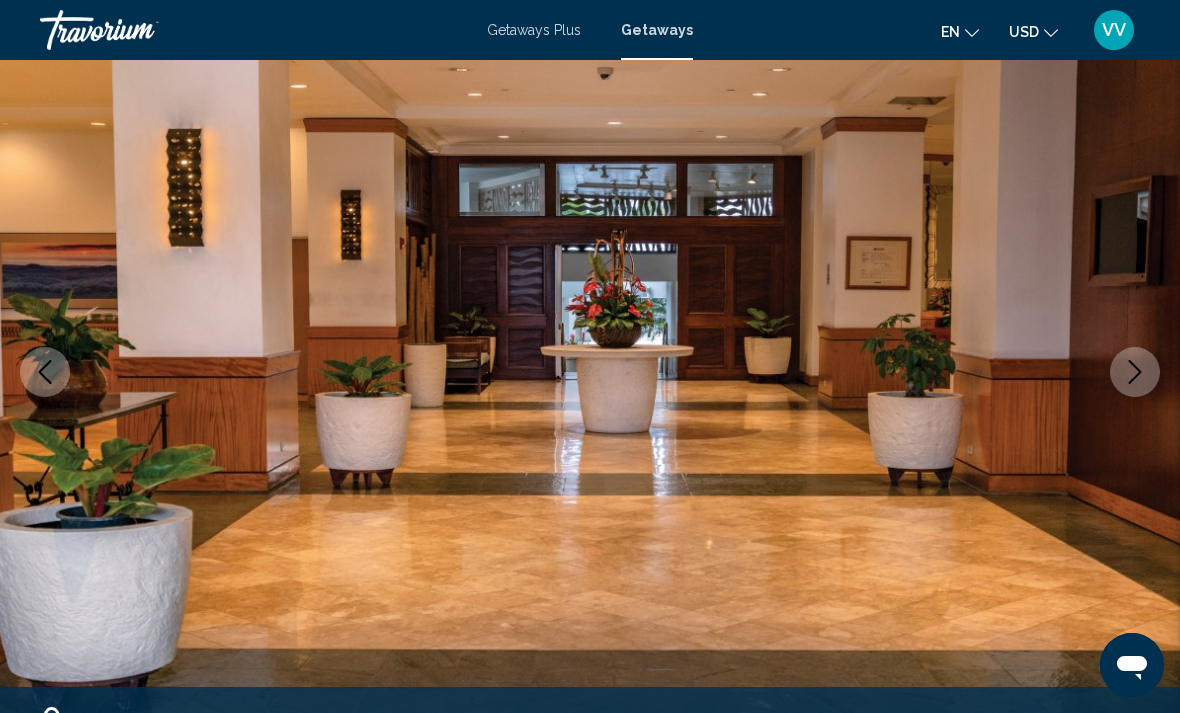 click 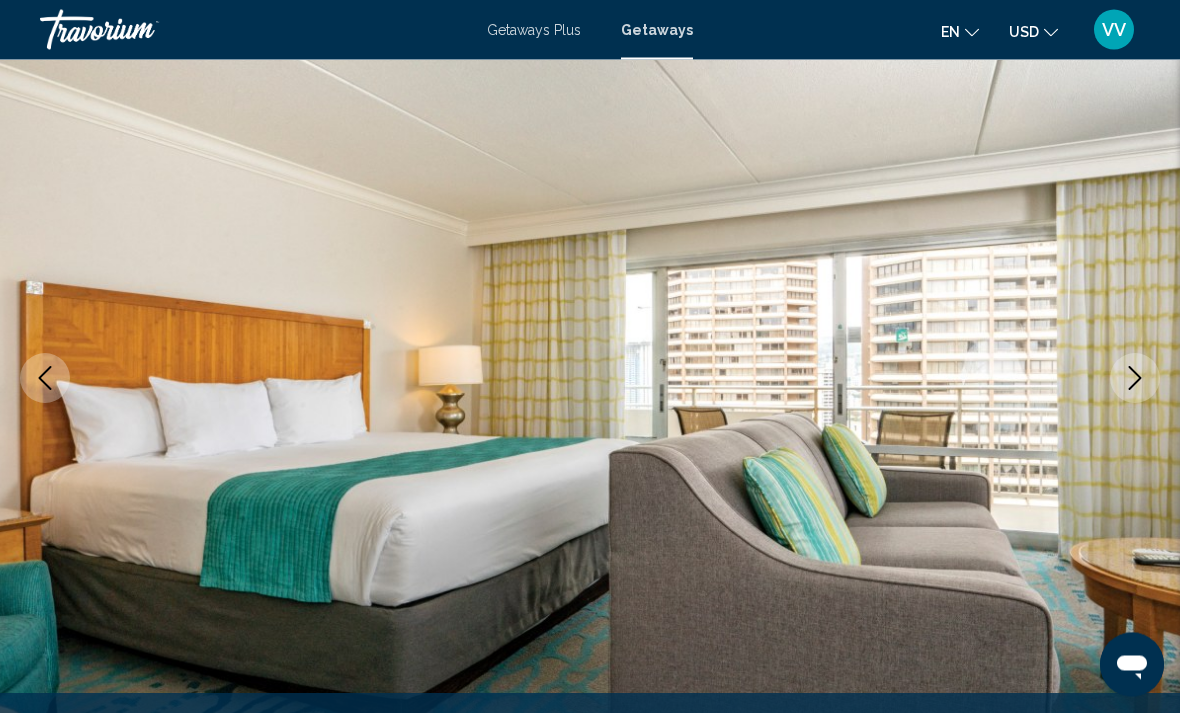scroll, scrollTop: 155, scrollLeft: 0, axis: vertical 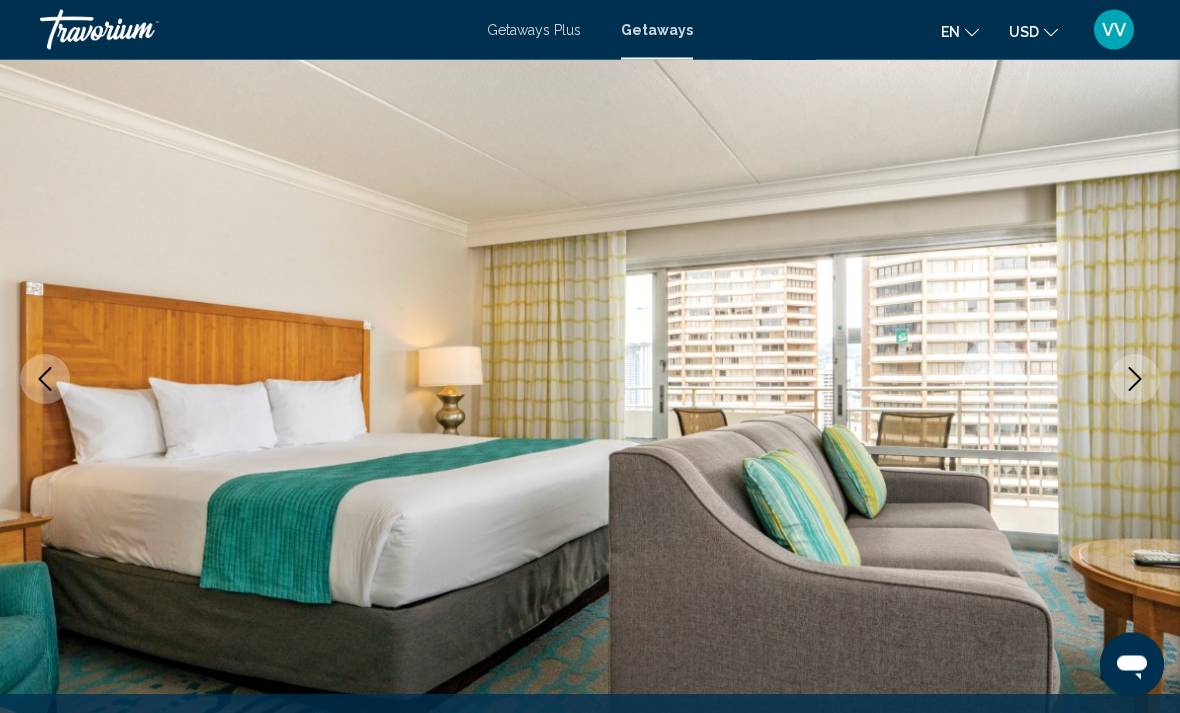click 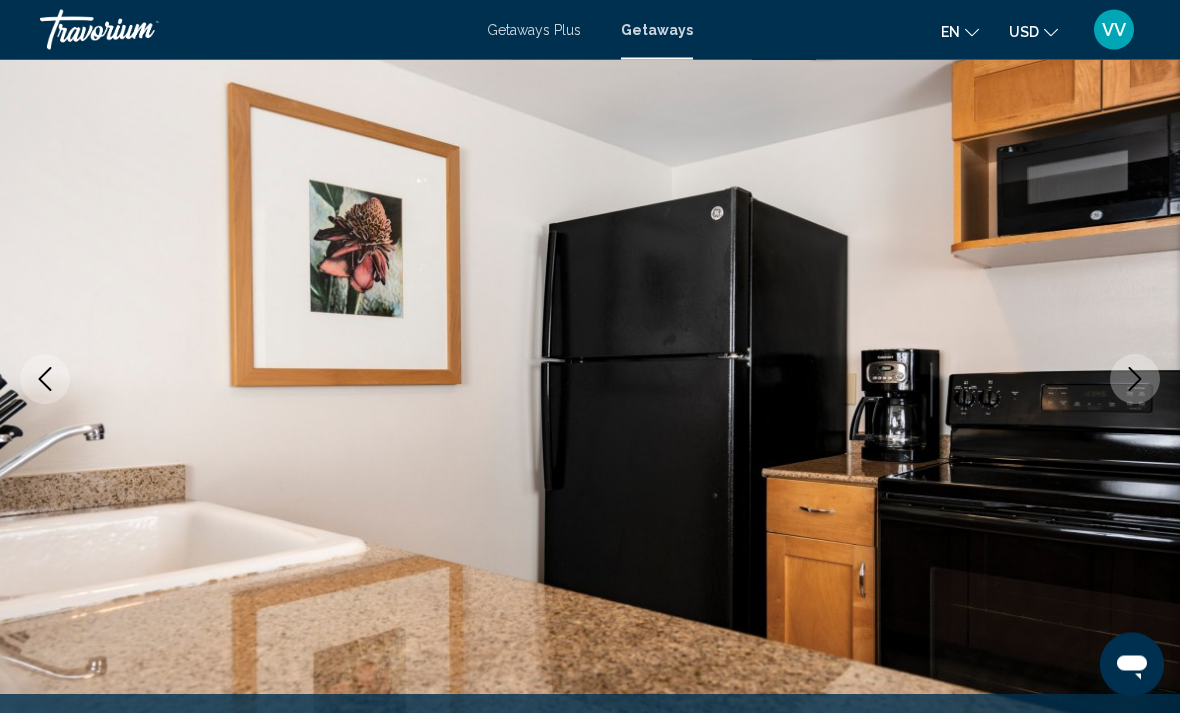 scroll, scrollTop: 156, scrollLeft: 0, axis: vertical 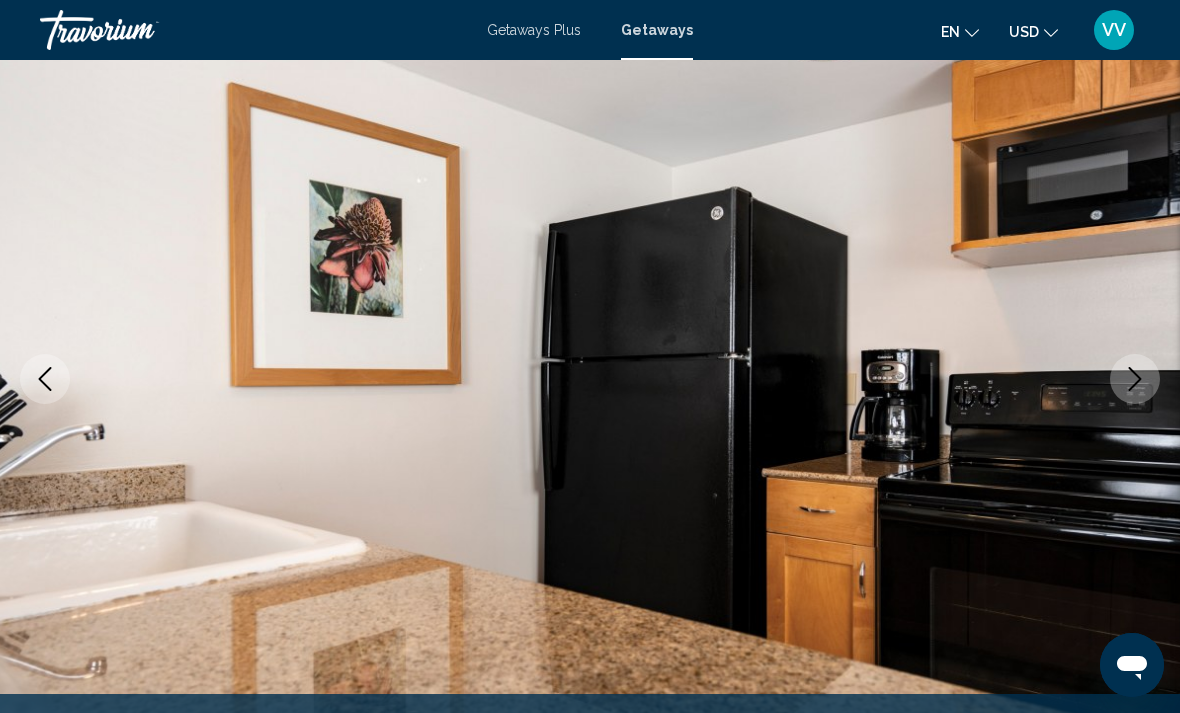 click 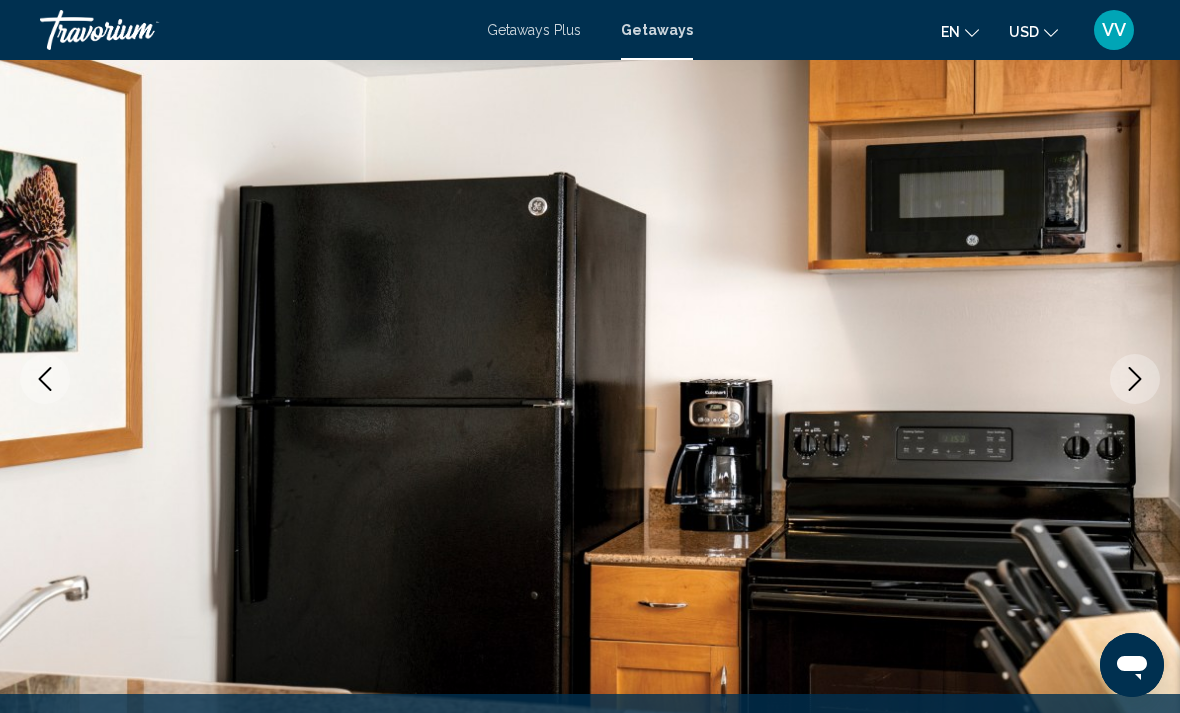 click 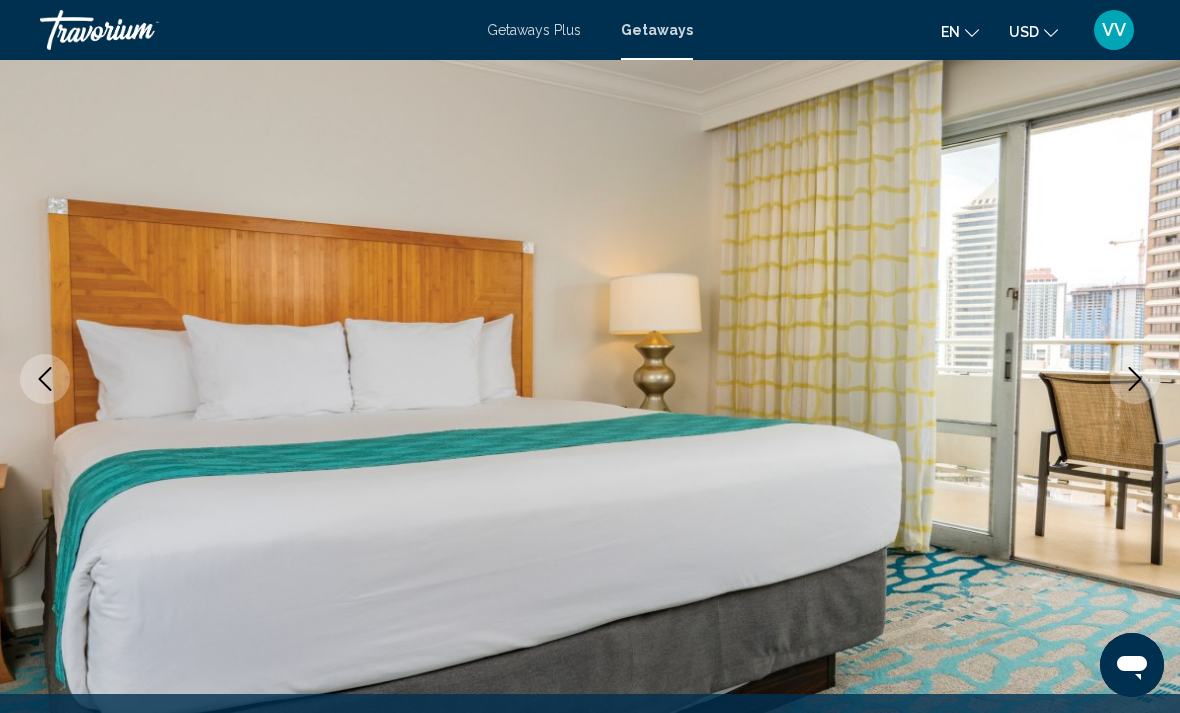 click 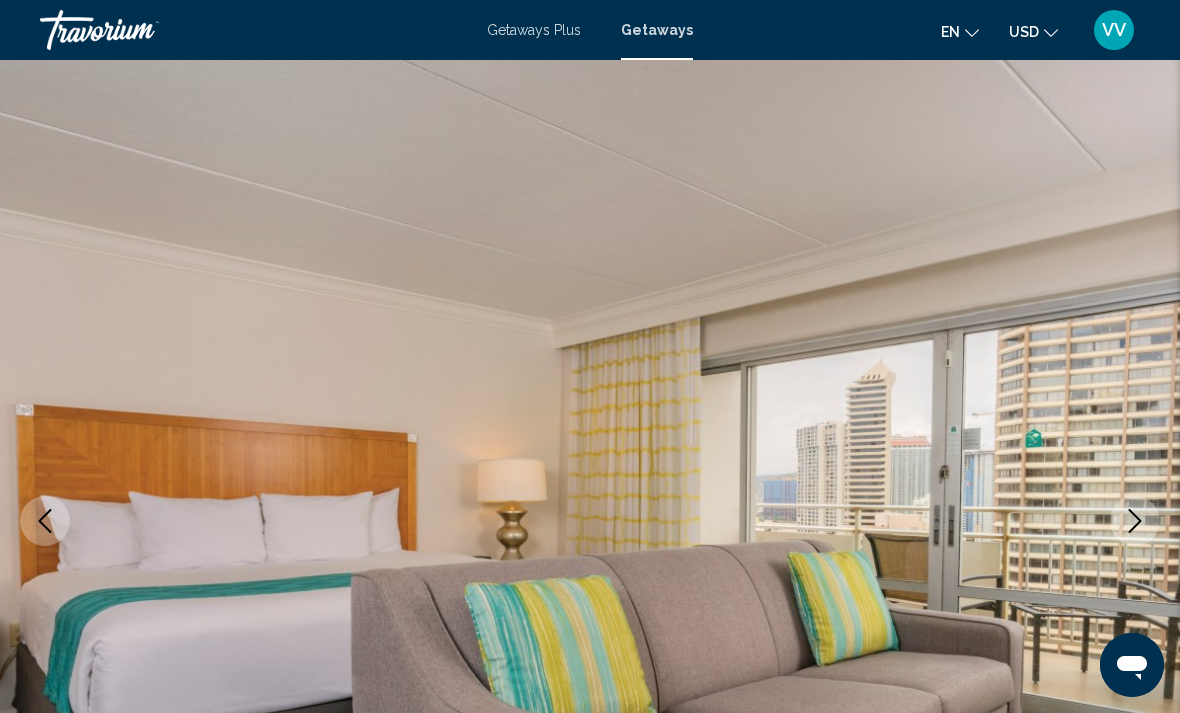 scroll, scrollTop: 56, scrollLeft: 0, axis: vertical 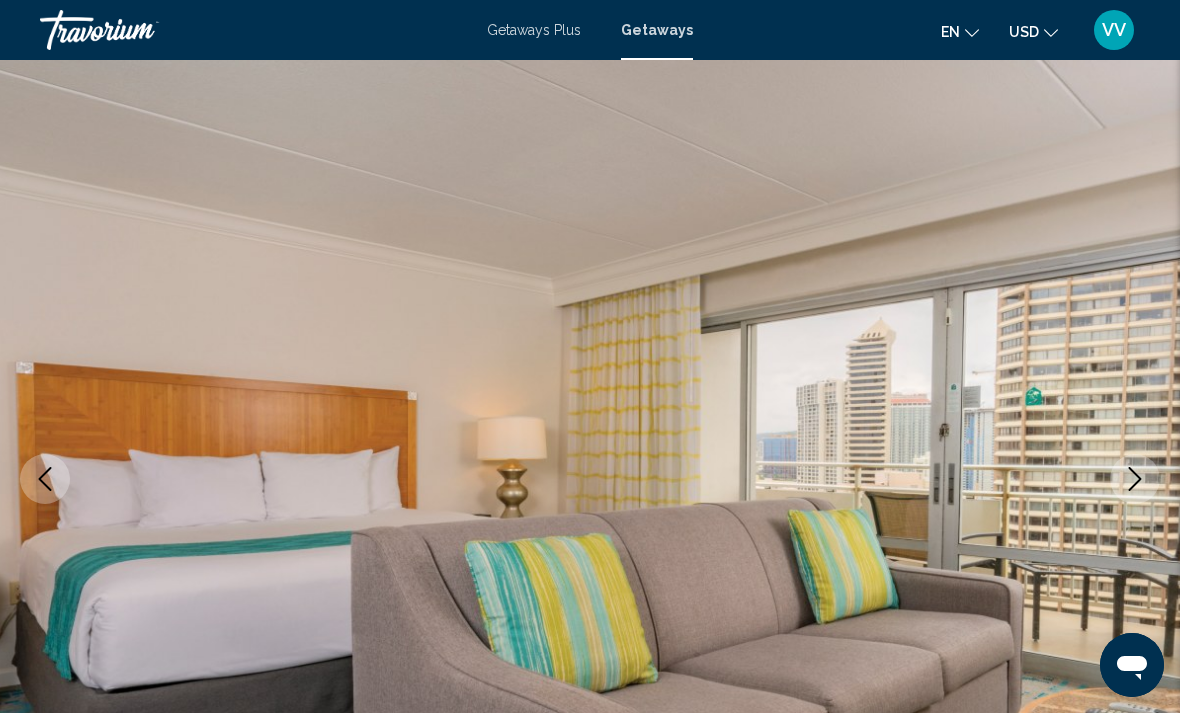 click 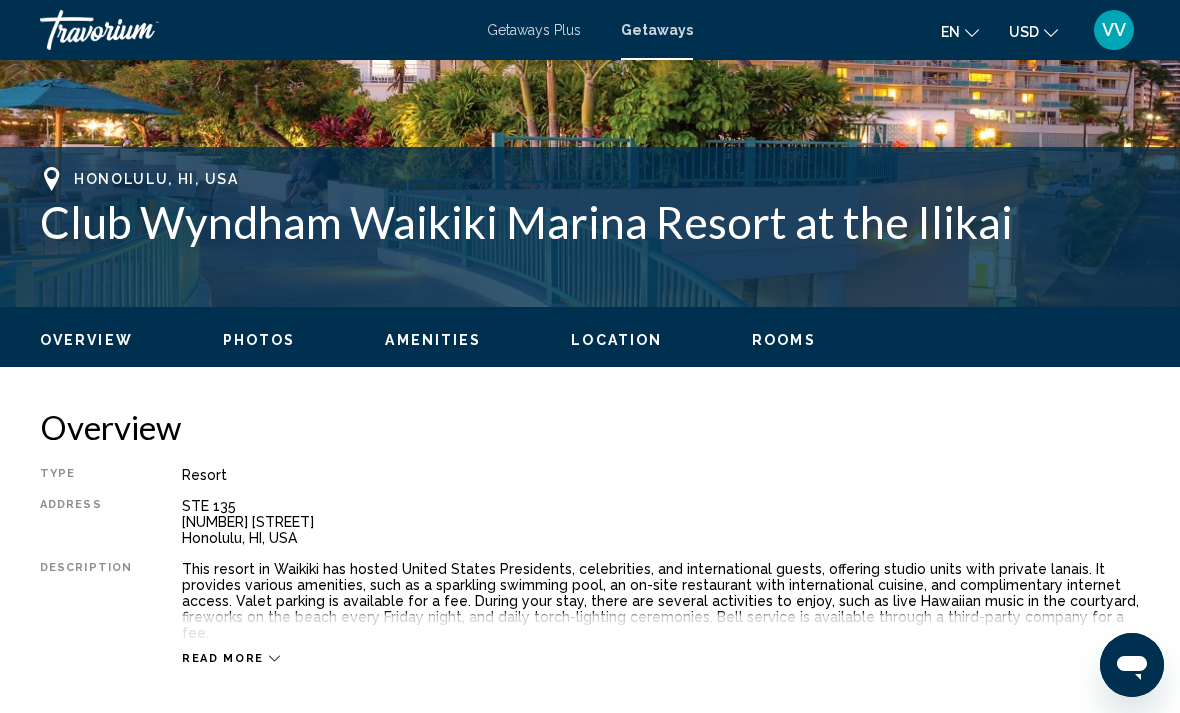 scroll, scrollTop: 765, scrollLeft: 0, axis: vertical 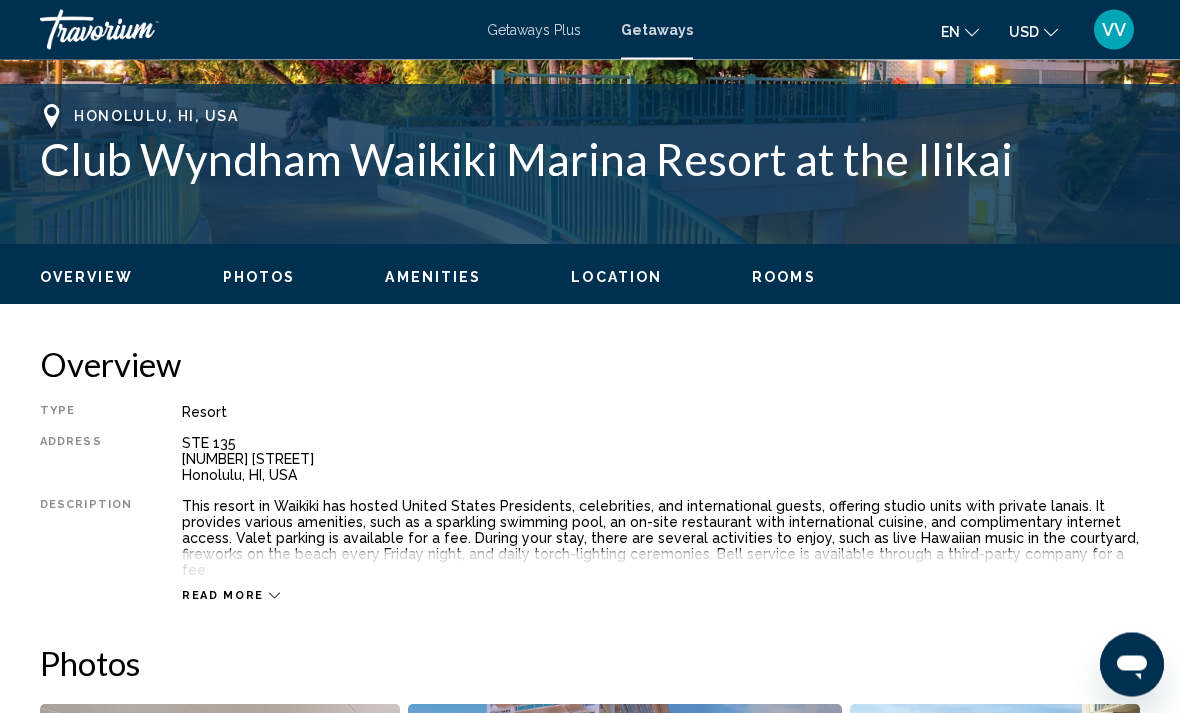 click on "STE [NUMBER] [NUMBER] [STREET] [CITY], [STATE], USA" at bounding box center [661, 460] 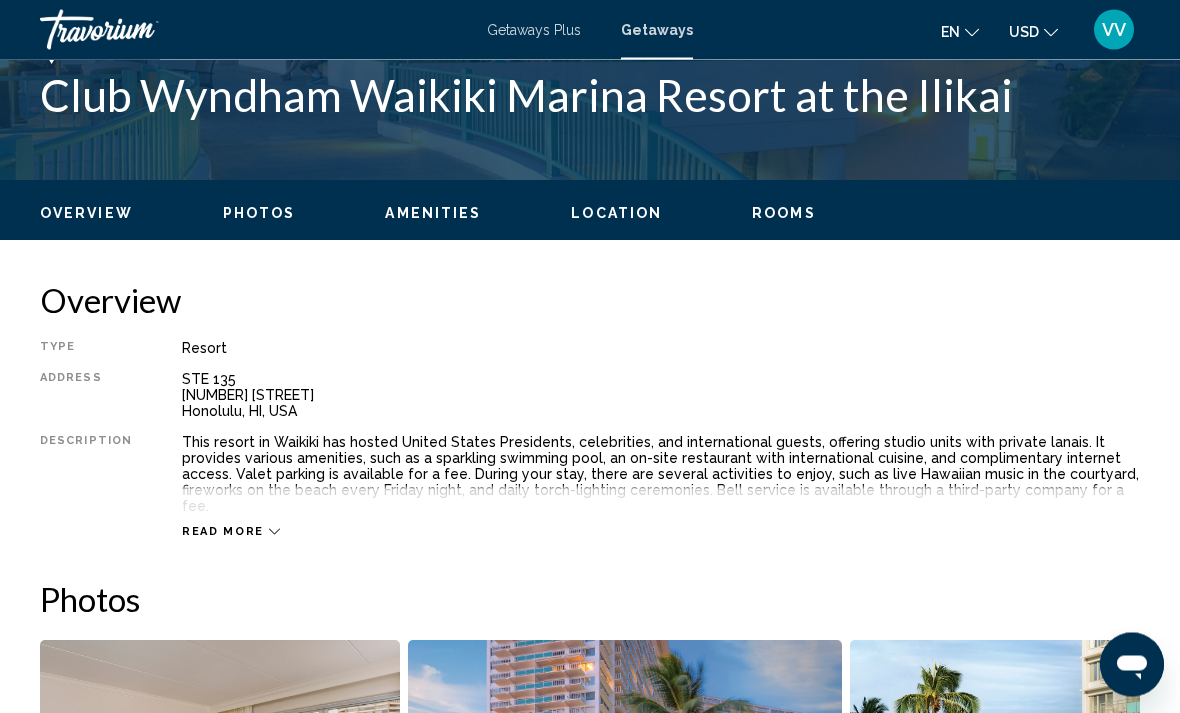 scroll, scrollTop: 830, scrollLeft: 0, axis: vertical 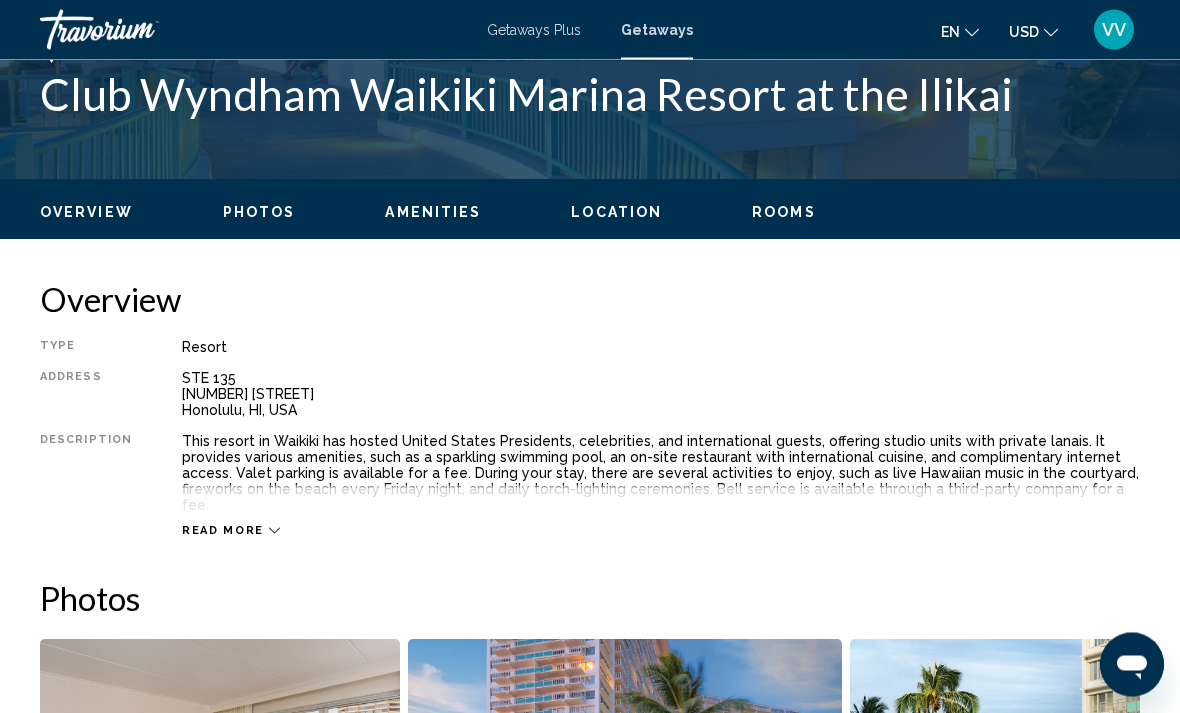 click on "STE [NUMBER] [NUMBER] [STREET] [CITY], [STATE], USA" at bounding box center [661, 395] 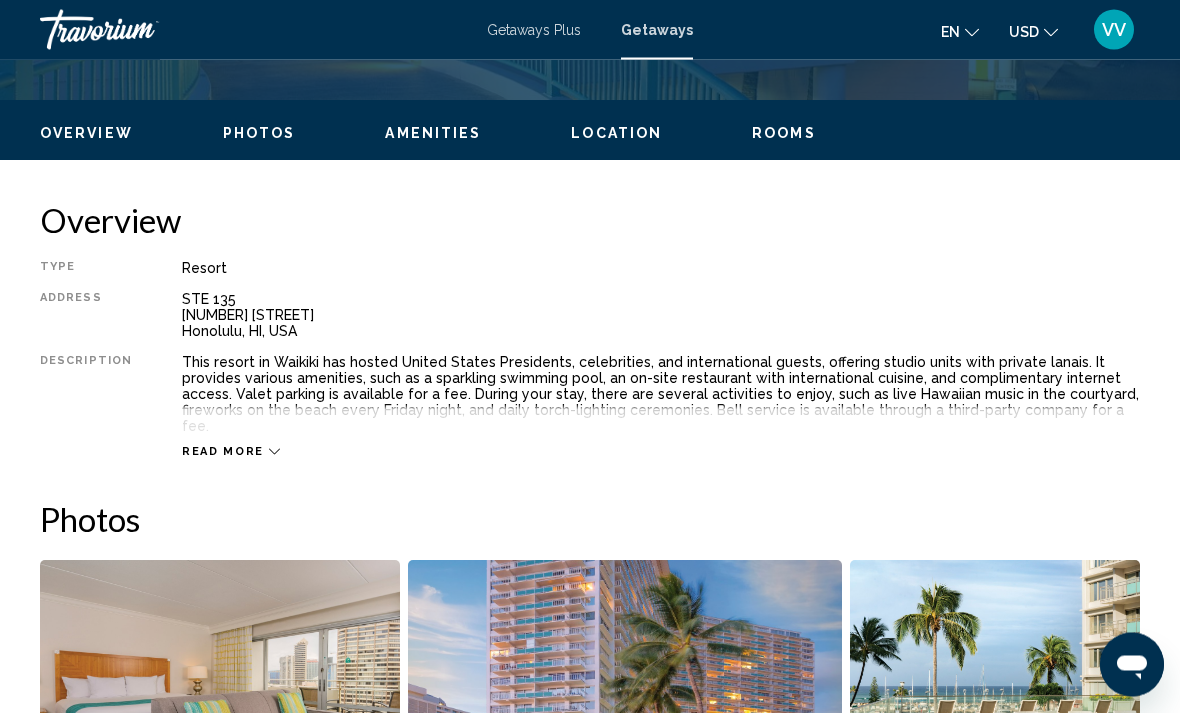 scroll, scrollTop: 914, scrollLeft: 0, axis: vertical 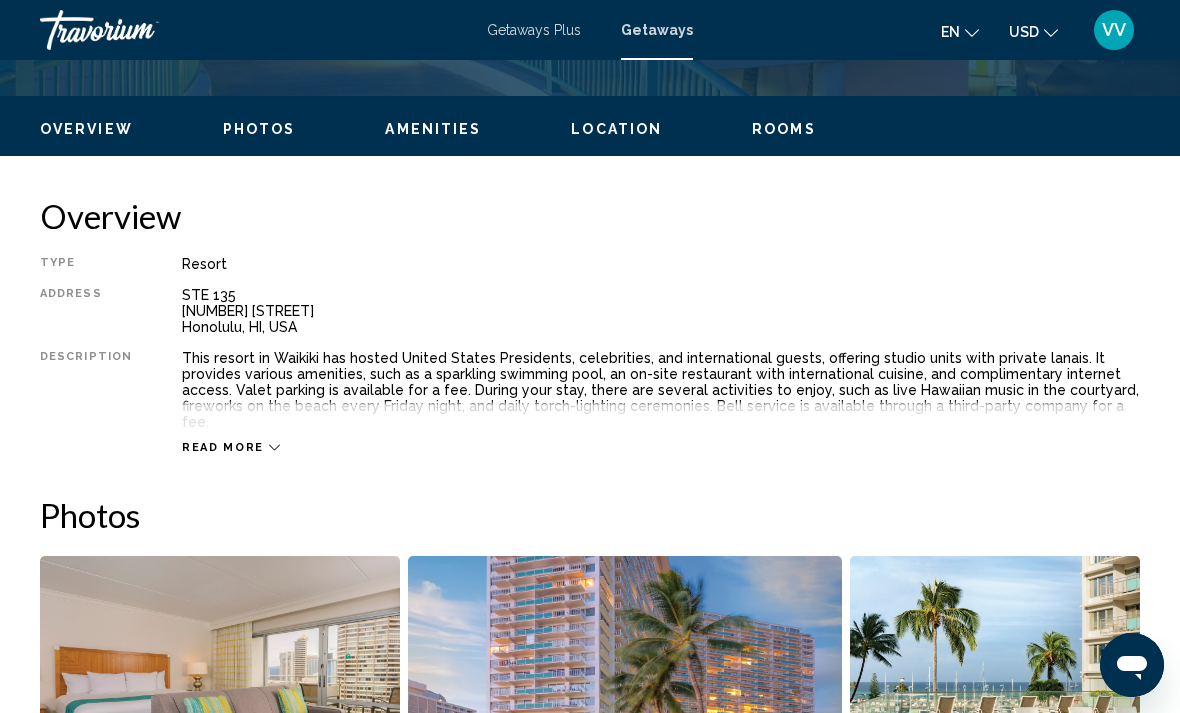 click on "Read more" at bounding box center [223, 447] 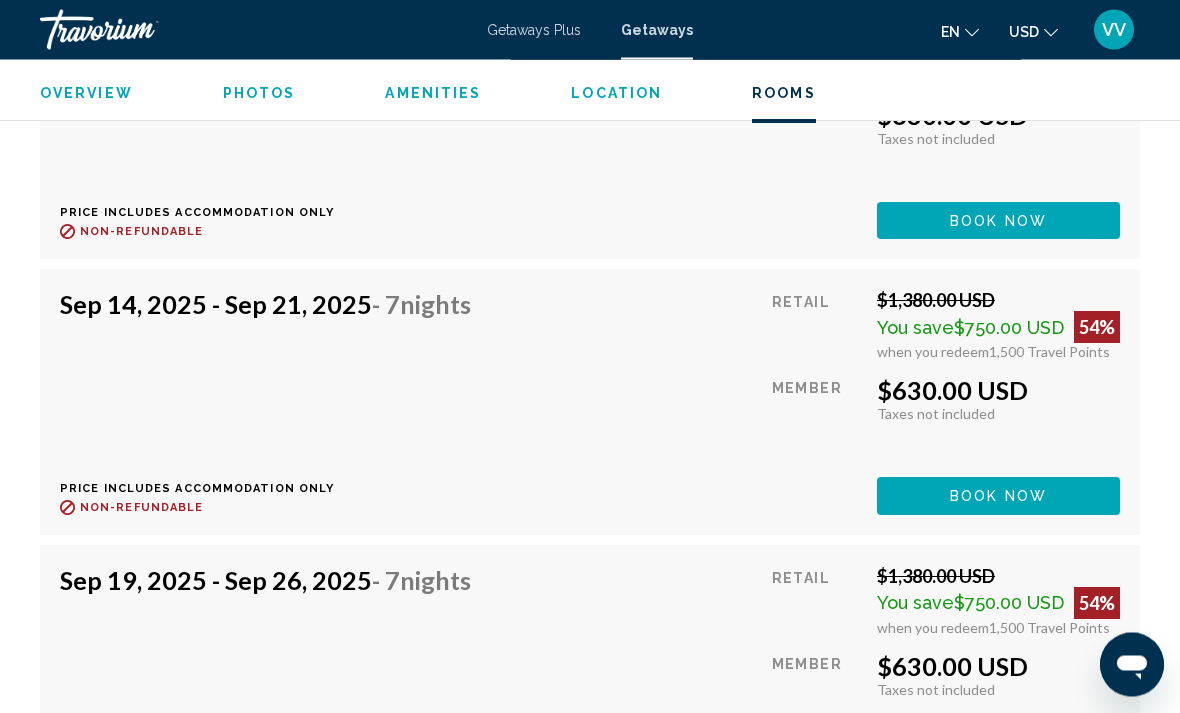scroll, scrollTop: 4171, scrollLeft: 0, axis: vertical 